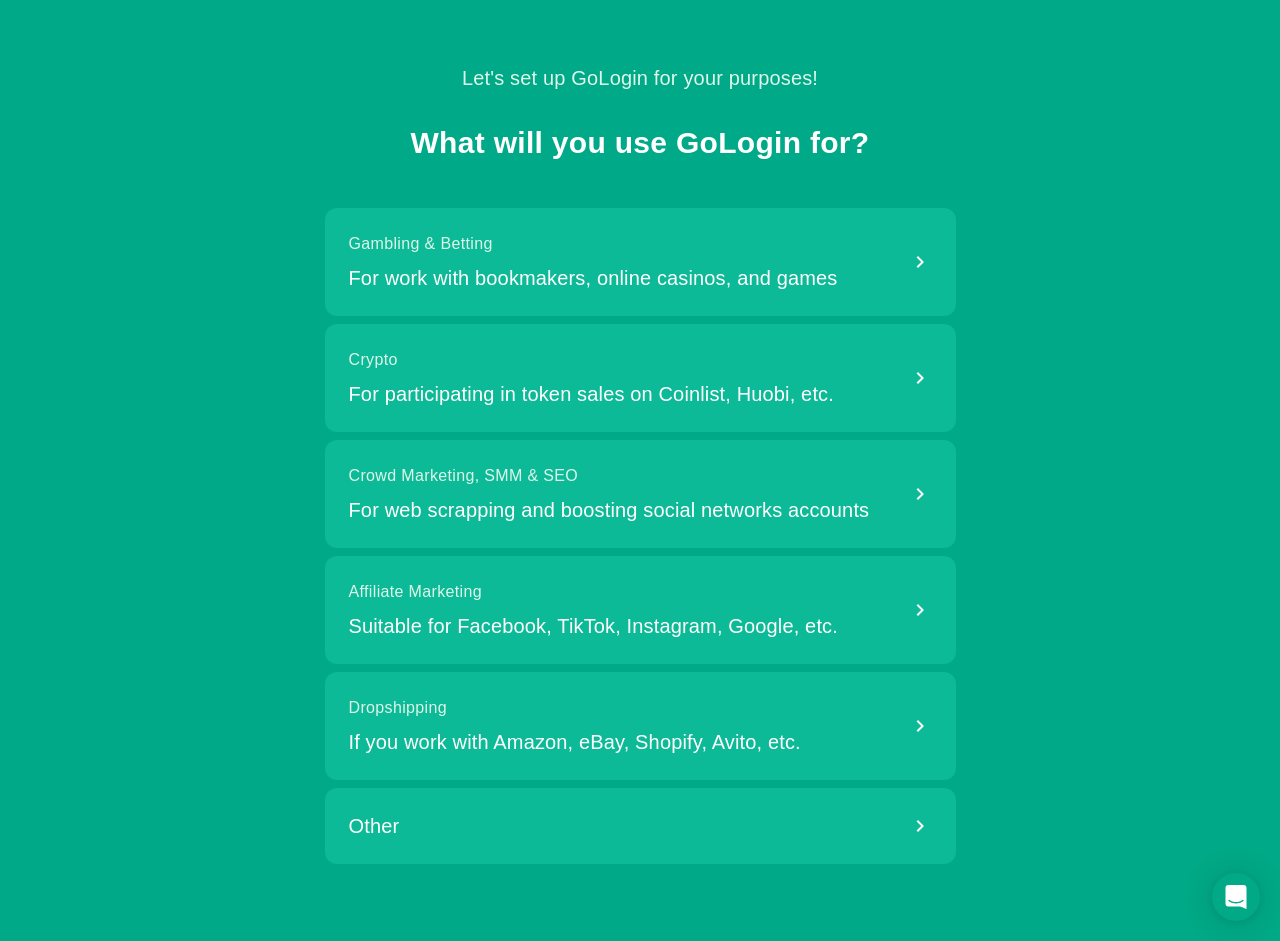 scroll, scrollTop: 0, scrollLeft: 0, axis: both 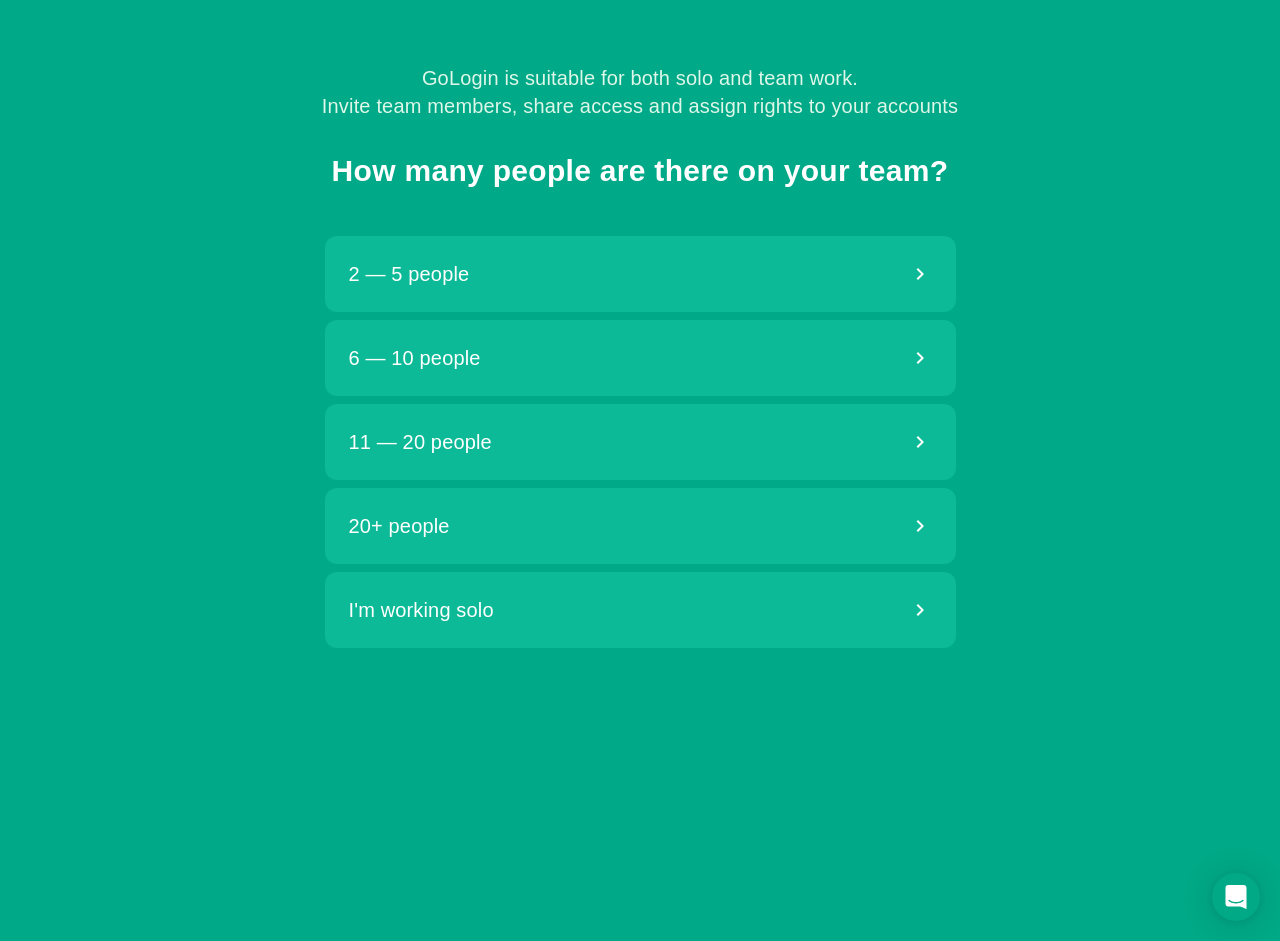 click on "2 — 5 people" at bounding box center (640, 274) 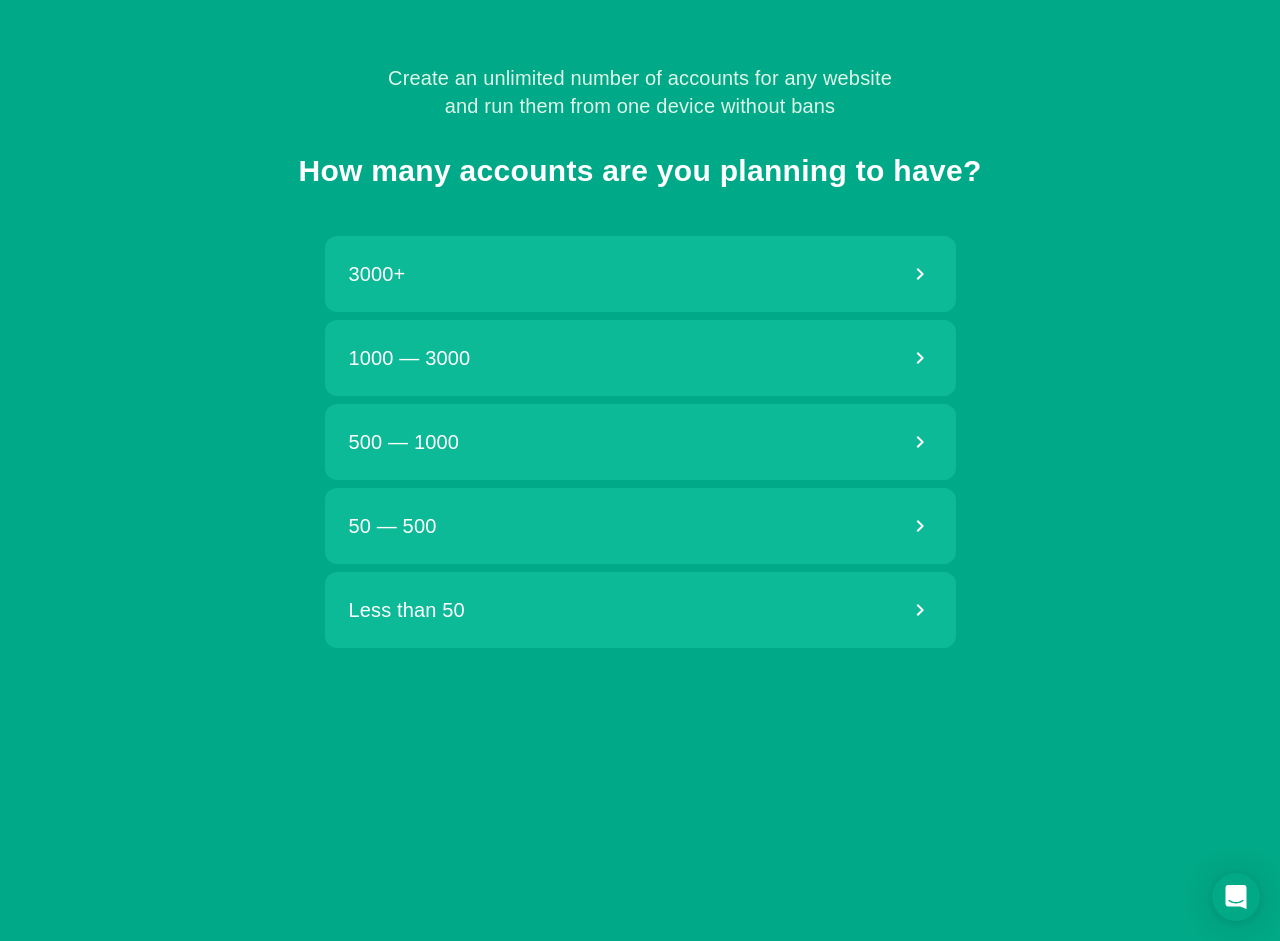 click on "3000+" at bounding box center [640, 274] 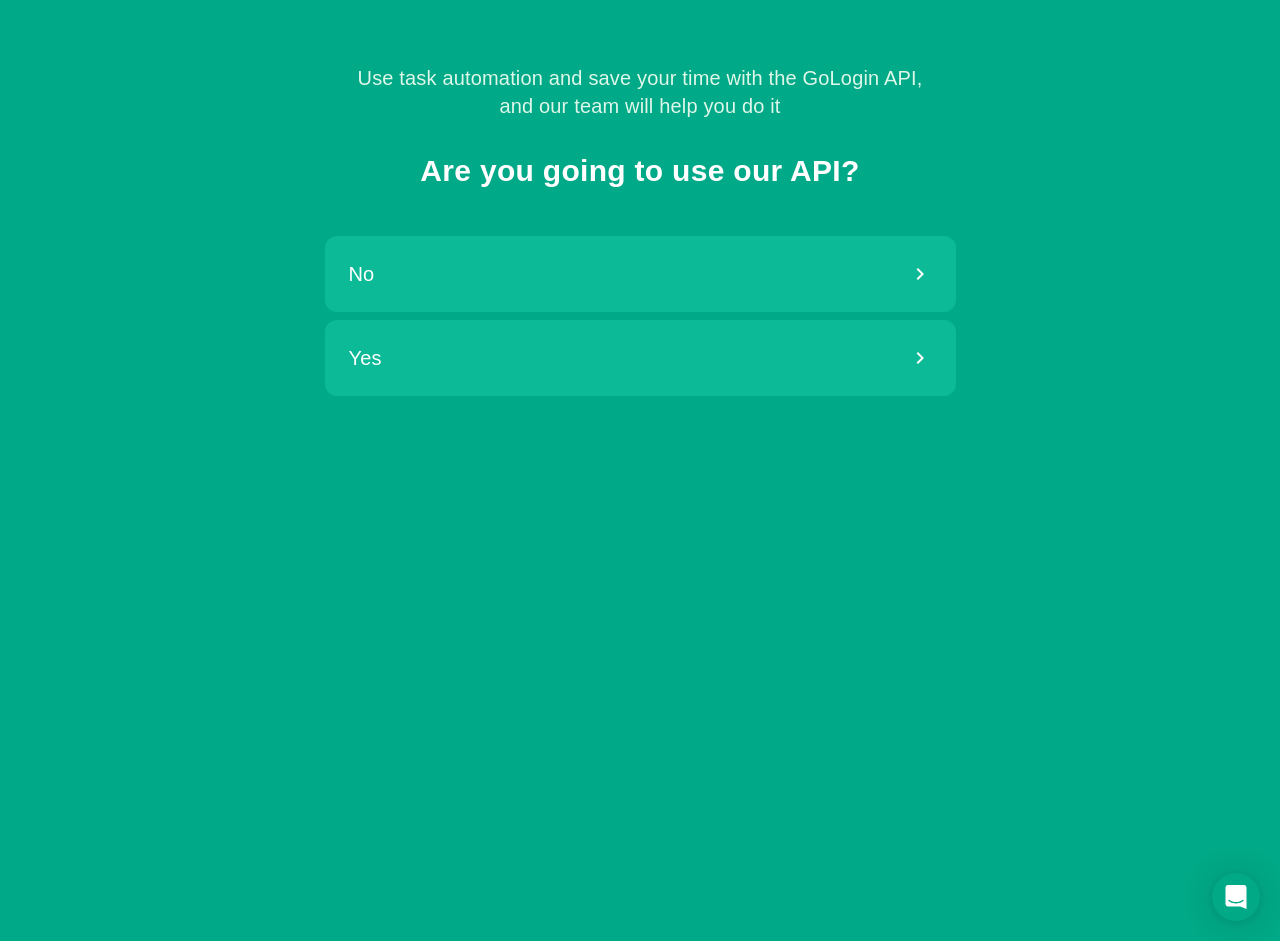 click on "No" at bounding box center [640, 274] 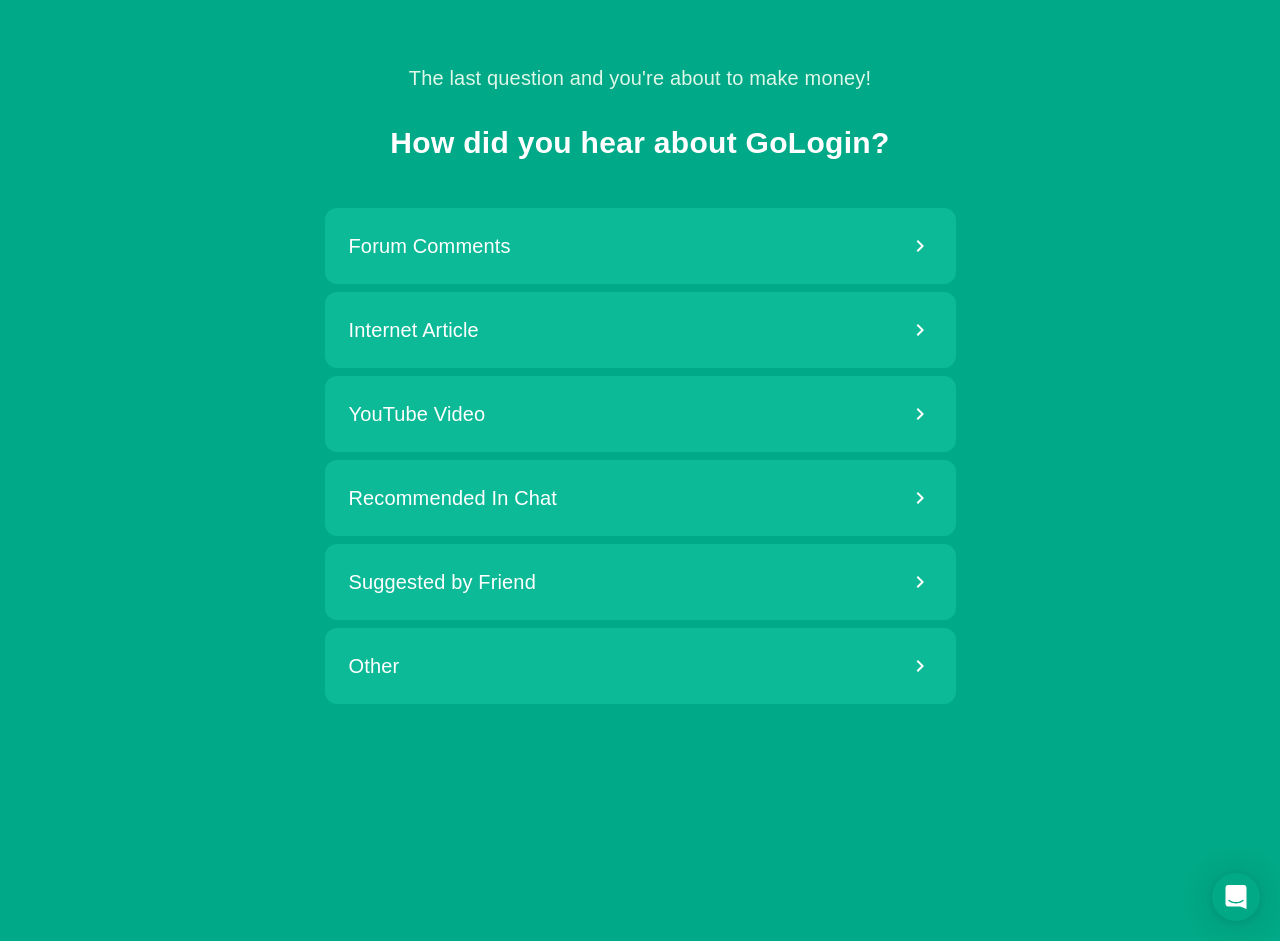 click on "Forum Comments" at bounding box center (640, 246) 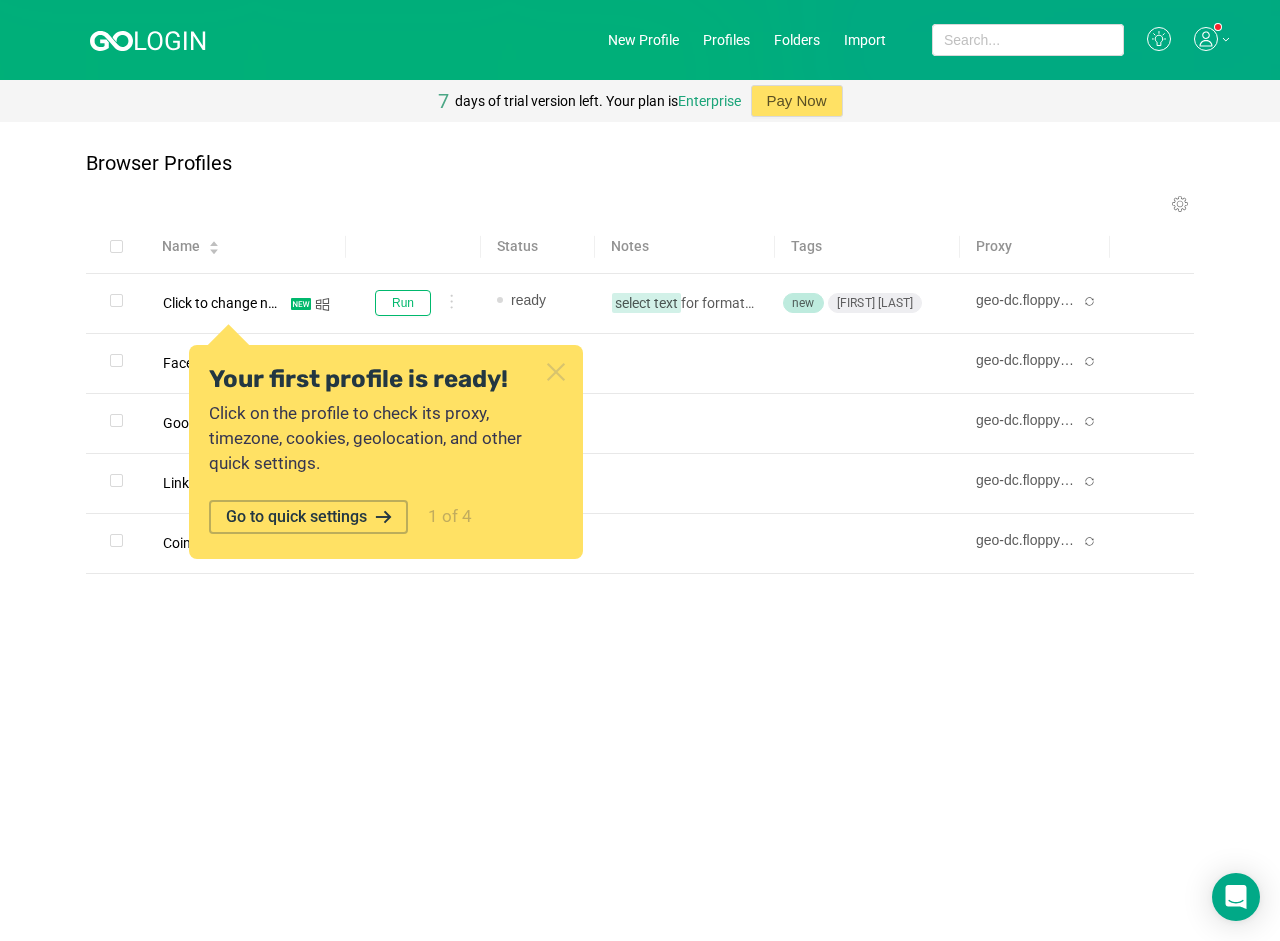 click on "Browser Profiles Run Stop Proxy Share Edit extensions Edit folders Edit tags New fingerprint Clone Export Delete Your first profile is ready! Click on the profile to check its proxy, timezone, cookies, geolocation, and other quick settings. Go to quick settings 1   of   4 Name Status Notes Tags Proxy Click to change name Run ready select text  for formatting shift/ctrl/cmd+enter to insert  new line                                                                                                                                               new [FIRST] [LAST] geo-dc.floppydata.com:[PORT] Facebook Run ready Add note...                                                                                                                                               Add tag... geo-dc.floppydata.com:[PORT] Google Run ready Add note...                                                                                                                                               Add tag... geo-dc.floppydata.com:[PORT] Linkedin Run" at bounding box center (640, 531) 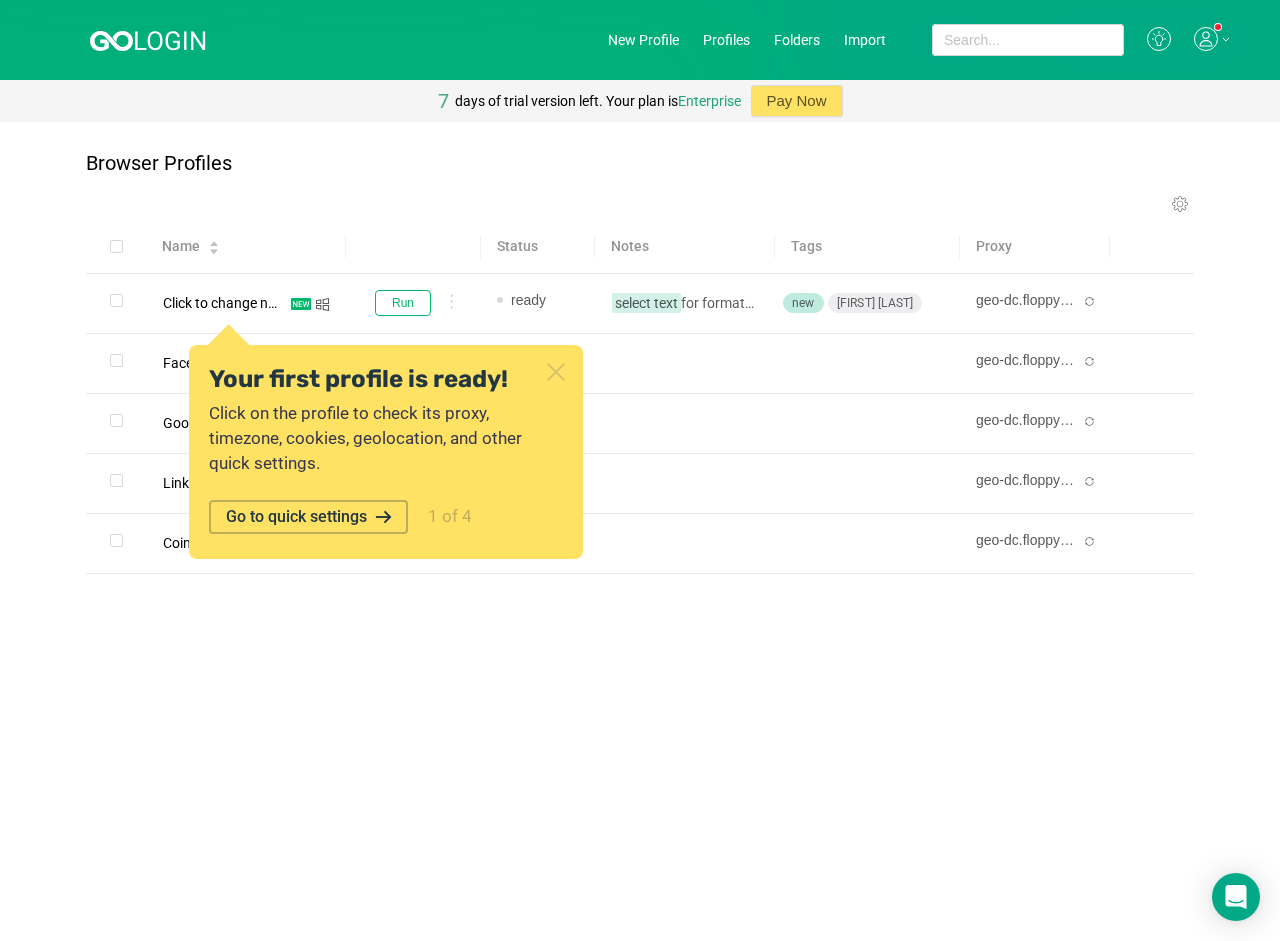 click at bounding box center (555, 371) 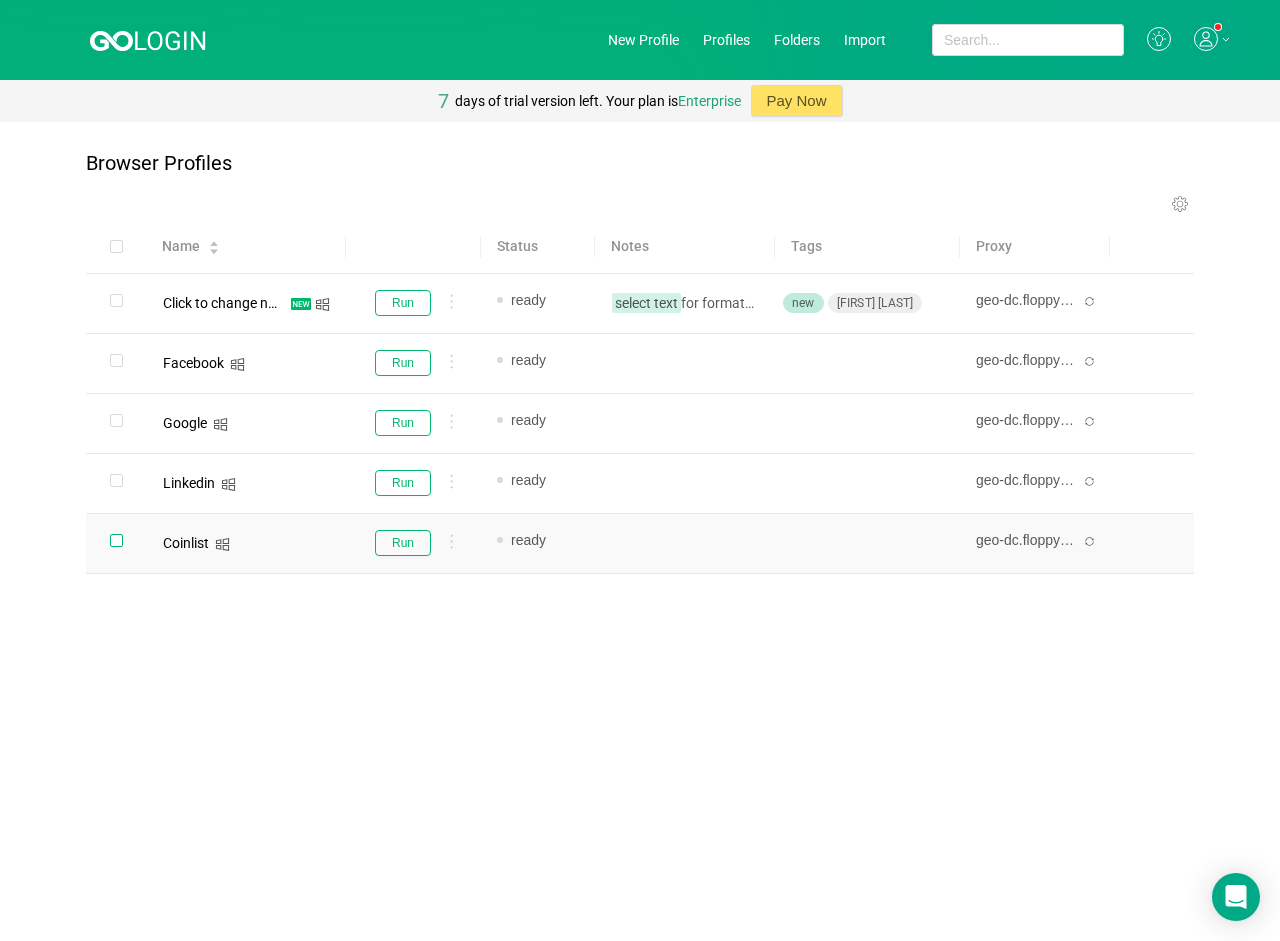 click at bounding box center (116, 300) 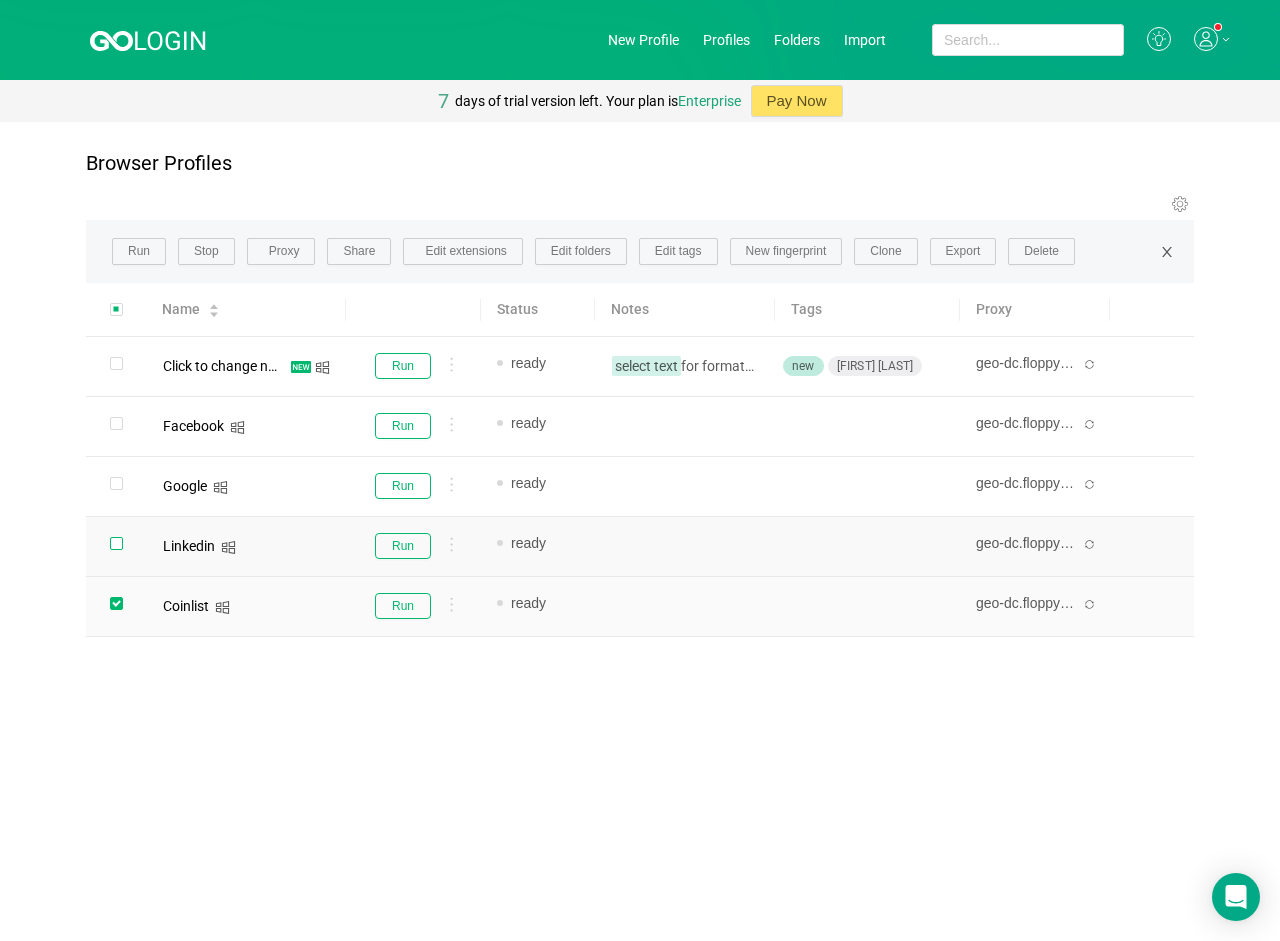 click at bounding box center (116, 363) 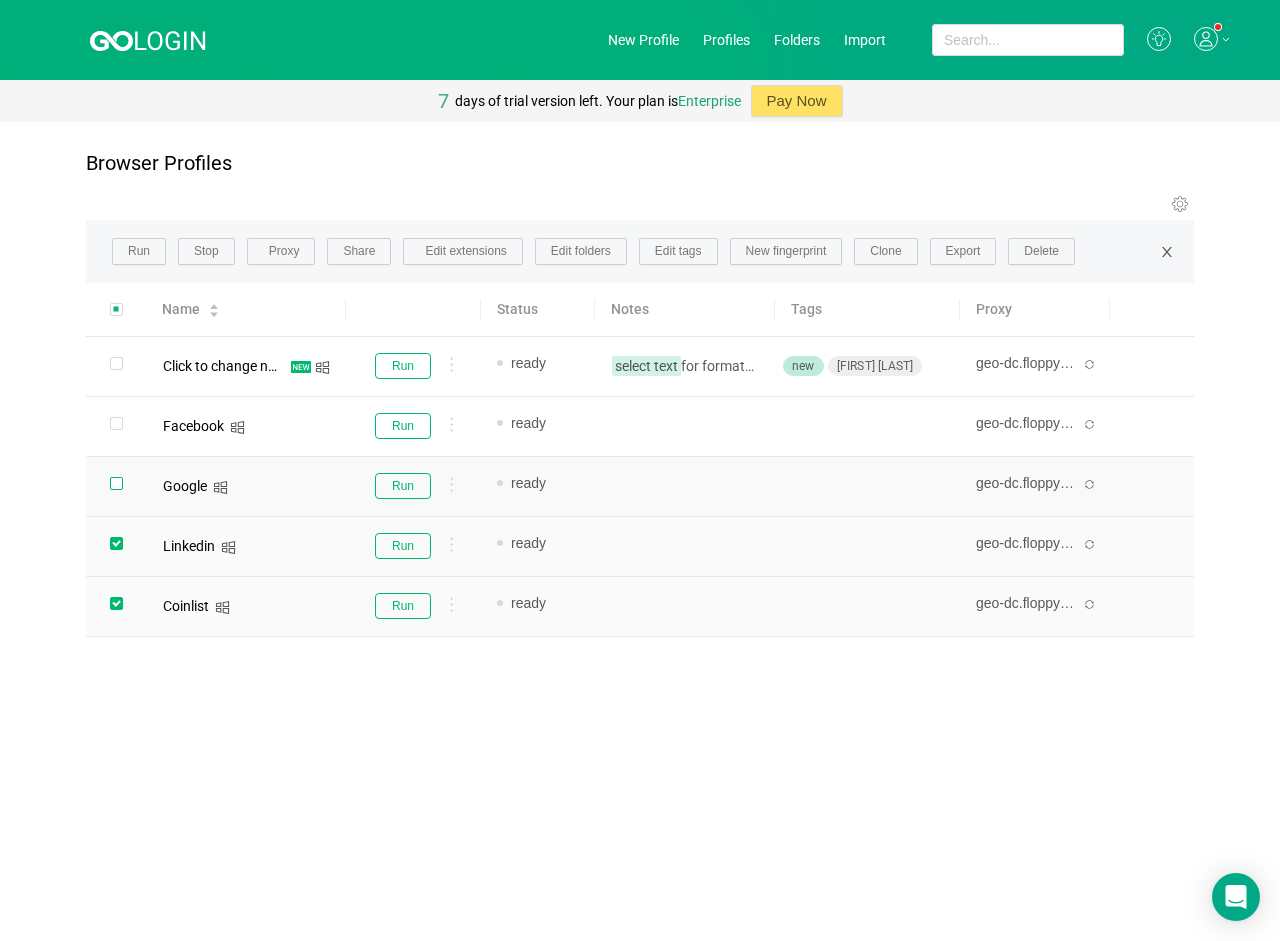 click at bounding box center (116, 363) 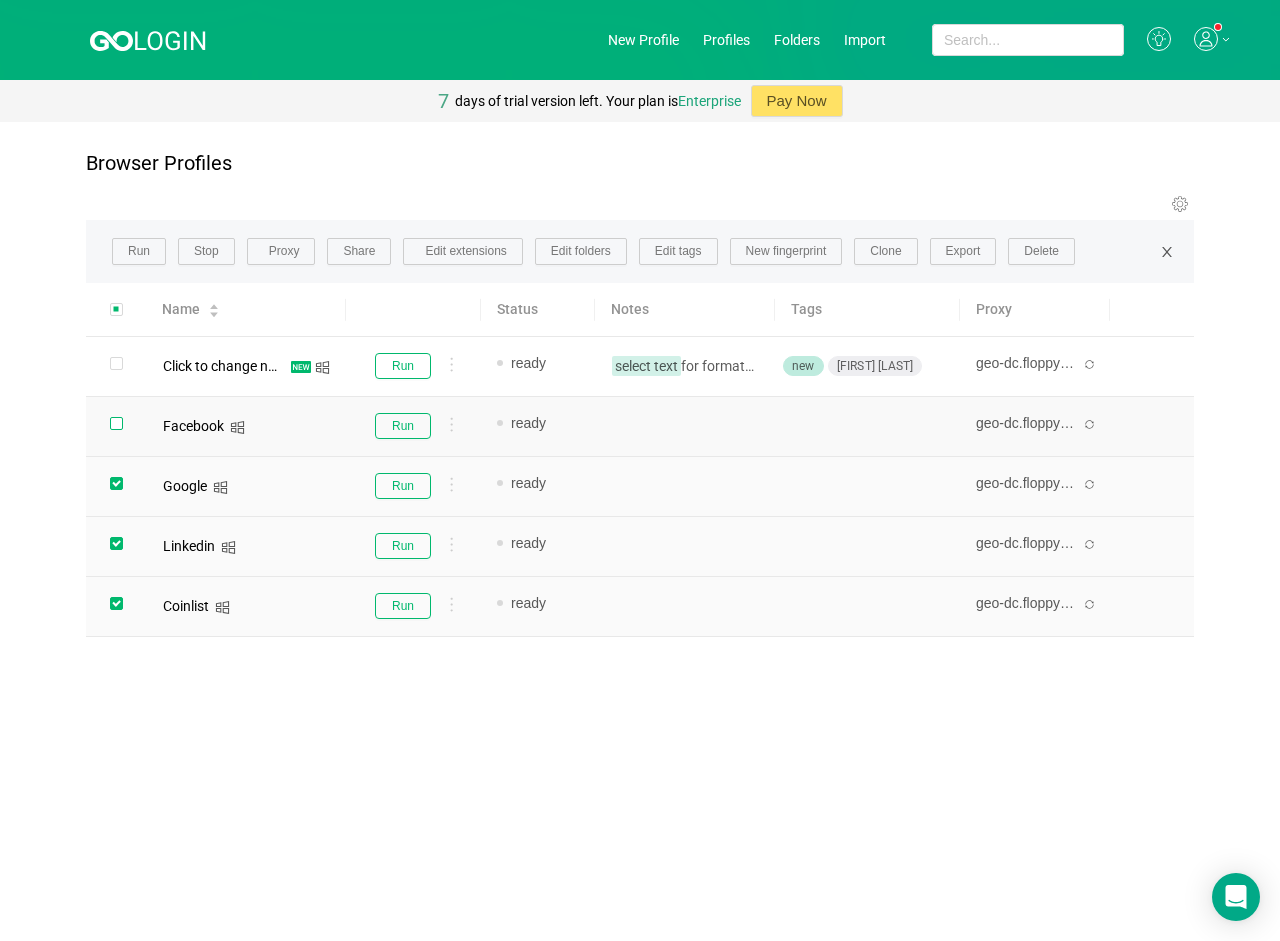 click at bounding box center (116, 363) 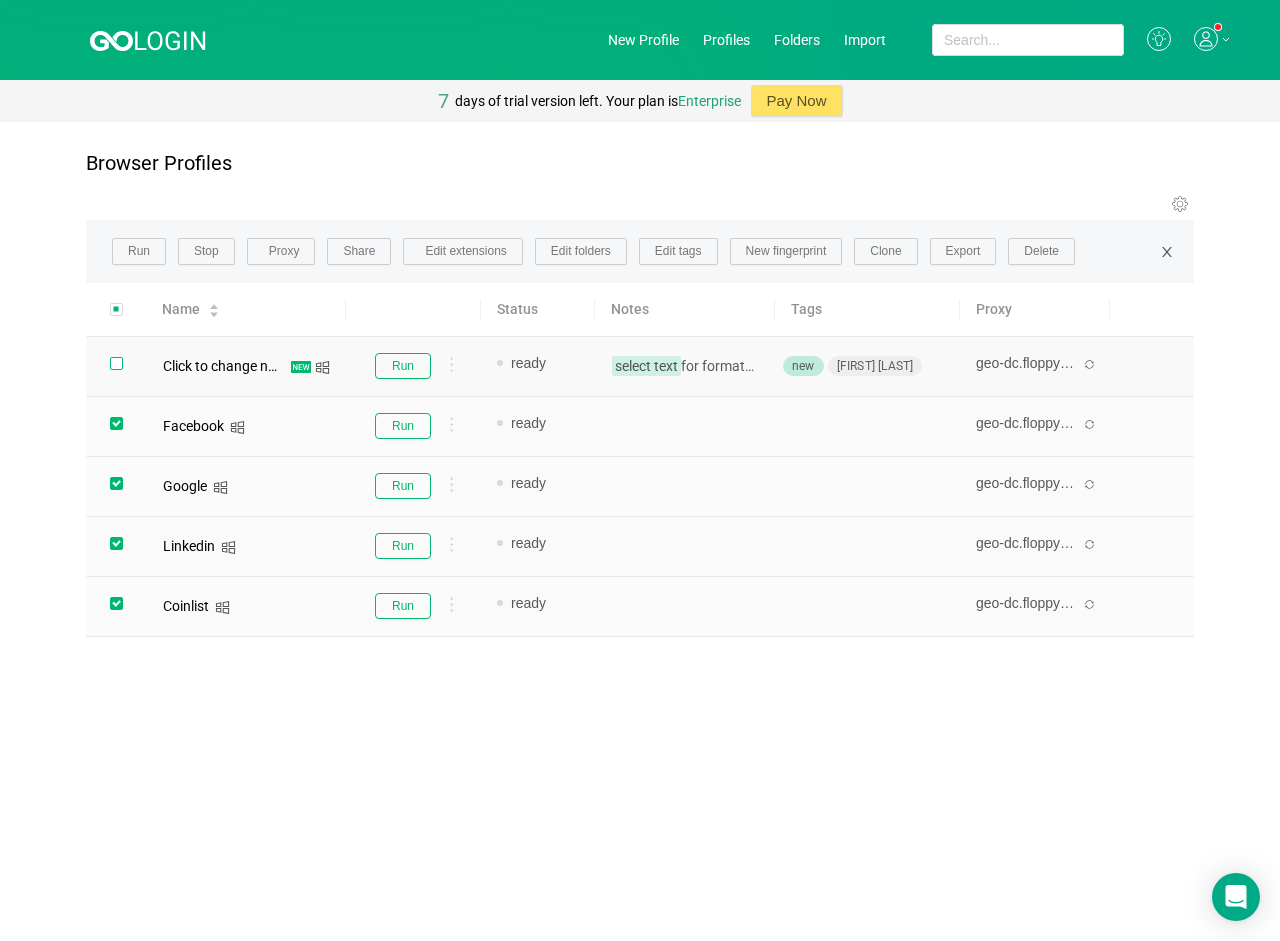 click at bounding box center (116, 363) 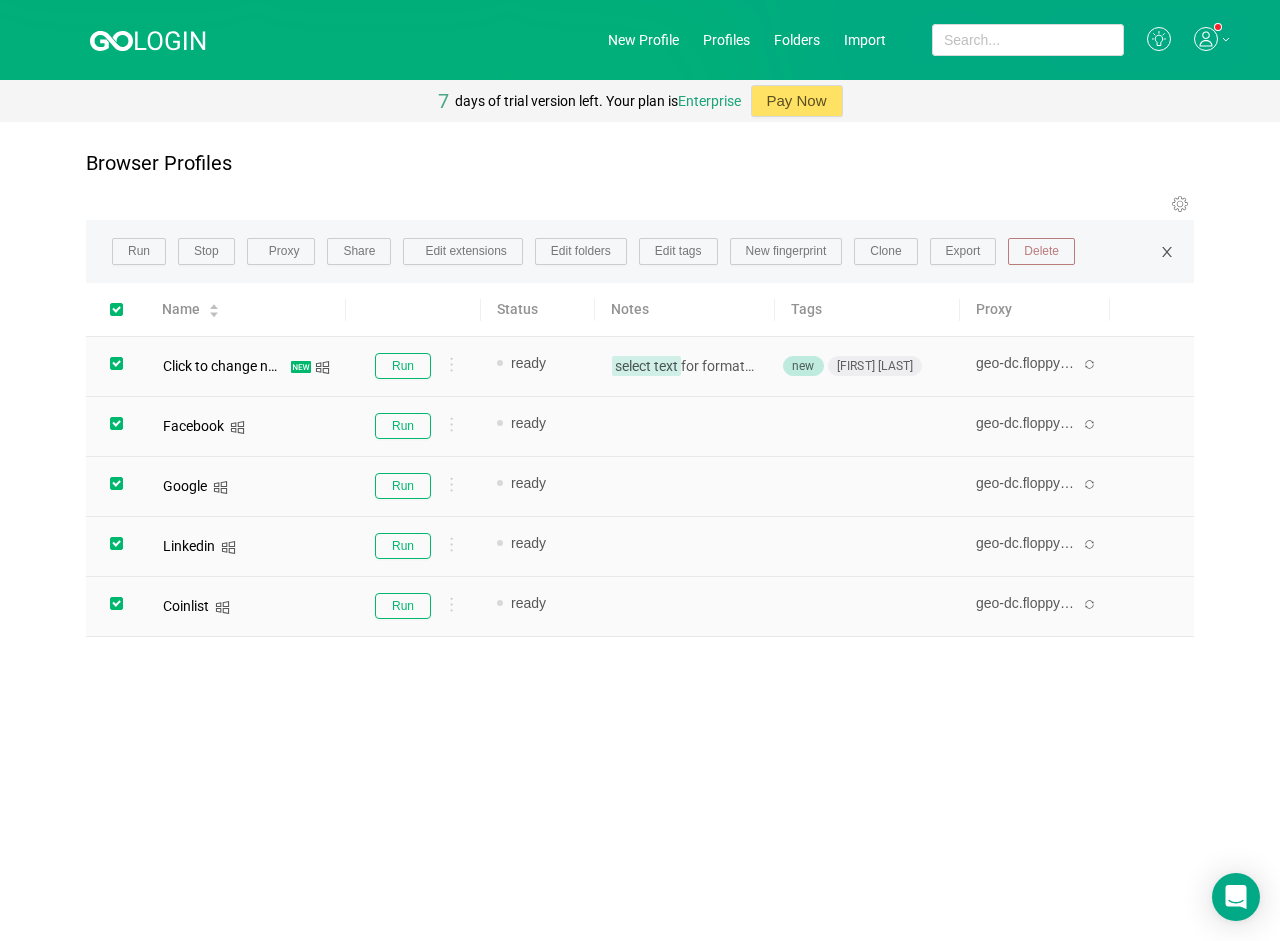 click on "Delete" at bounding box center (1041, 252) 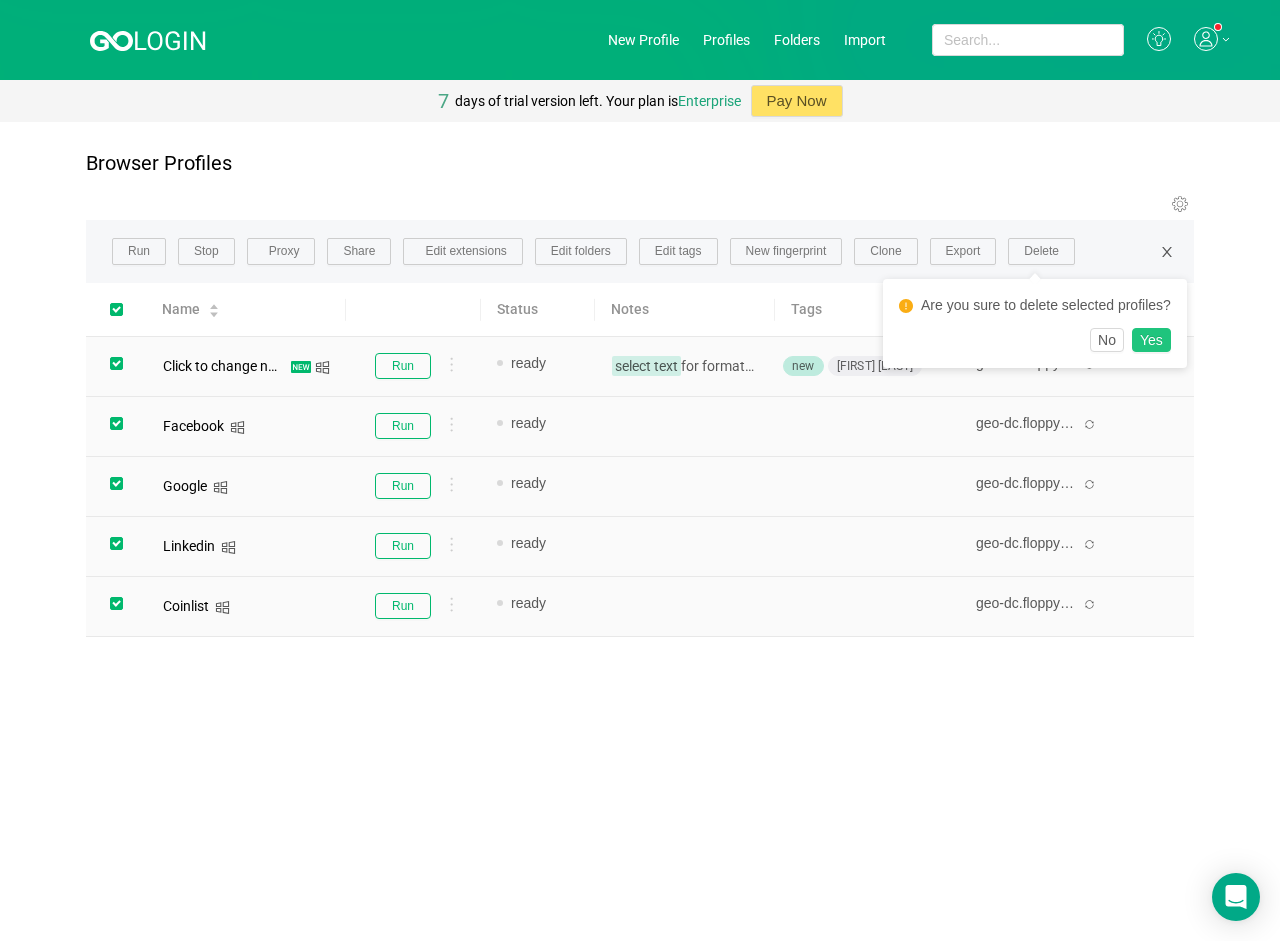click on "Yes" at bounding box center [1151, 340] 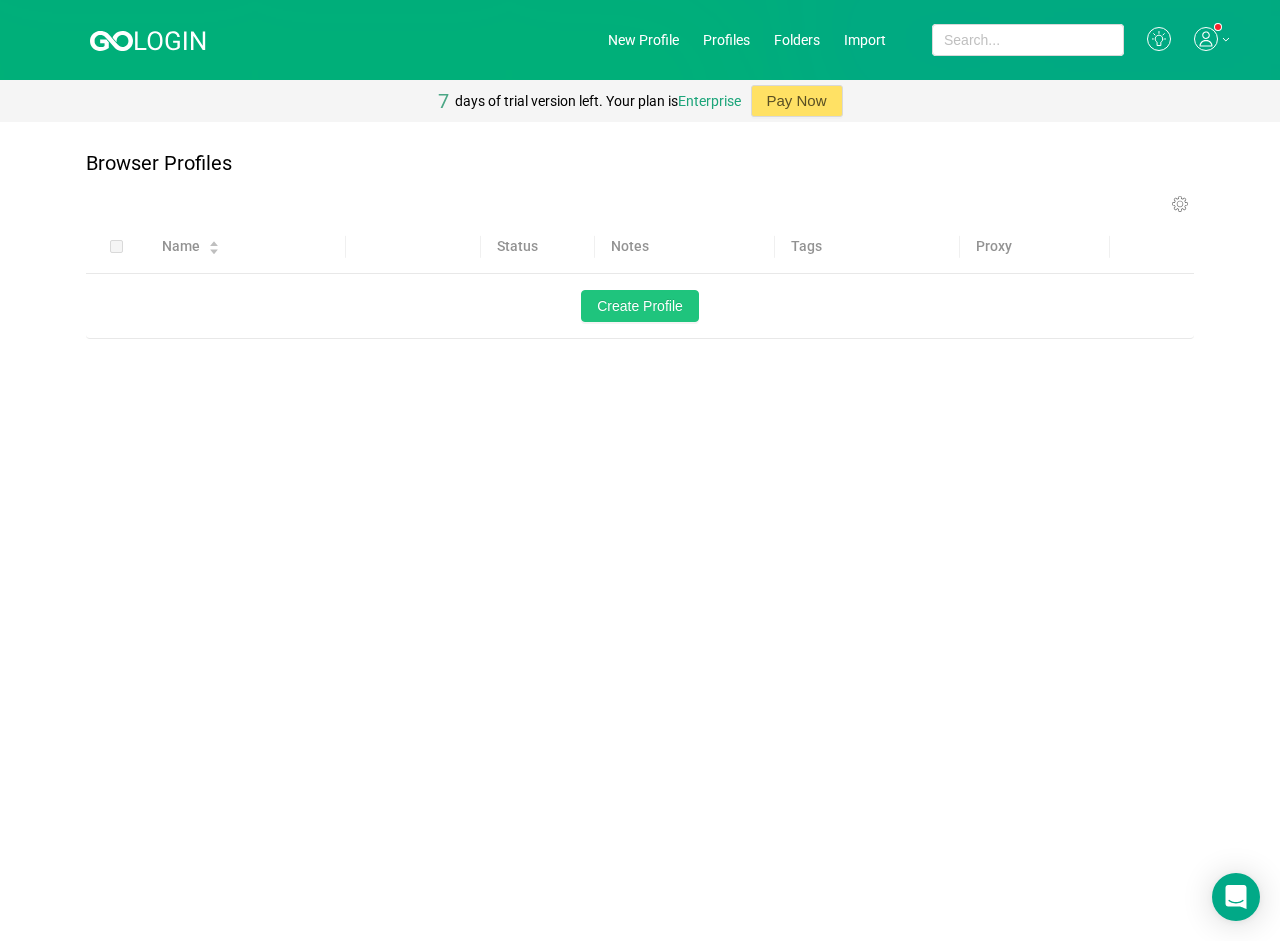 click on "Create Profile" at bounding box center [640, 306] 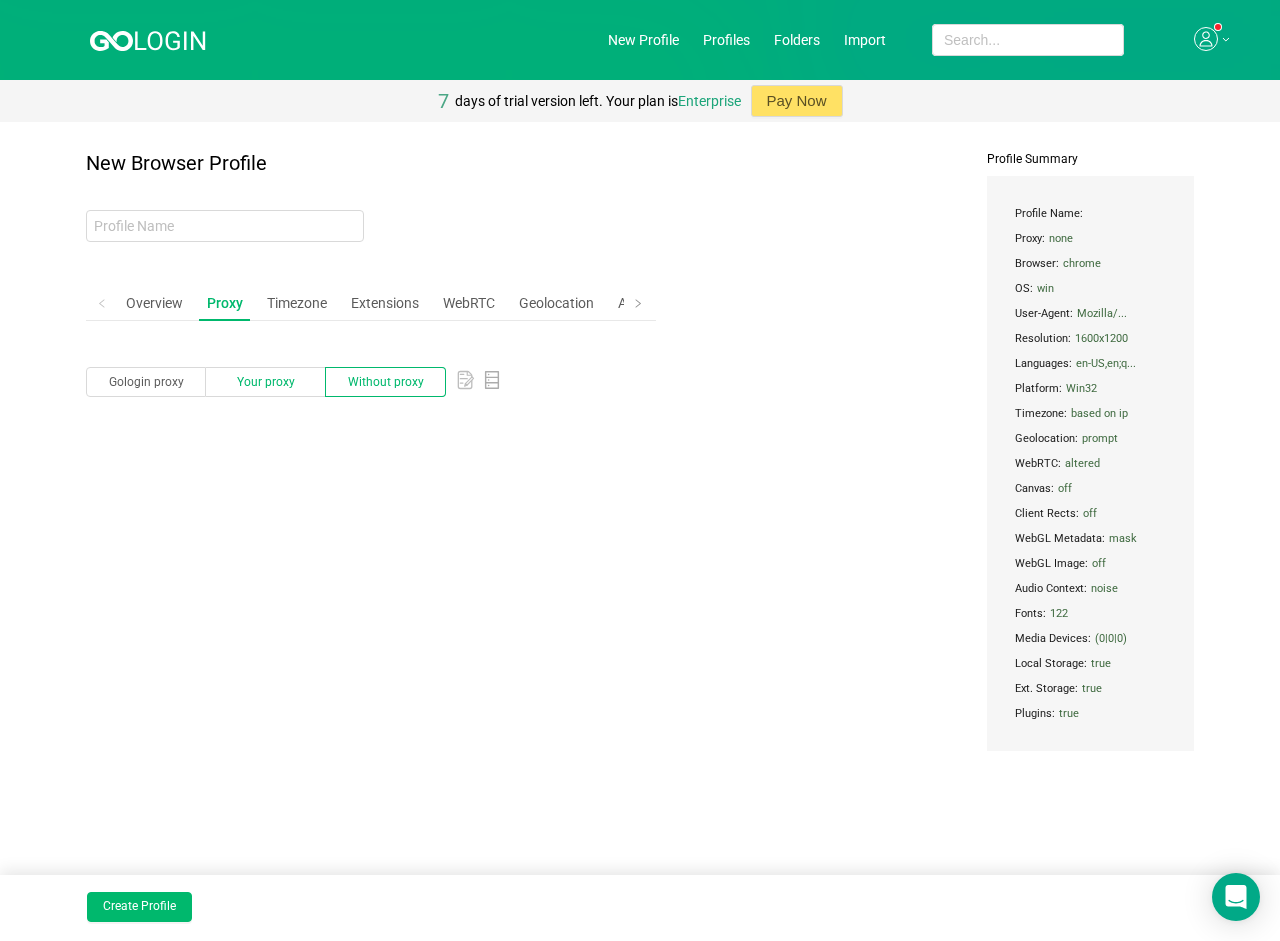click on "Your proxy" at bounding box center (146, 382) 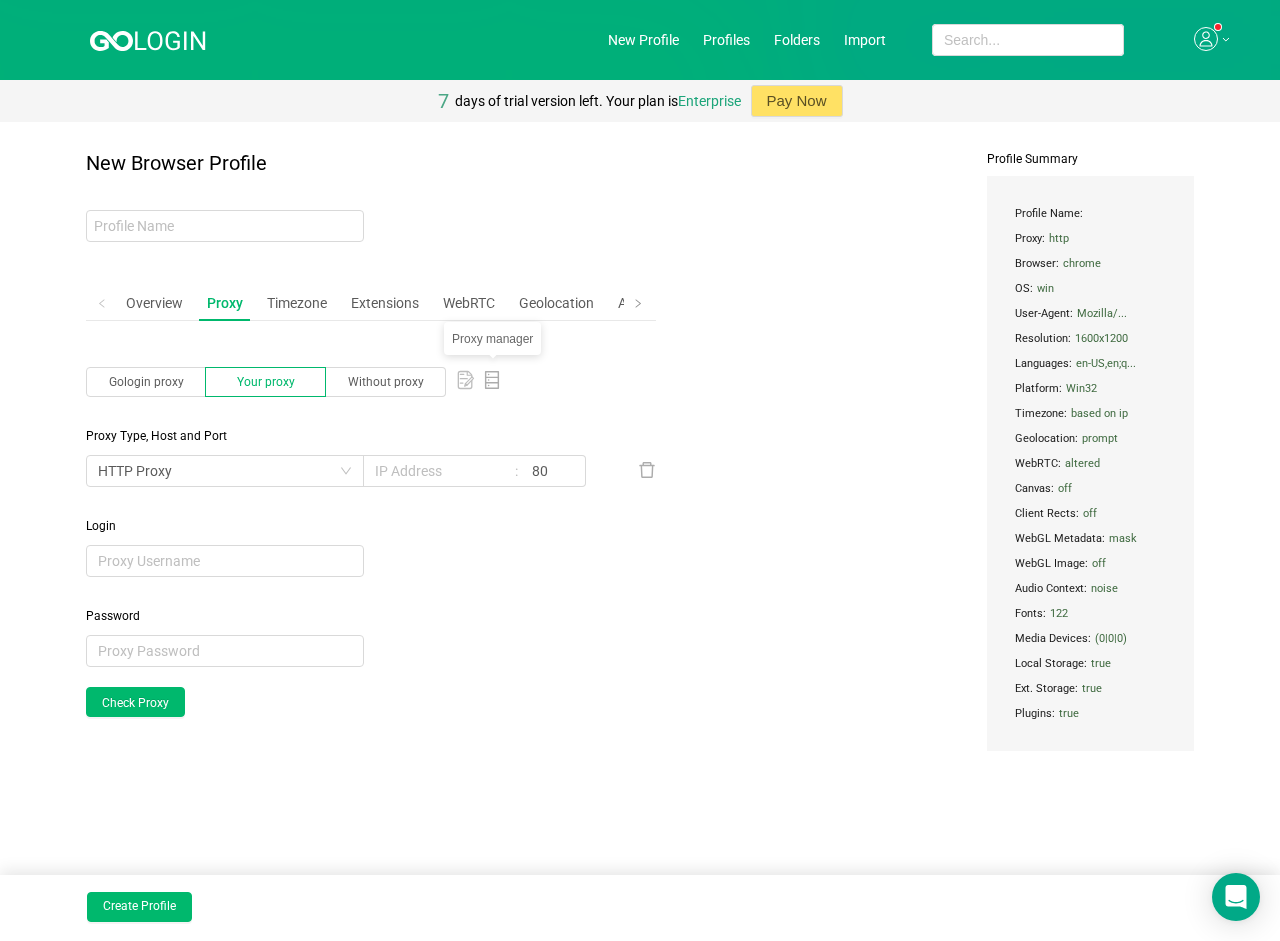 click at bounding box center (492, 380) 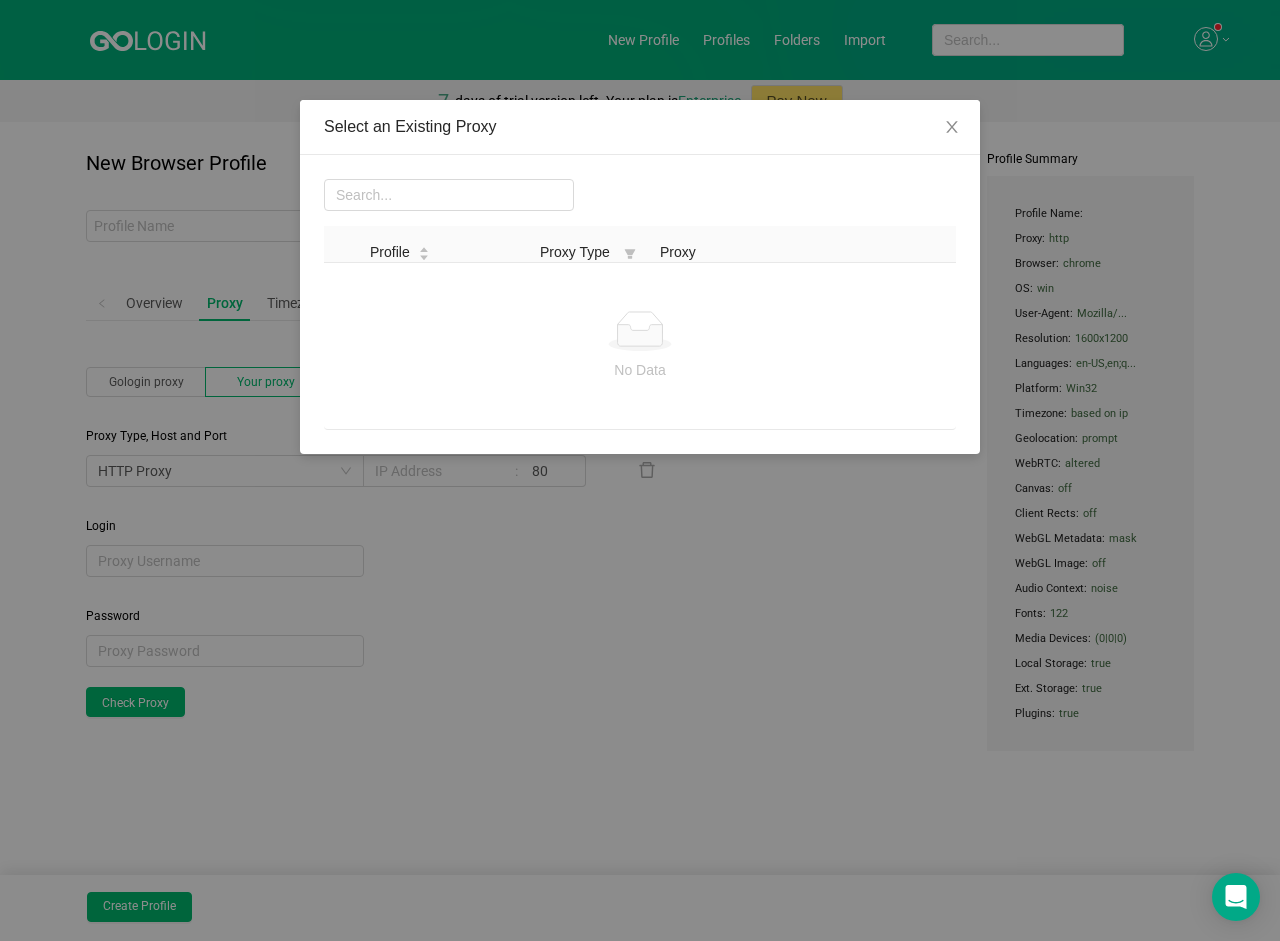 click on "Select an Existing Proxy Profile Proxy Type Proxy No Data" at bounding box center [640, 470] 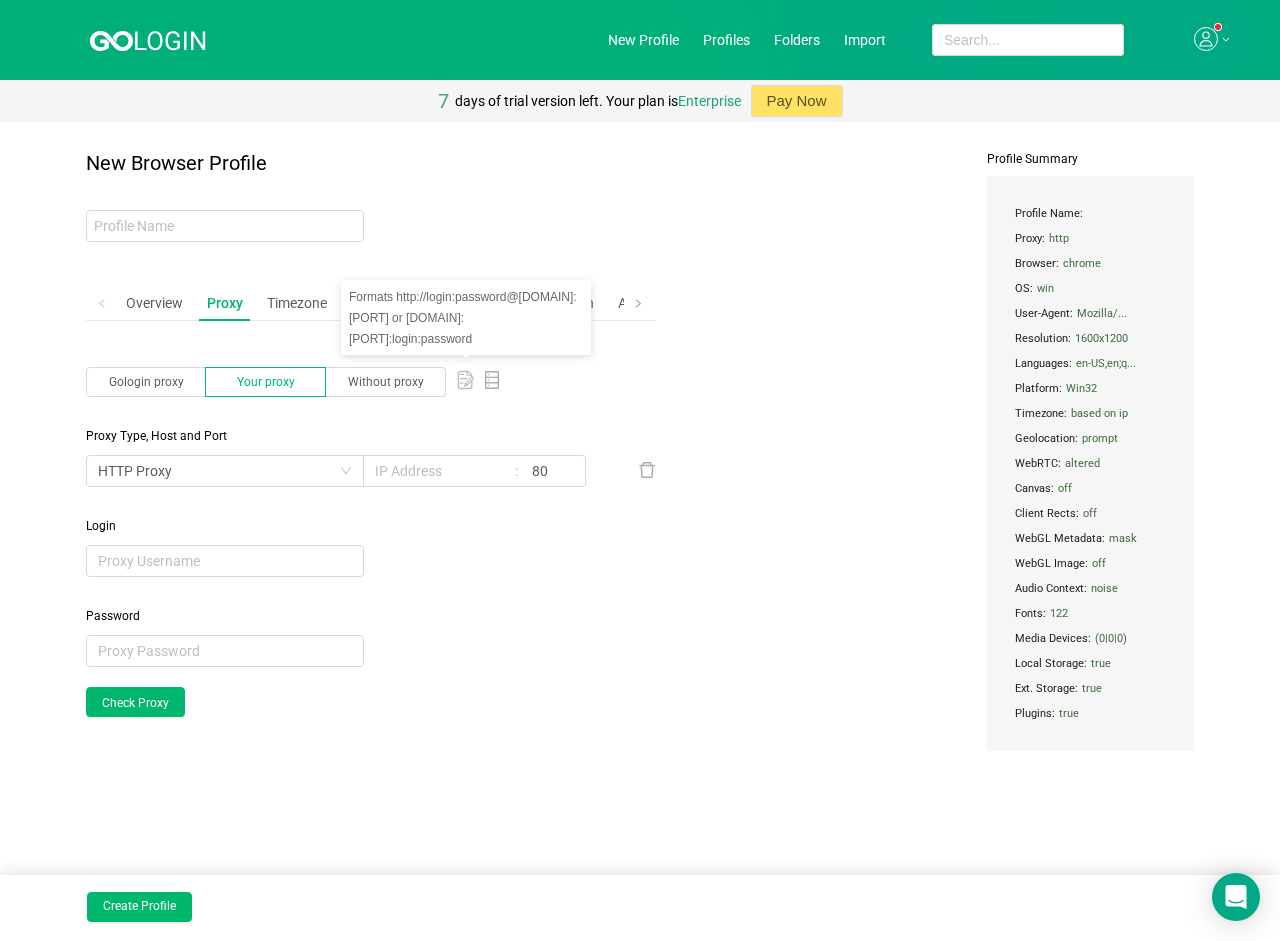 click at bounding box center [469, 381] 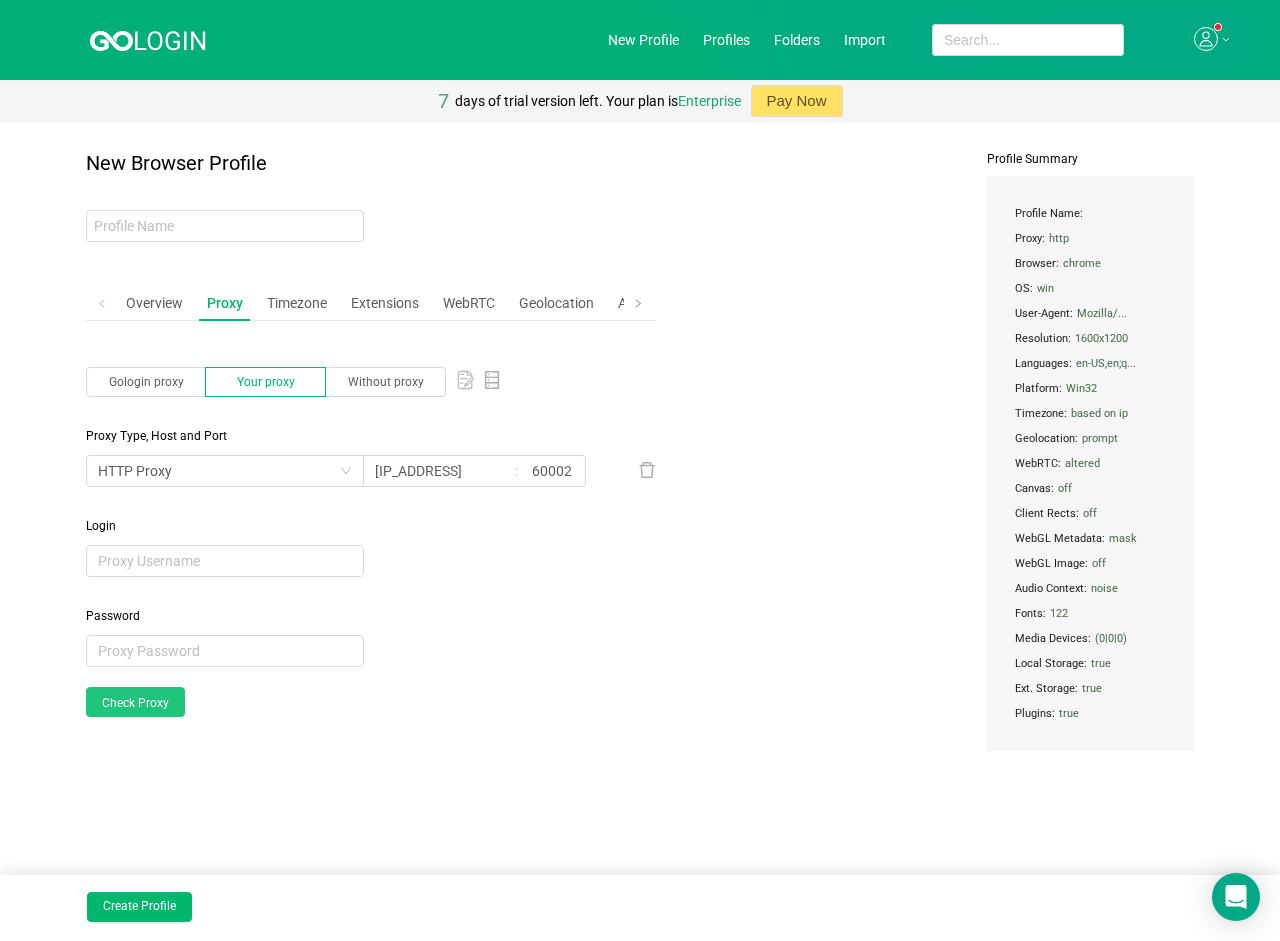 click on "Check Proxy" at bounding box center [135, 702] 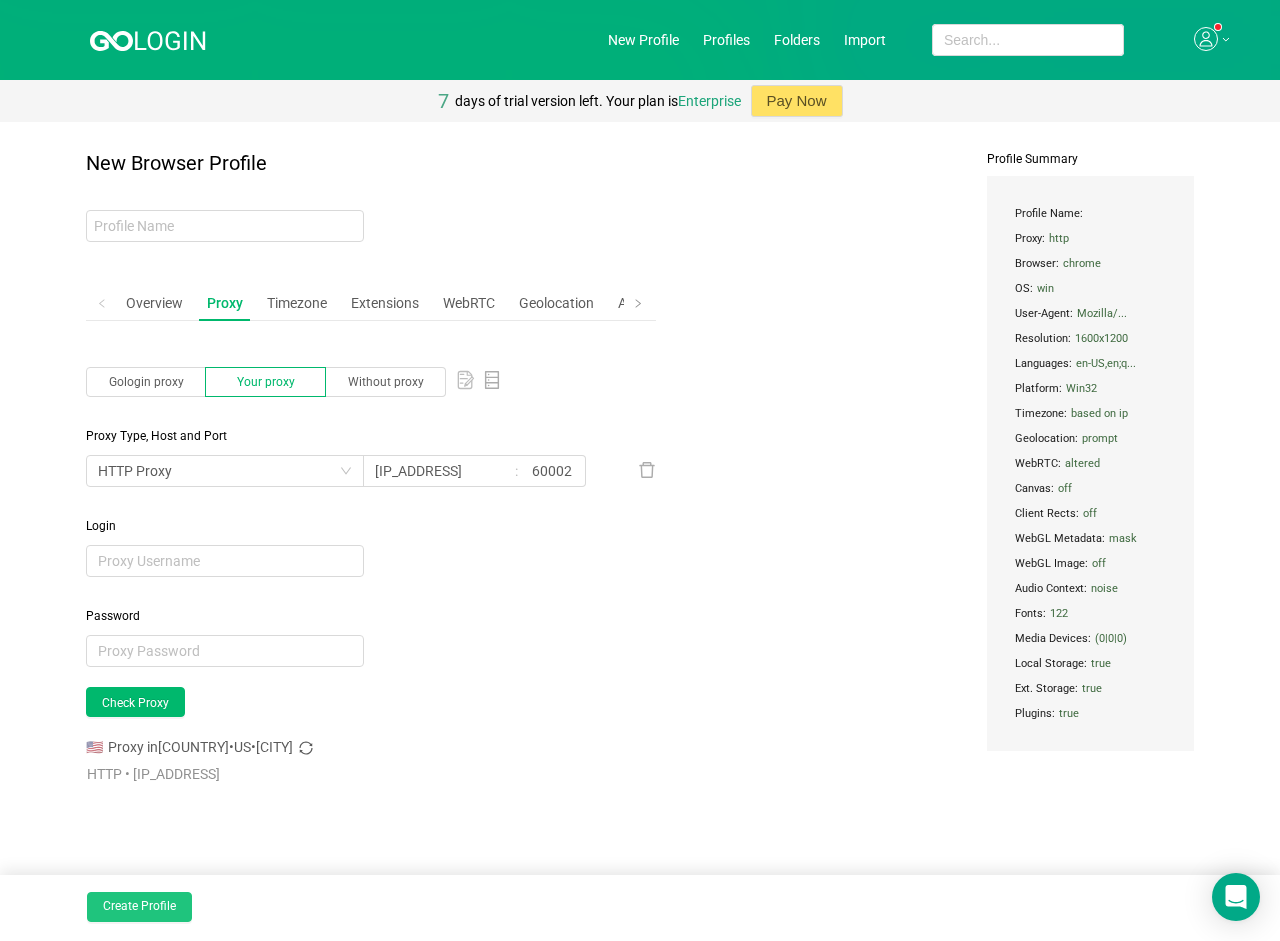 click on "Create Profile" at bounding box center (139, 907) 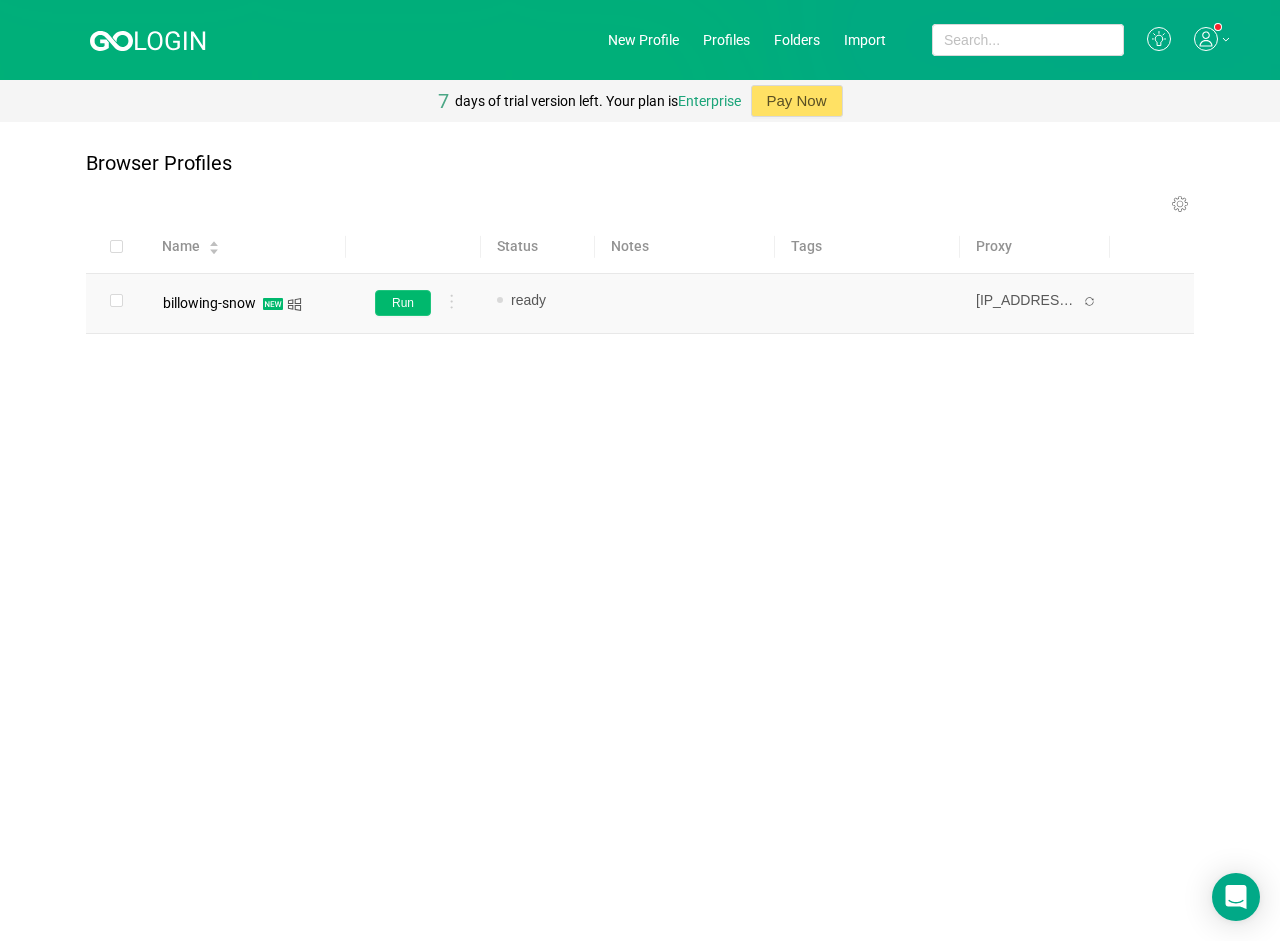 click on "Run" at bounding box center [403, 303] 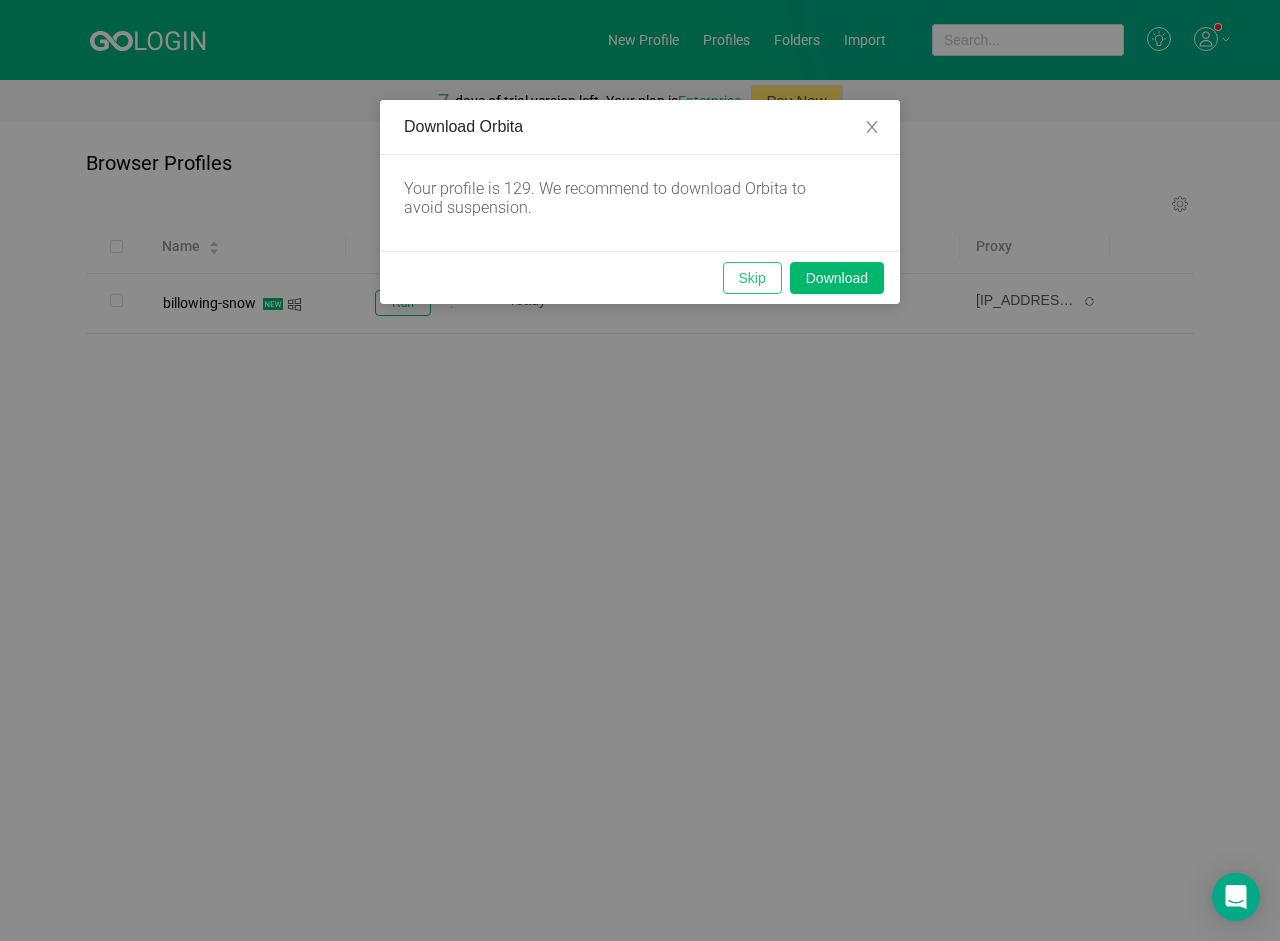 click on "Skip" at bounding box center [752, 278] 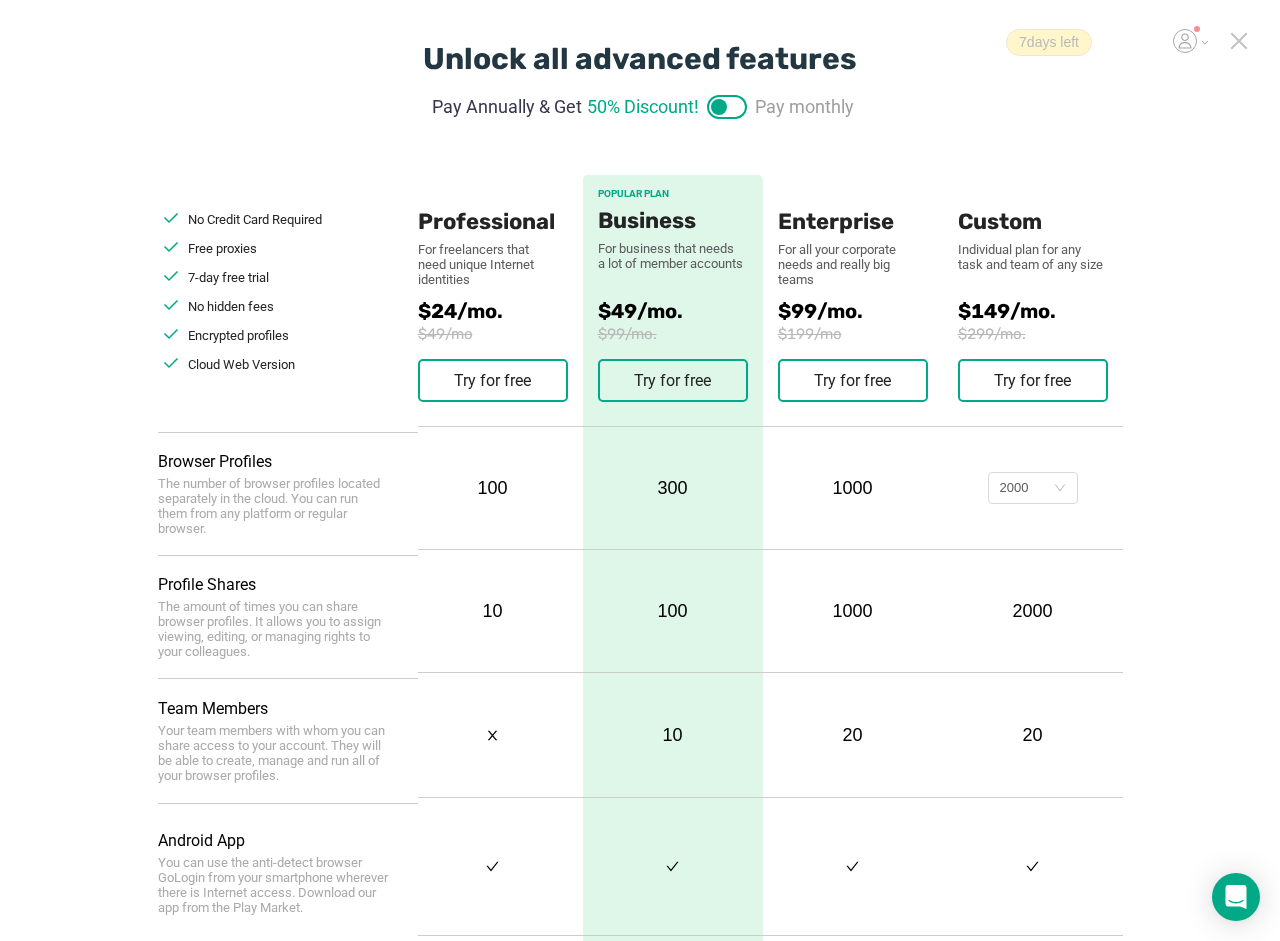 scroll, scrollTop: 0, scrollLeft: 0, axis: both 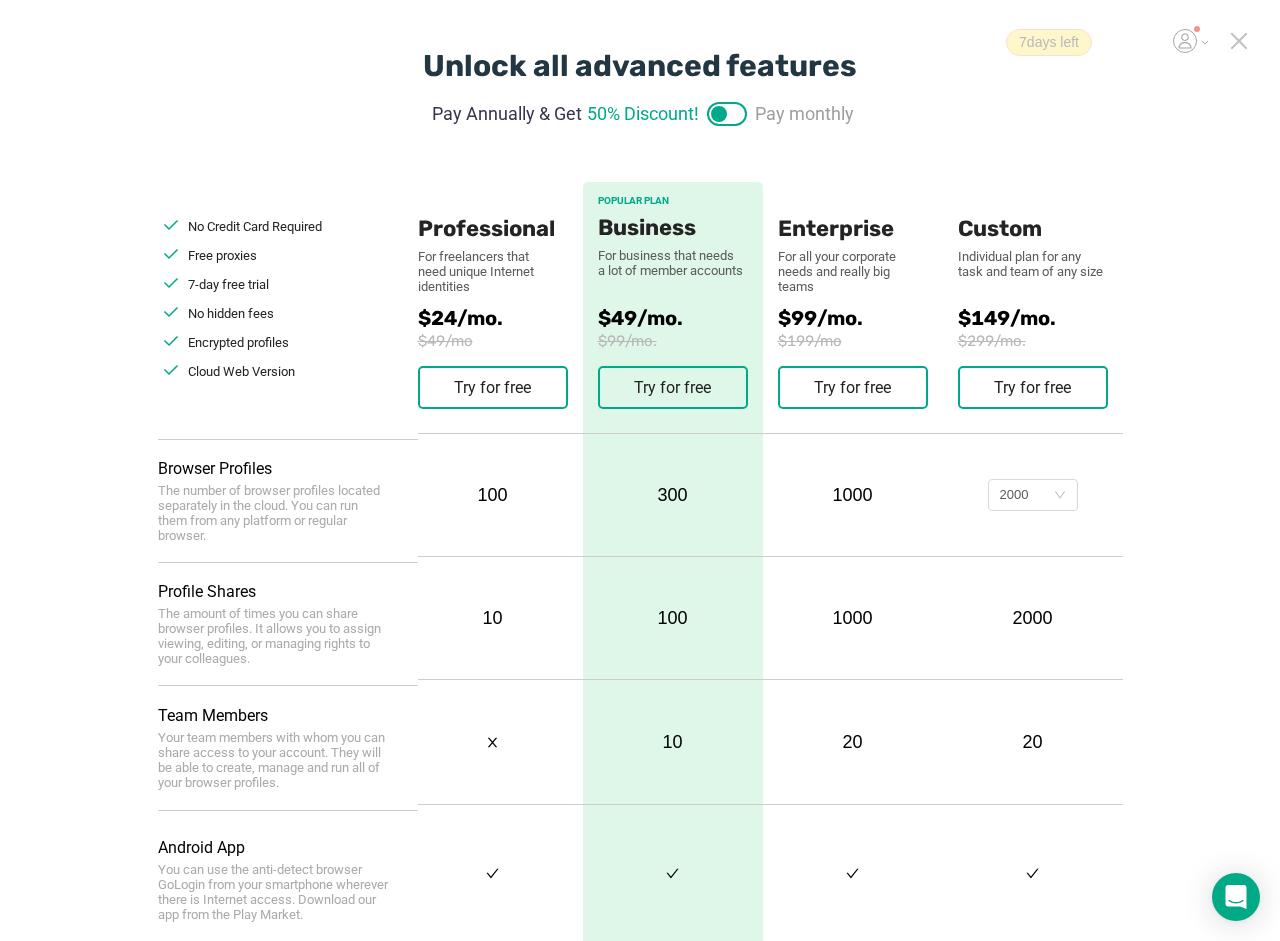 click at bounding box center [1239, 41] 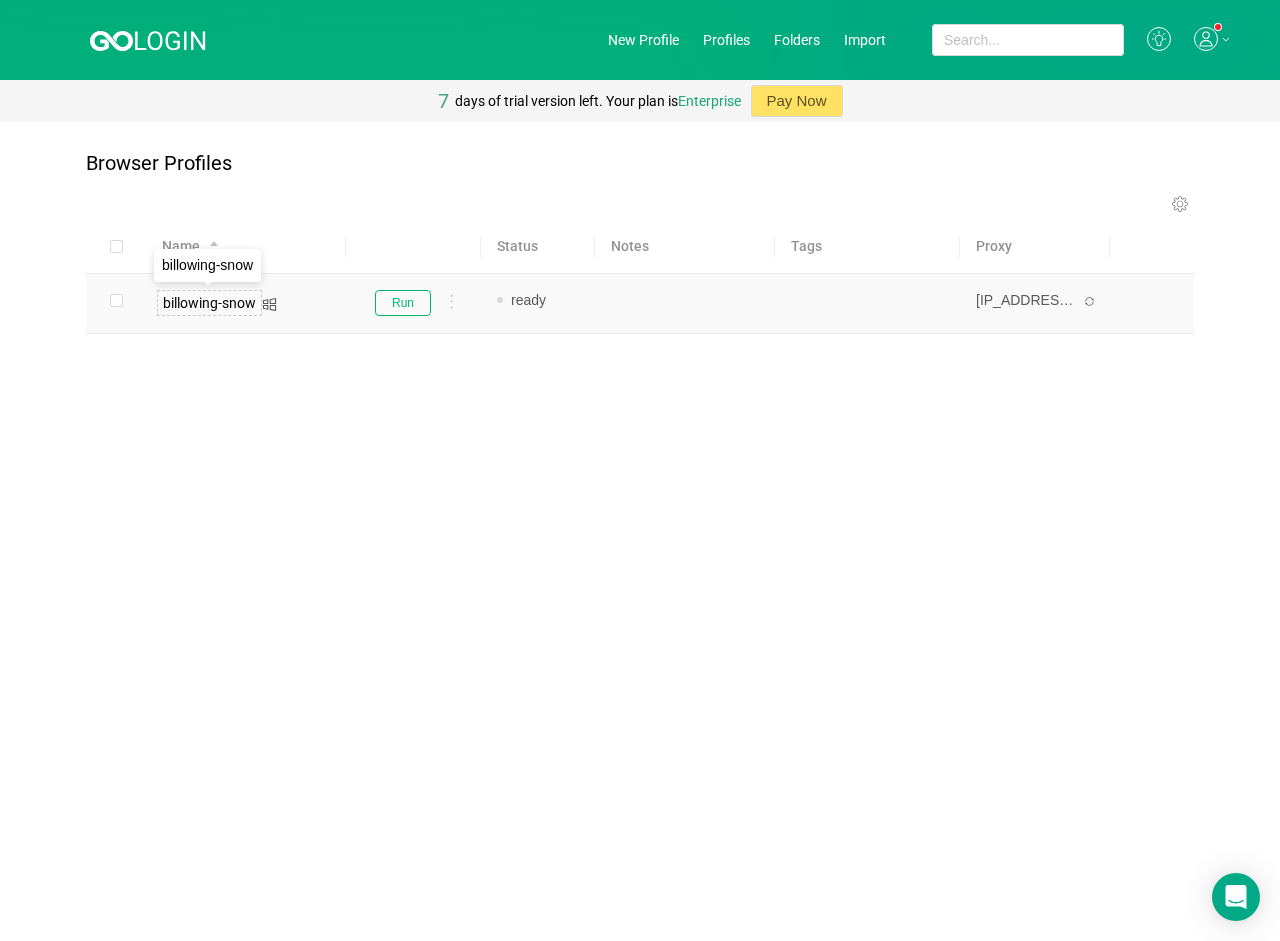 click on "billowing-snow" at bounding box center (209, 303) 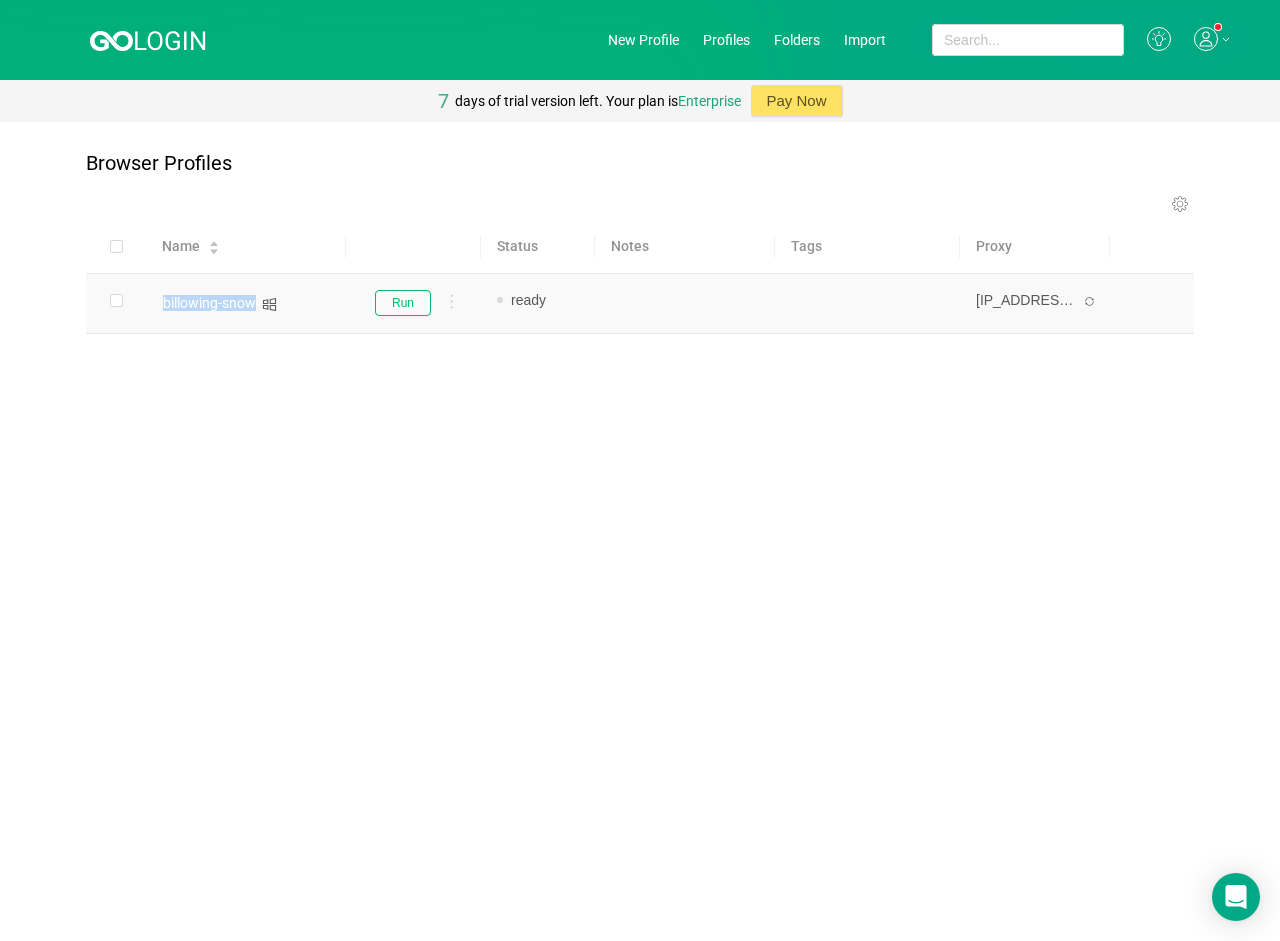 click on "billowing-snow" at bounding box center (209, 303) 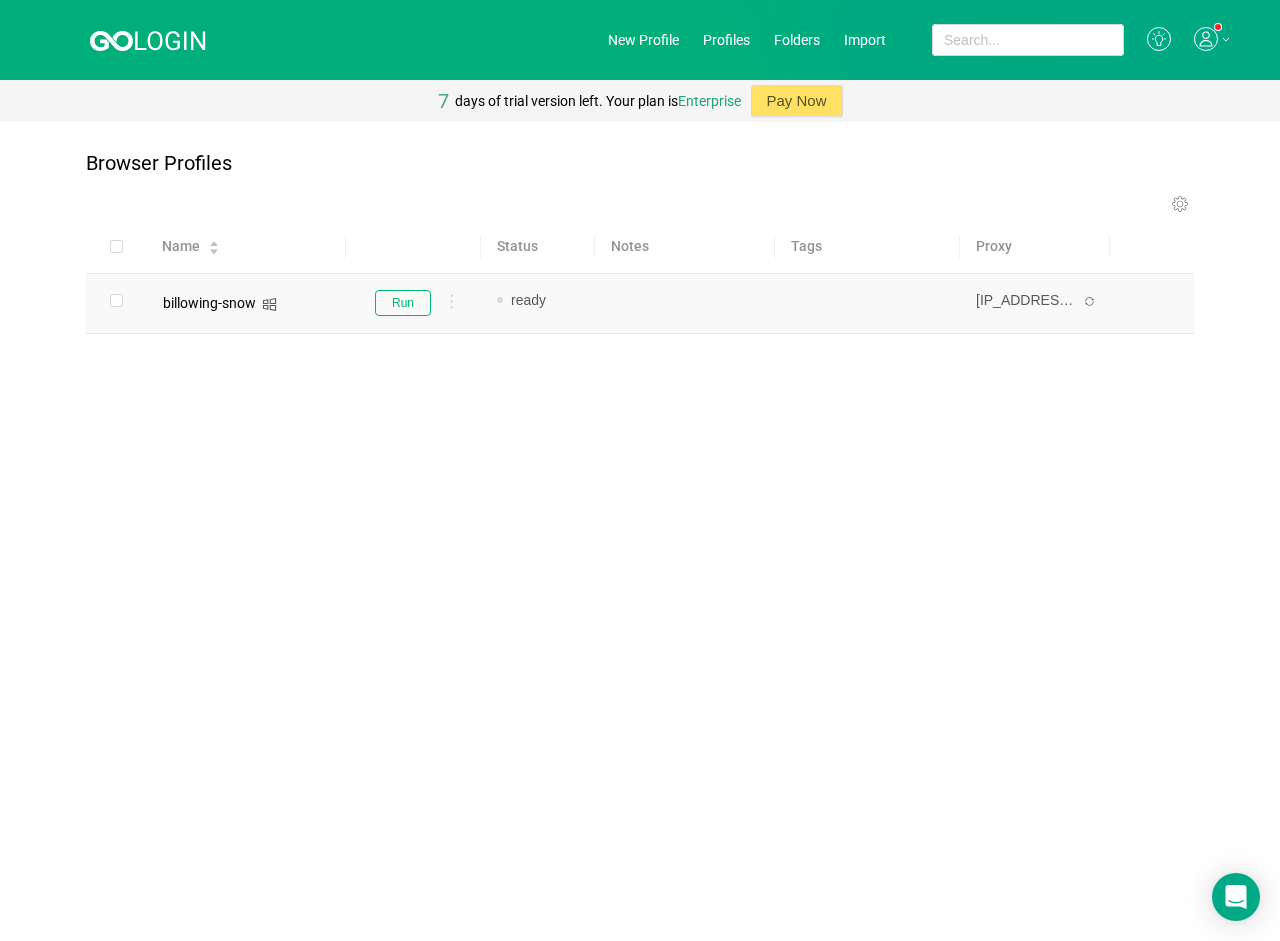 click on "Browser Profiles Run Stop Proxy Share Edit extensions Edit folders Edit tags New fingerprint Clone Export Delete Your first profile is ready! Click on the profile to check its proxy, timezone, cookies, geolocation, and other quick settings. Go to quick settings 1   of   4 Name Status Notes Tags Proxy billowing-snow Run ready Add note...                                                                                                                                               Add tag... [IP_ADDRESS]:[PORT]" at bounding box center [640, 531] 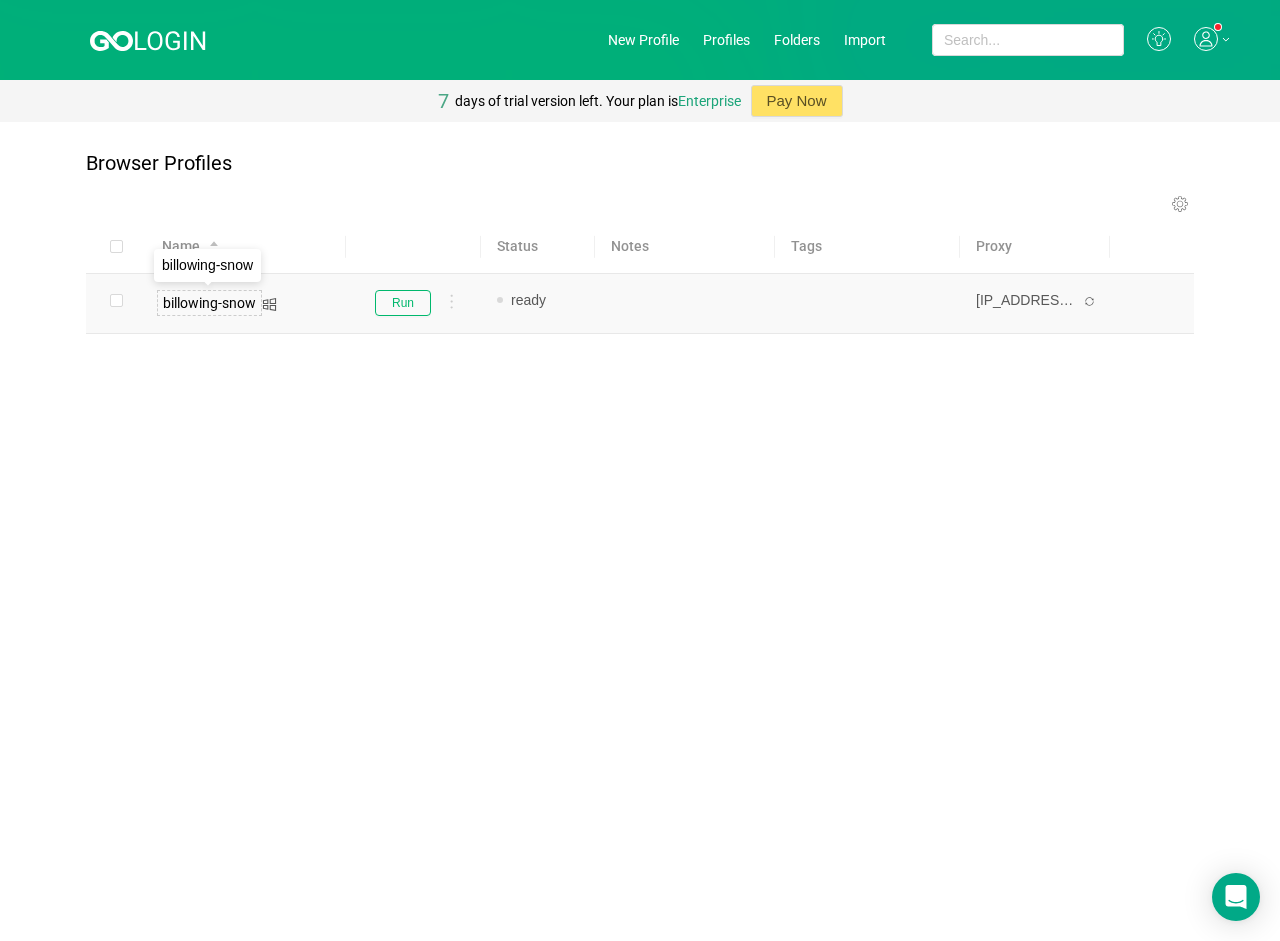 click on "billowing-snow" at bounding box center [209, 303] 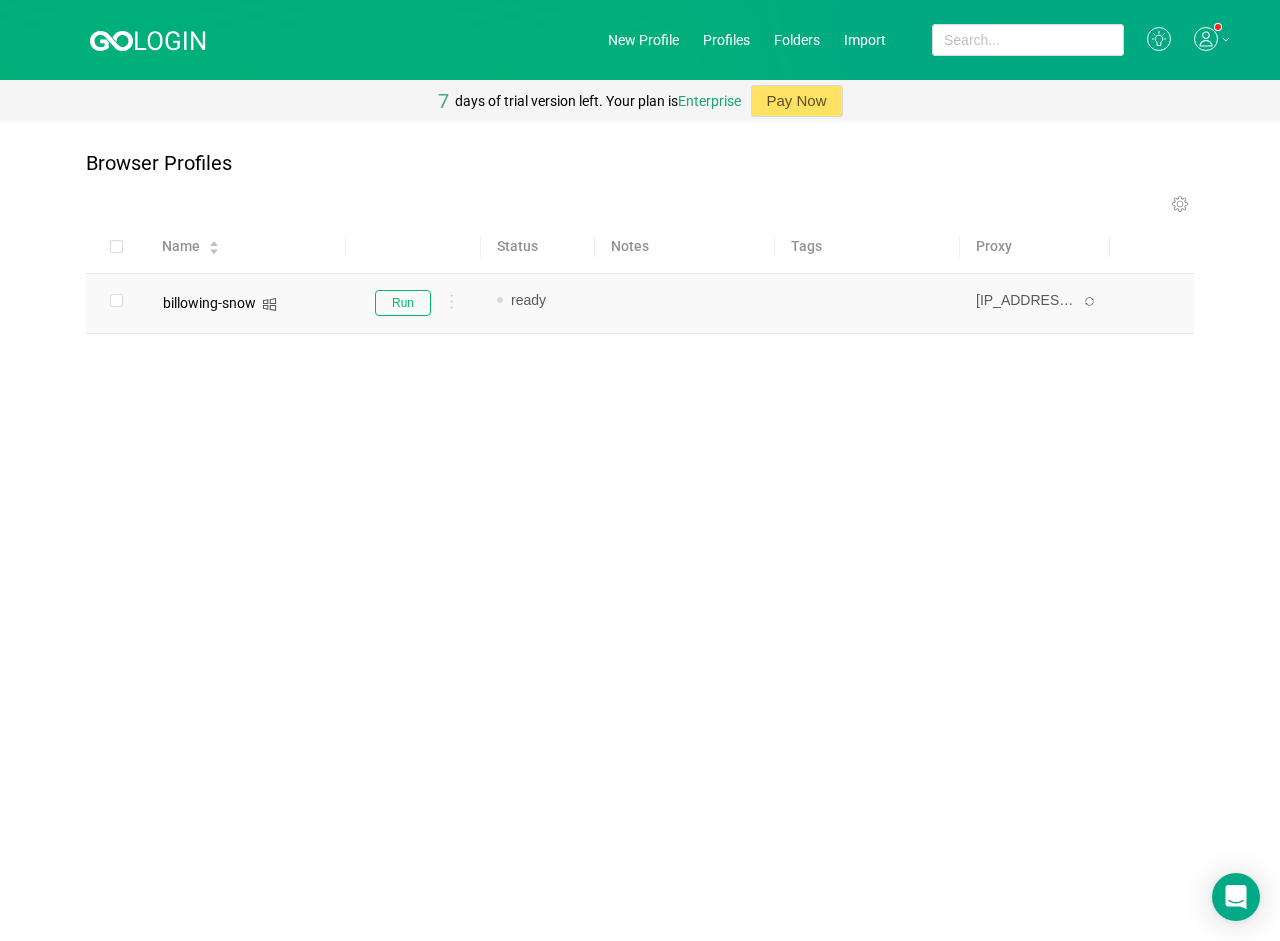 click on "billowing-snow" at bounding box center [209, 303] 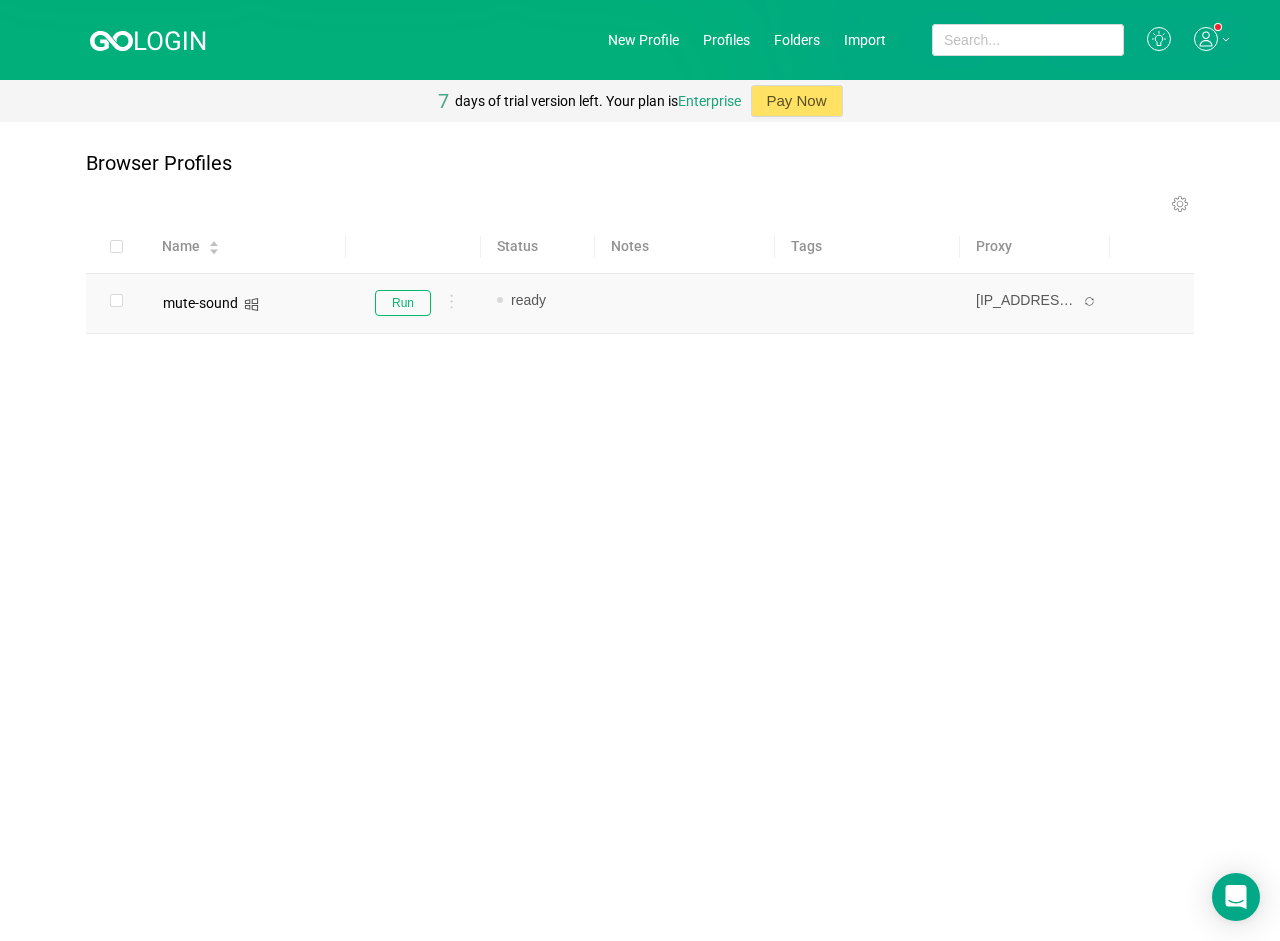 click on "mute-sound" at bounding box center [200, 303] 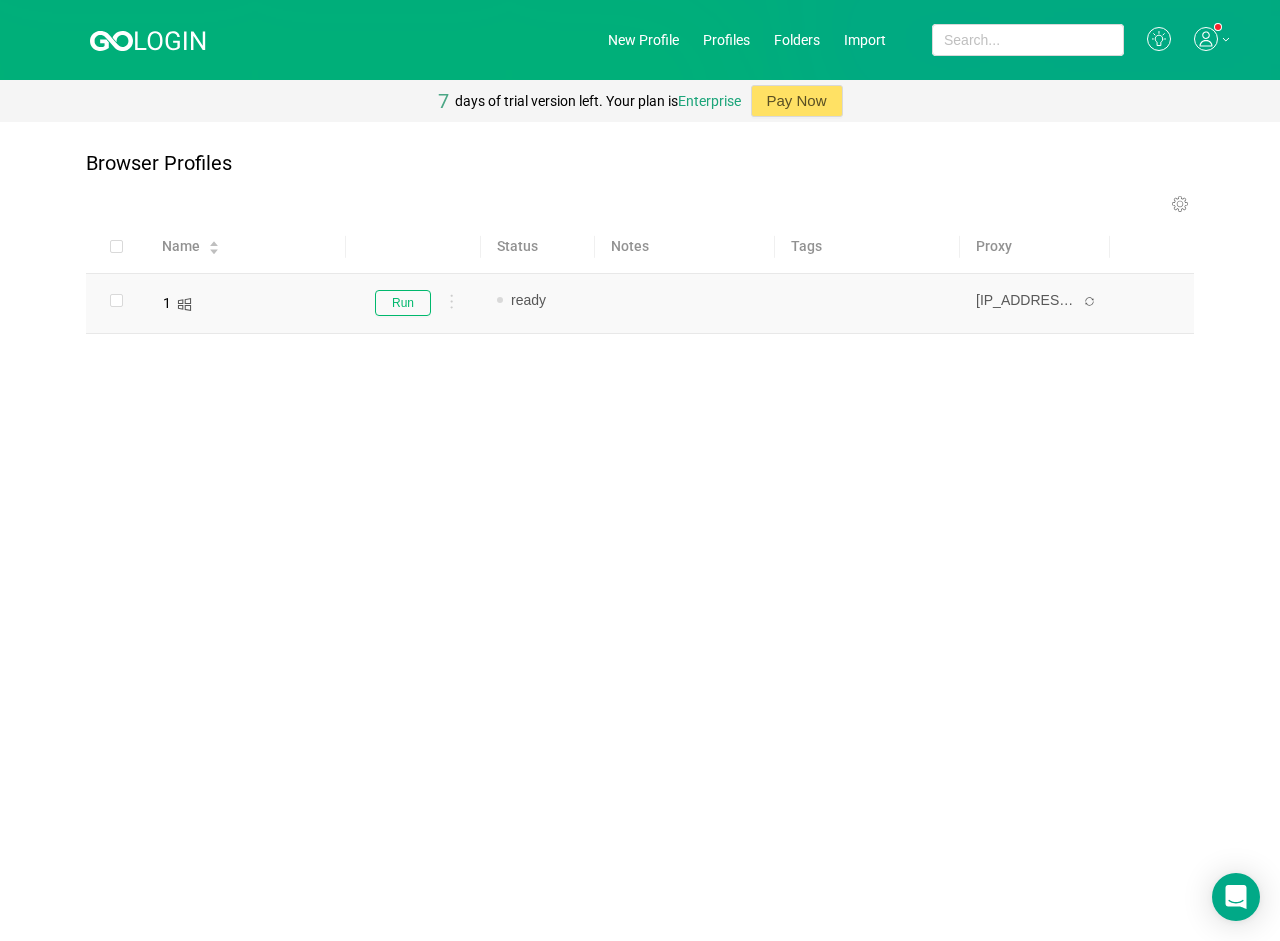 click on "Browser Profiles Run Stop Proxy Share Edit extensions Edit folders Edit tags New fingerprint Clone Export Delete Your first profile is ready! Click on the profile to check its proxy, timezone, cookies, geolocation, and other quick settings. Go to quick settings 1   of   4 Name Status Notes Tags Proxy 1 Run ready Add note...                                                                                                                                               Add tag... [IP_ADDRESS]:[PORT]" at bounding box center (640, 531) 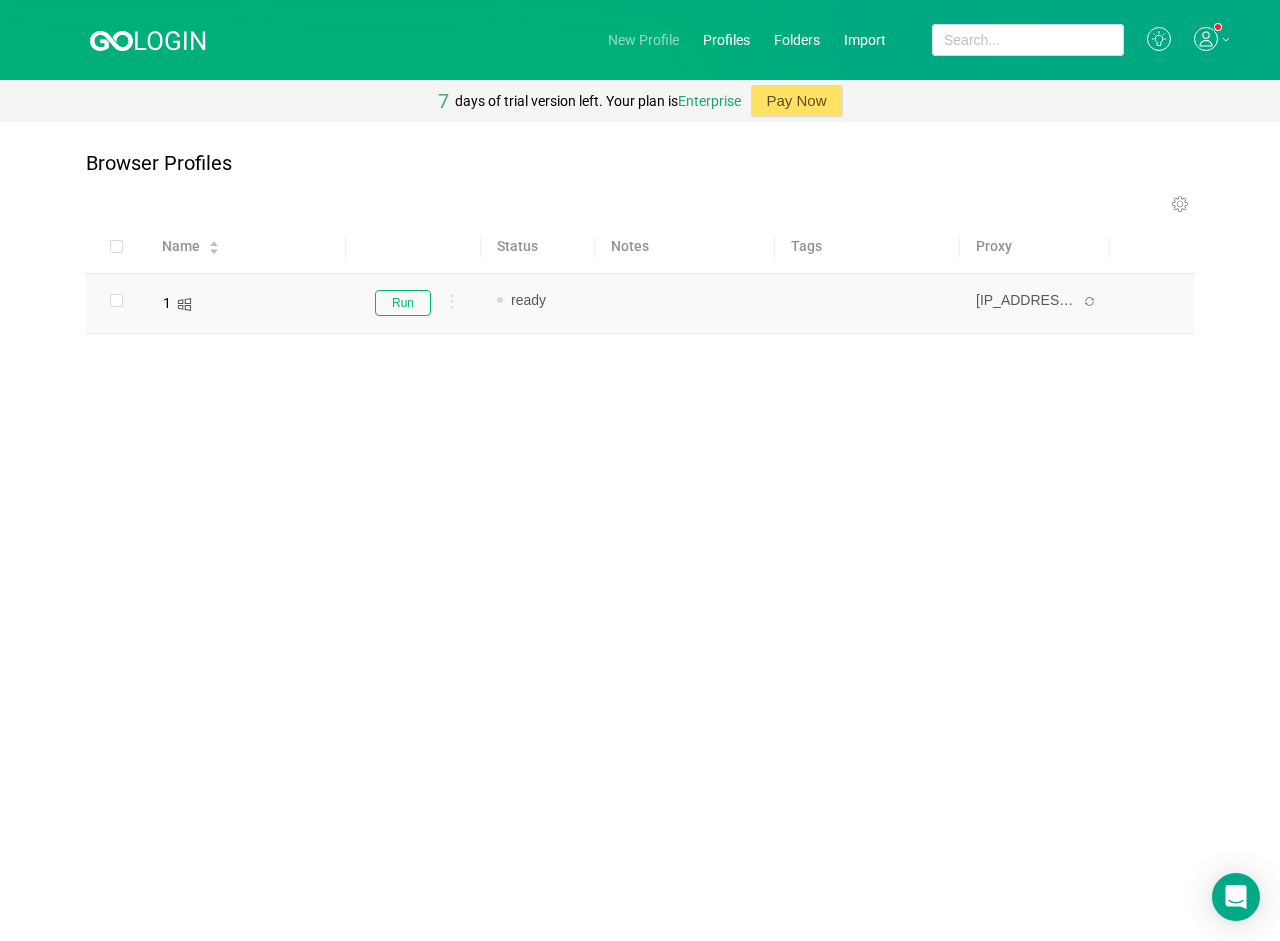 click on "New Profile" at bounding box center (643, 40) 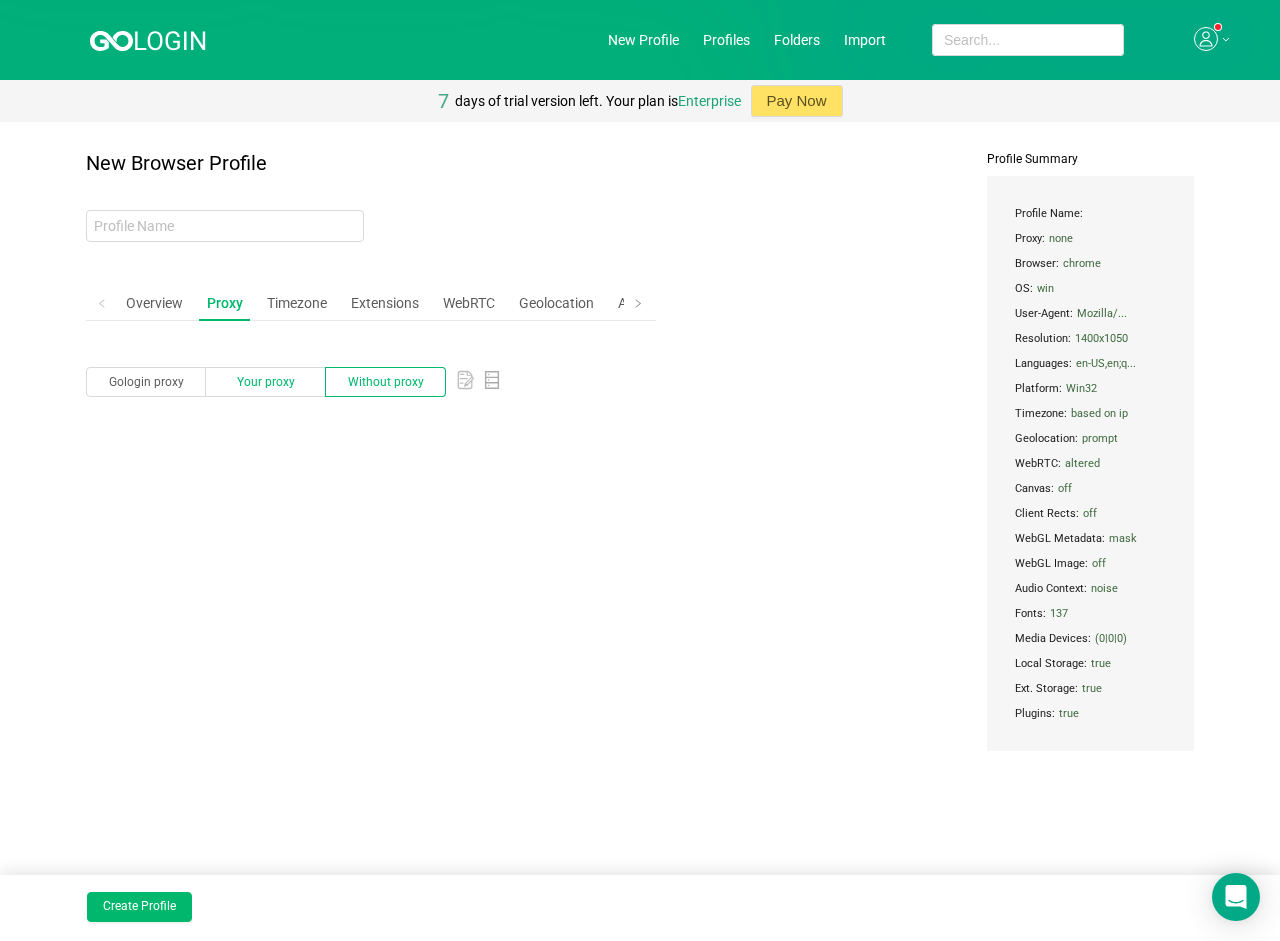 click on "Your proxy" at bounding box center [146, 382] 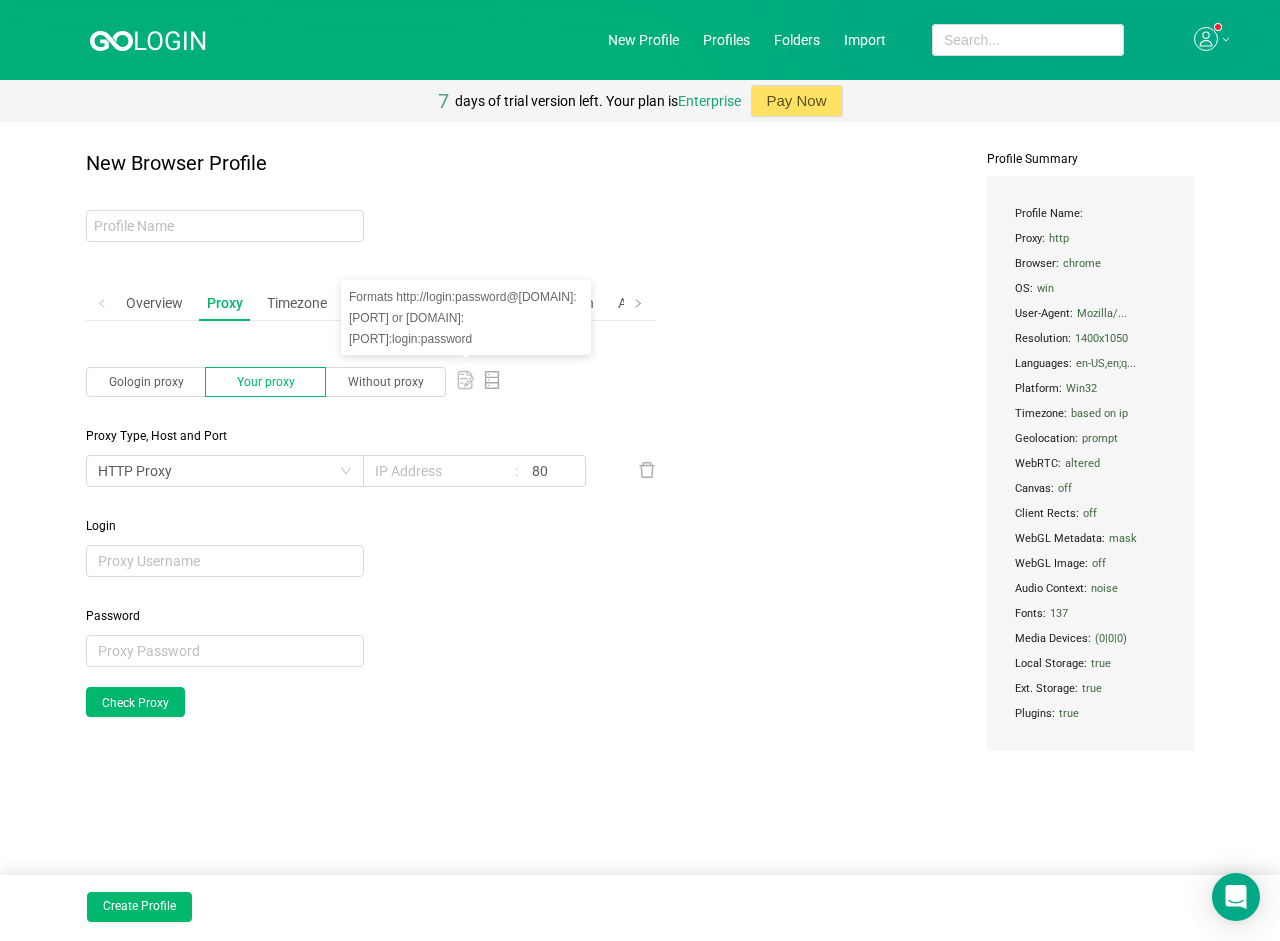 click at bounding box center (465, 380) 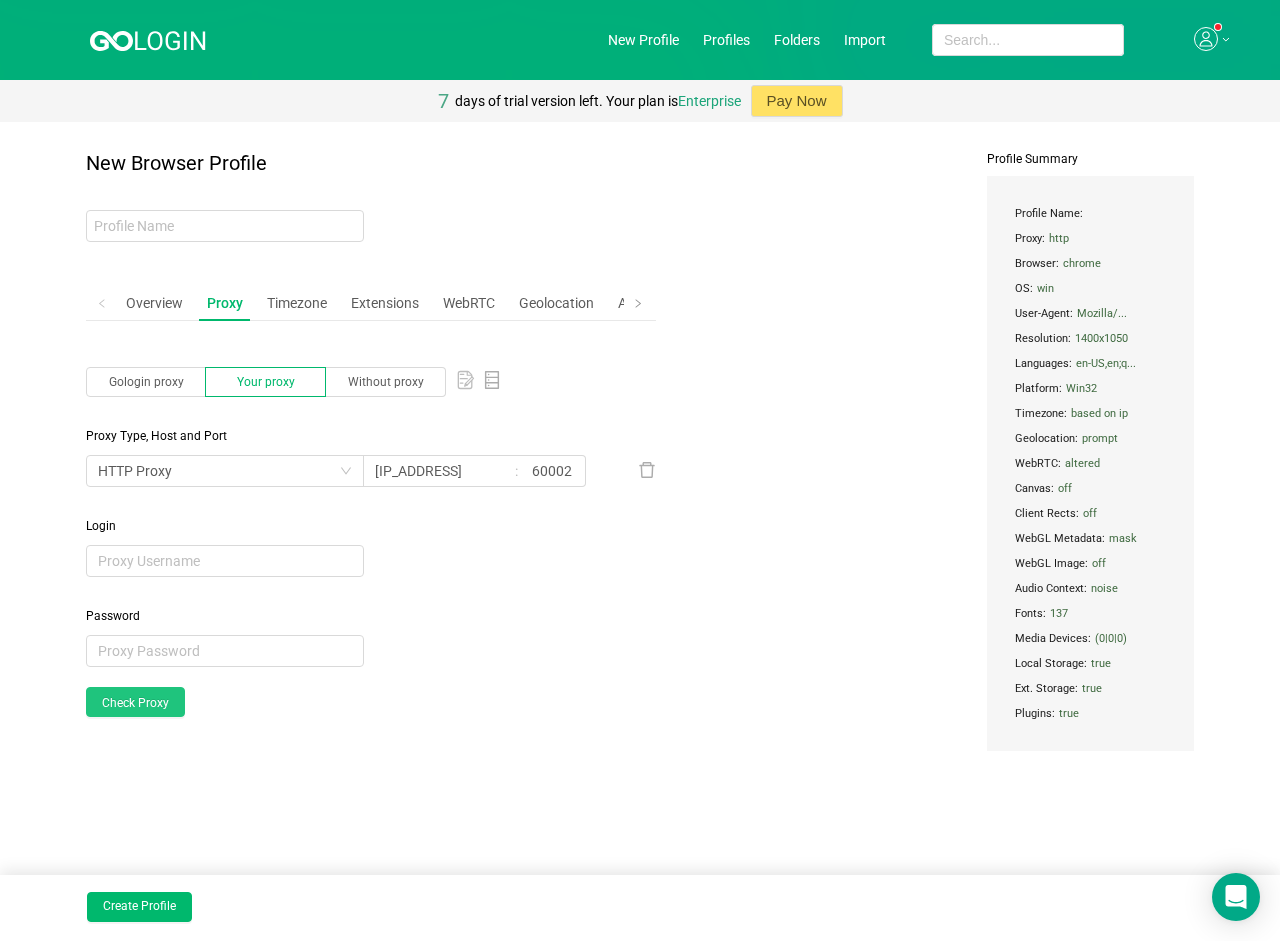click on "Check Proxy" at bounding box center [135, 702] 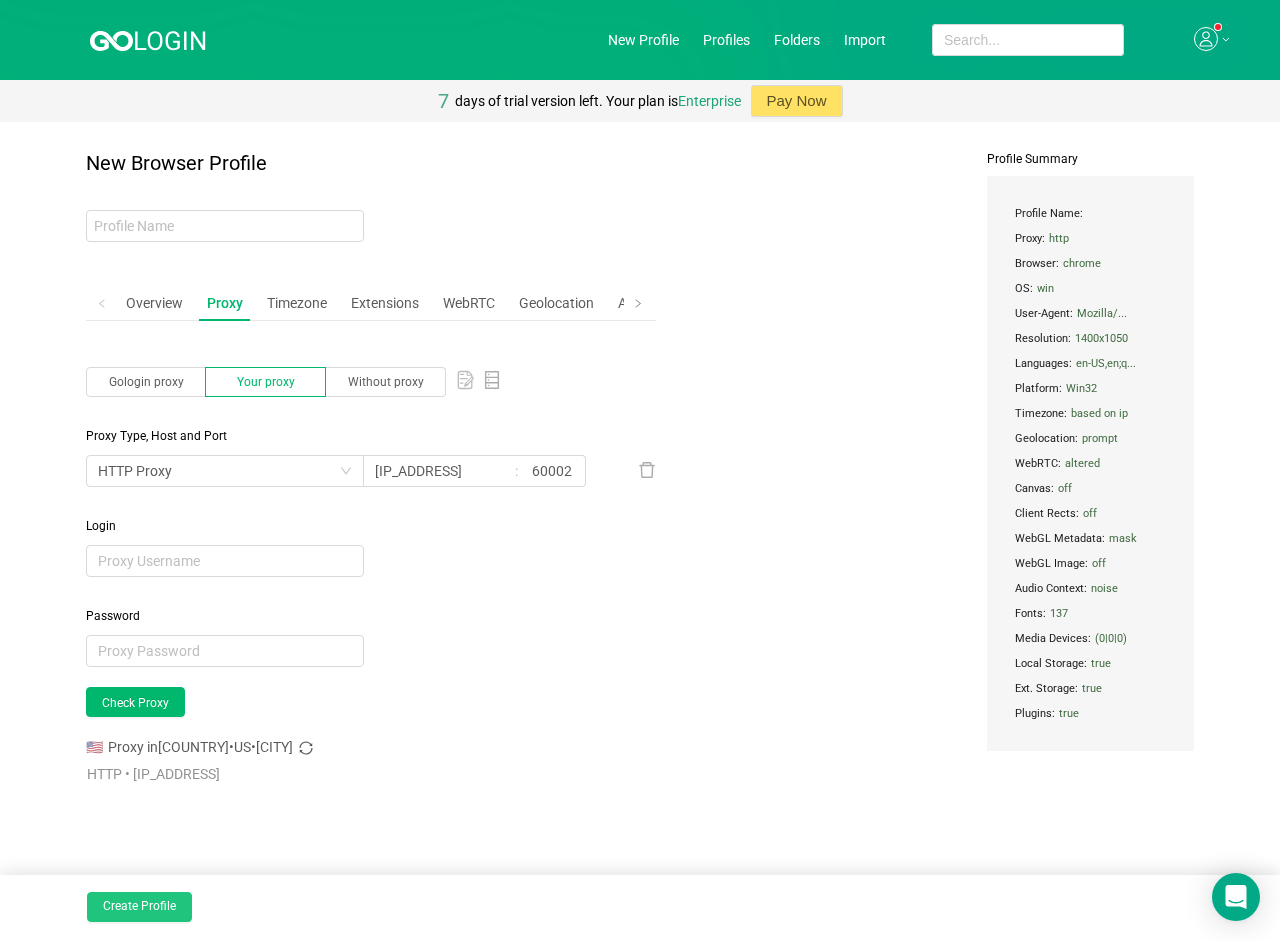 click on "Create Profile" at bounding box center (139, 907) 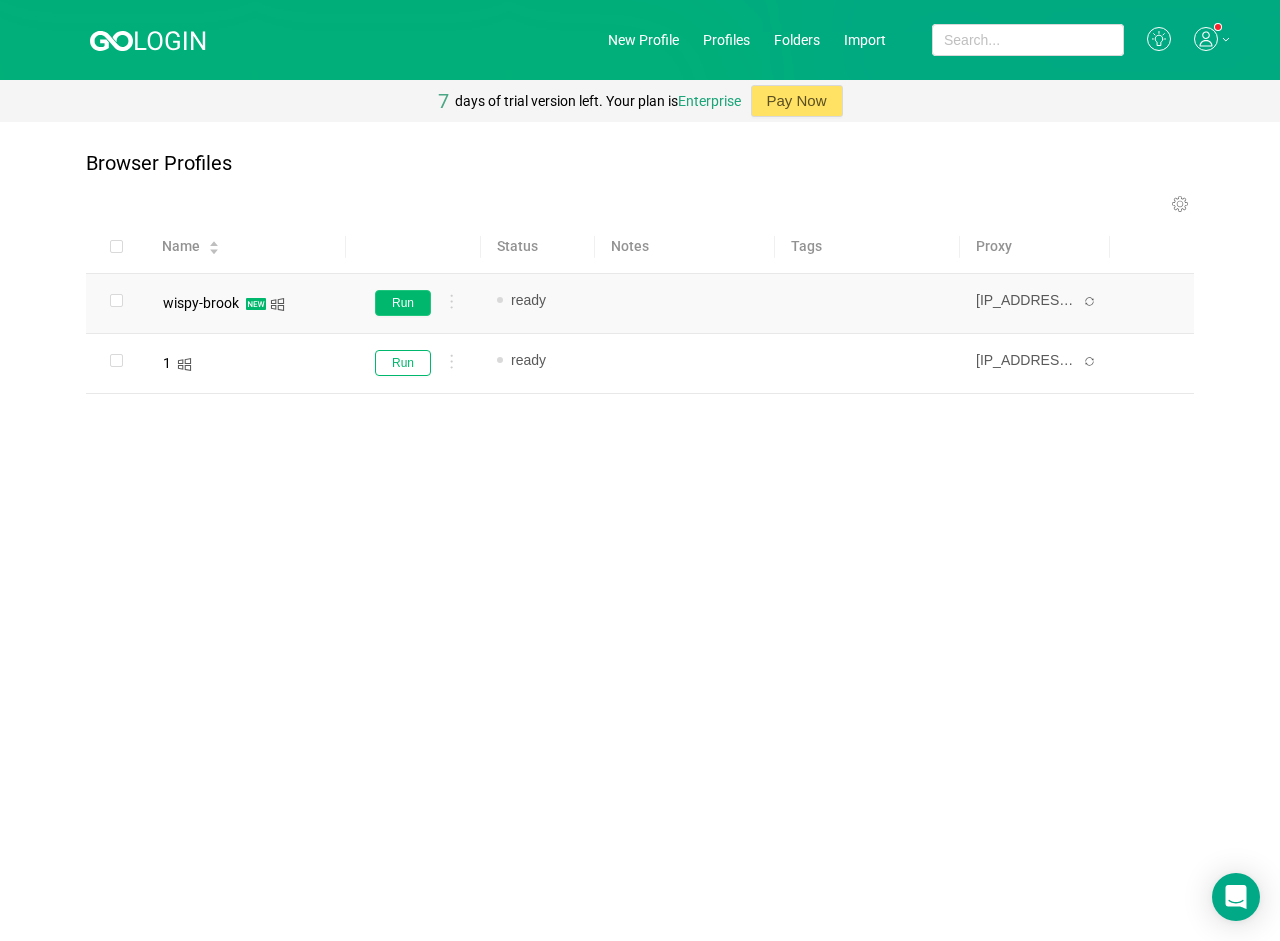 click on "Run" at bounding box center (403, 303) 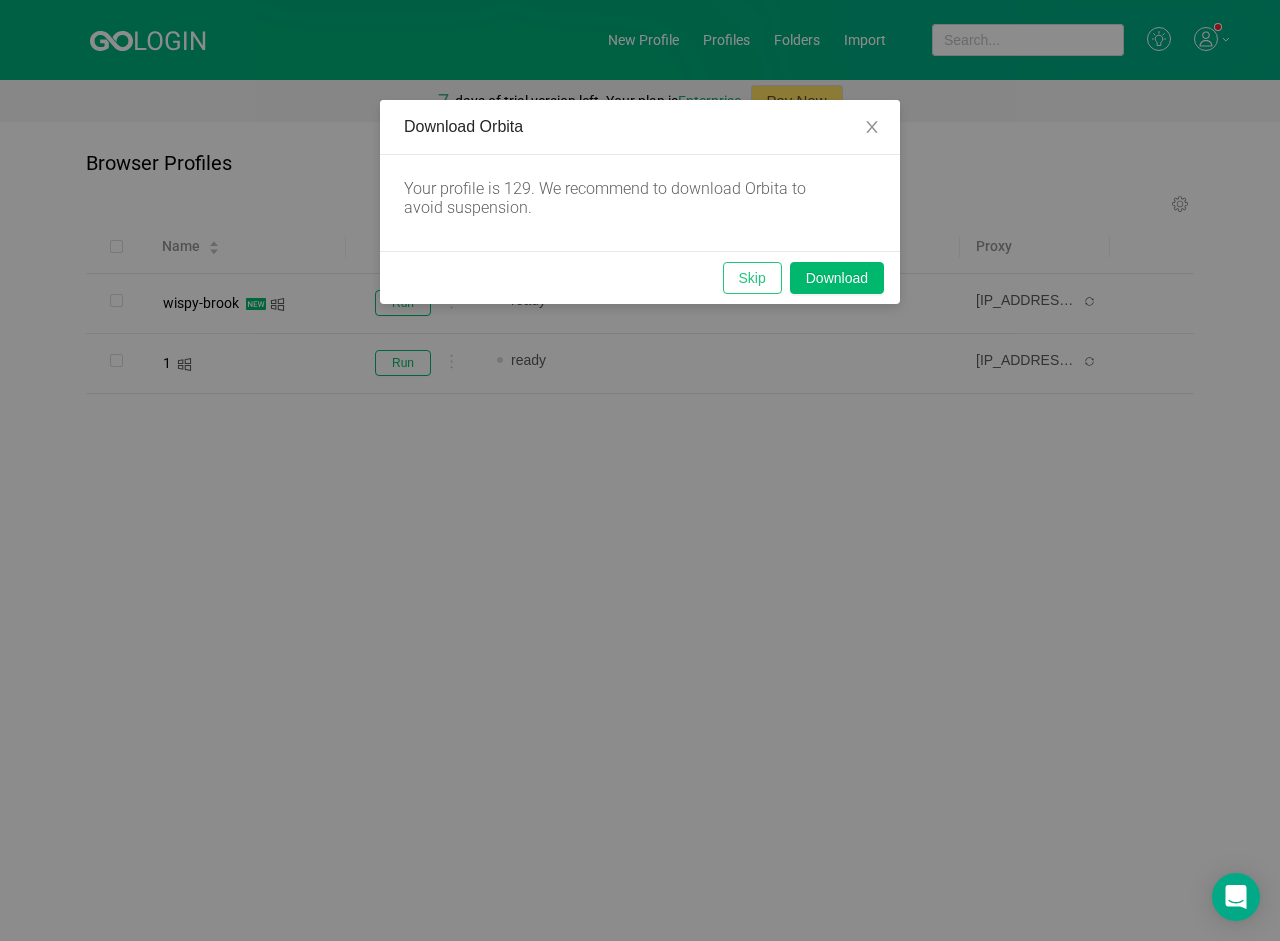 click on "Skip" at bounding box center (752, 278) 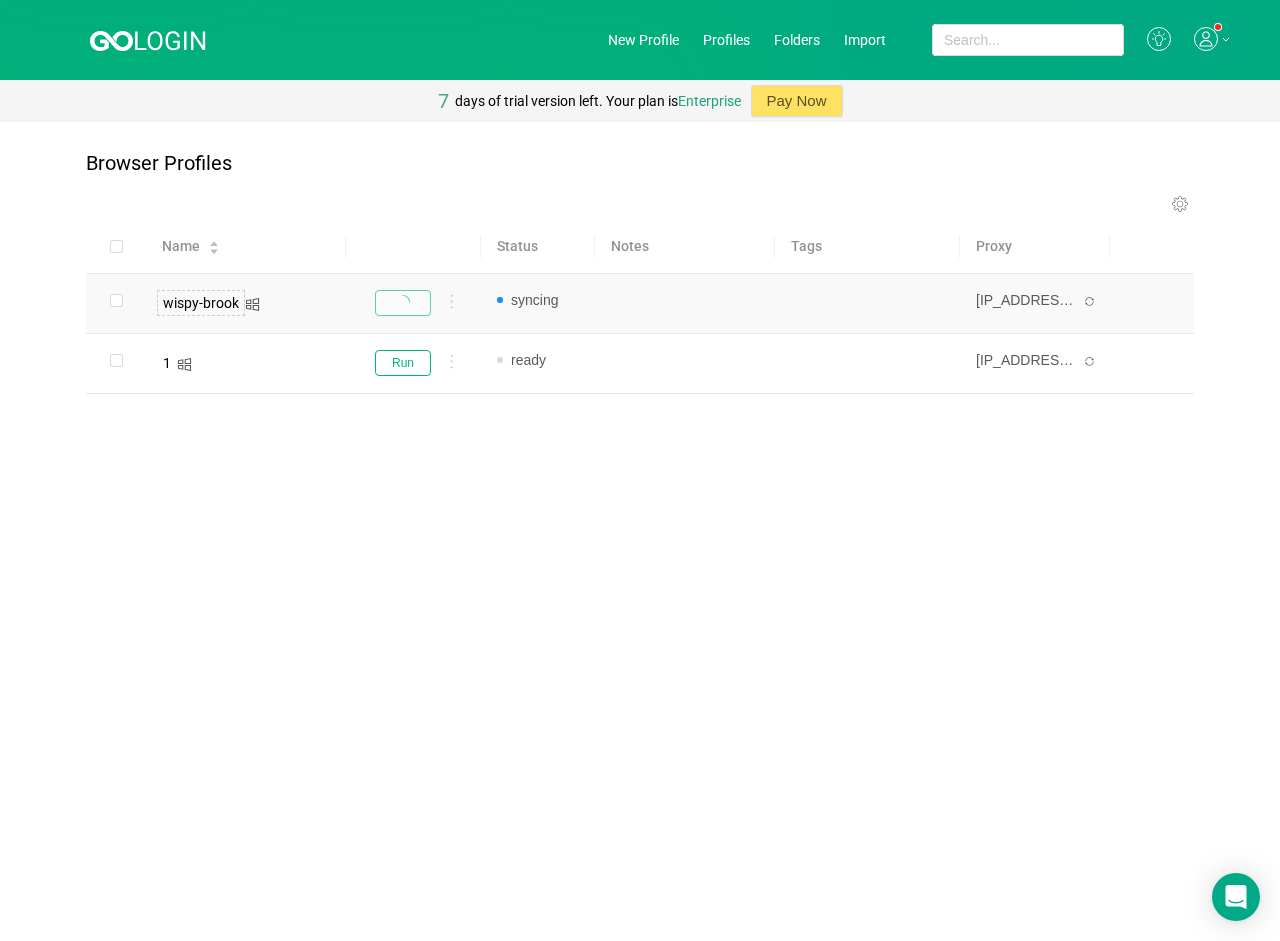 click on "wispy-brook" at bounding box center (201, 303) 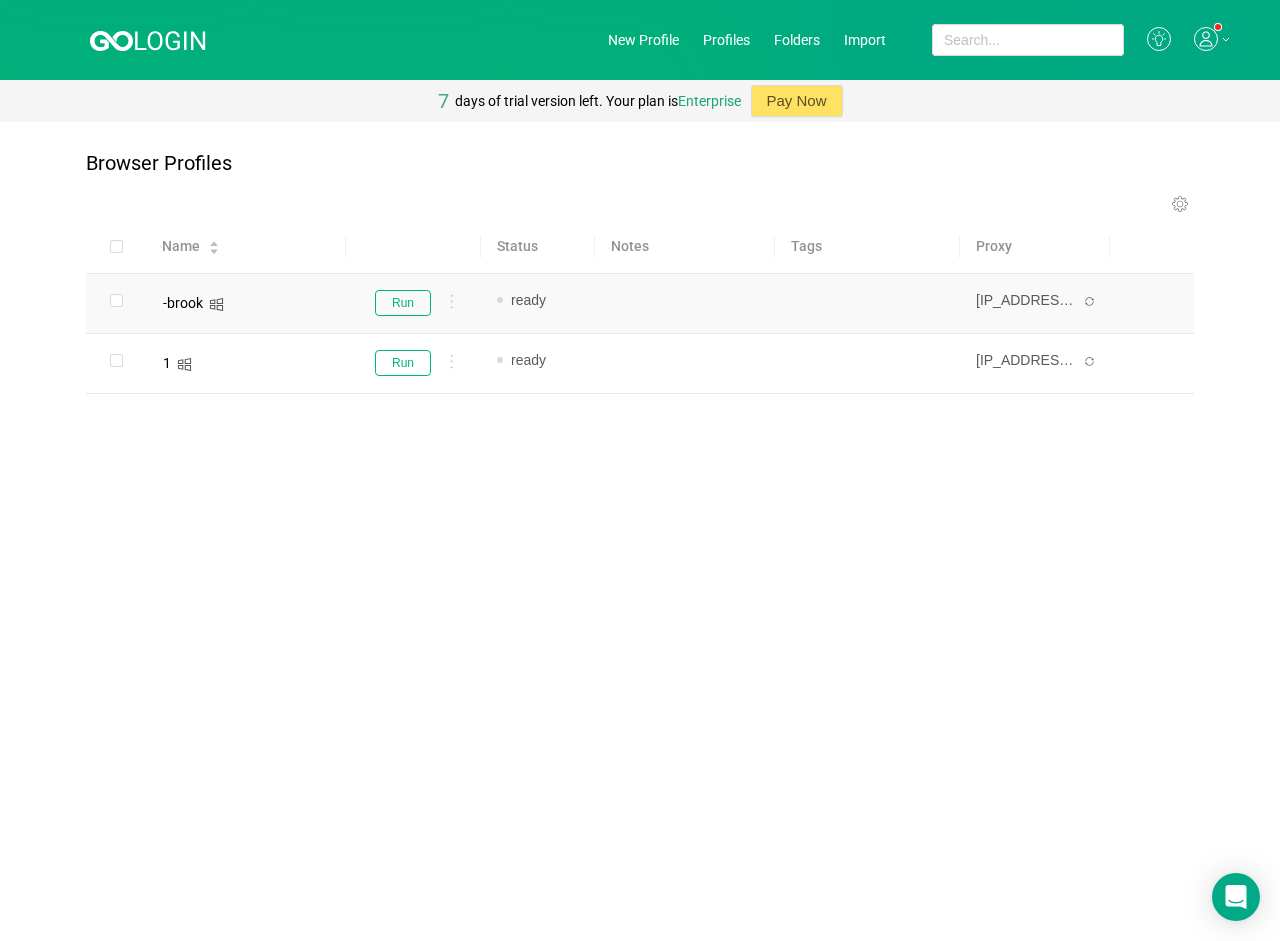 click on "-brook" at bounding box center (183, 303) 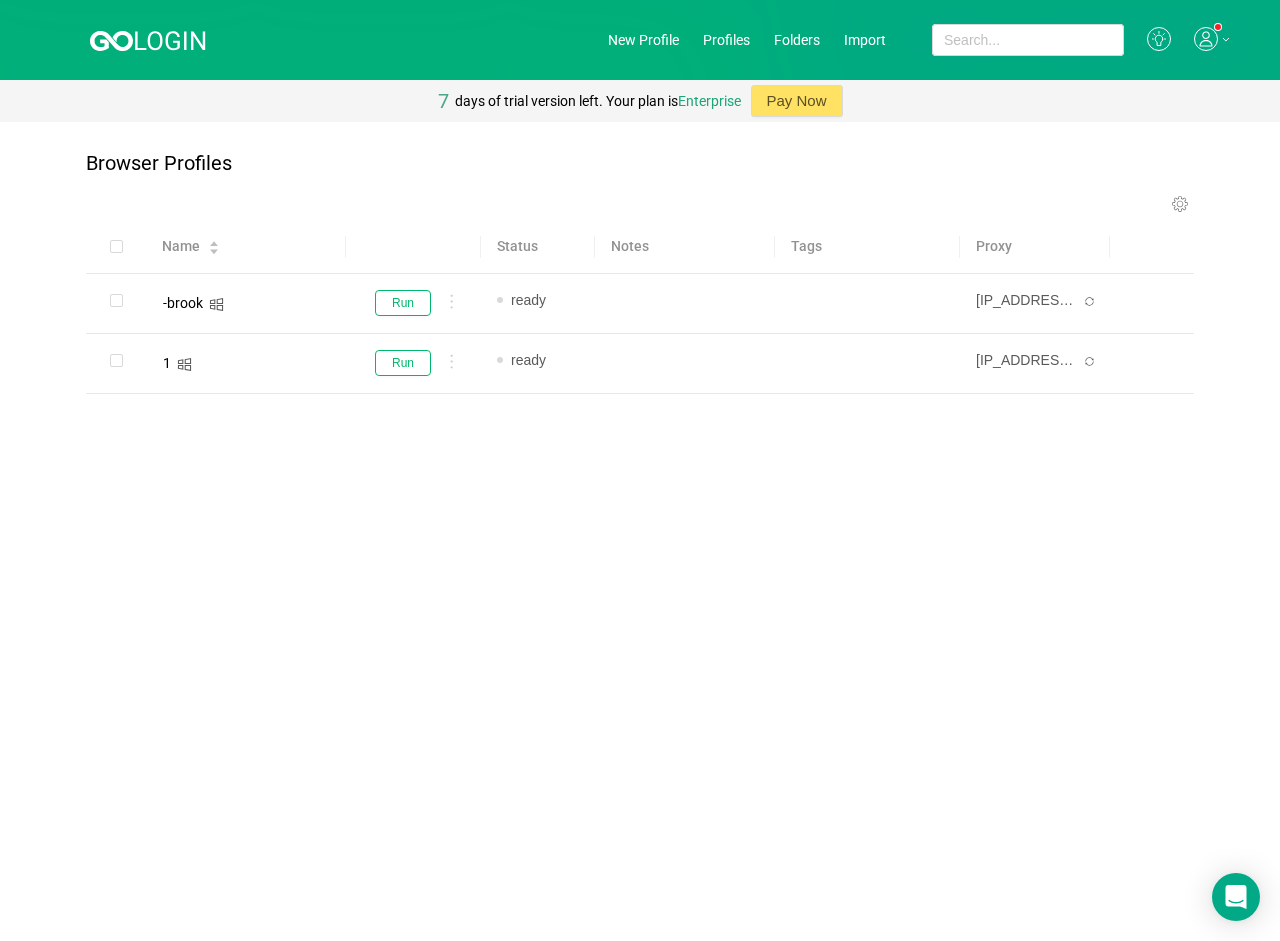 click on "Name Status Notes Tags Proxy -brook Run ready Add note...                                                                                                                                               Add tag... [IP_ADDRESS]:[PORT] 1 Run ready Add note...                                                                                                                                               Add tag... [IP_ADDRESS]:[PORT]" at bounding box center (640, 339) 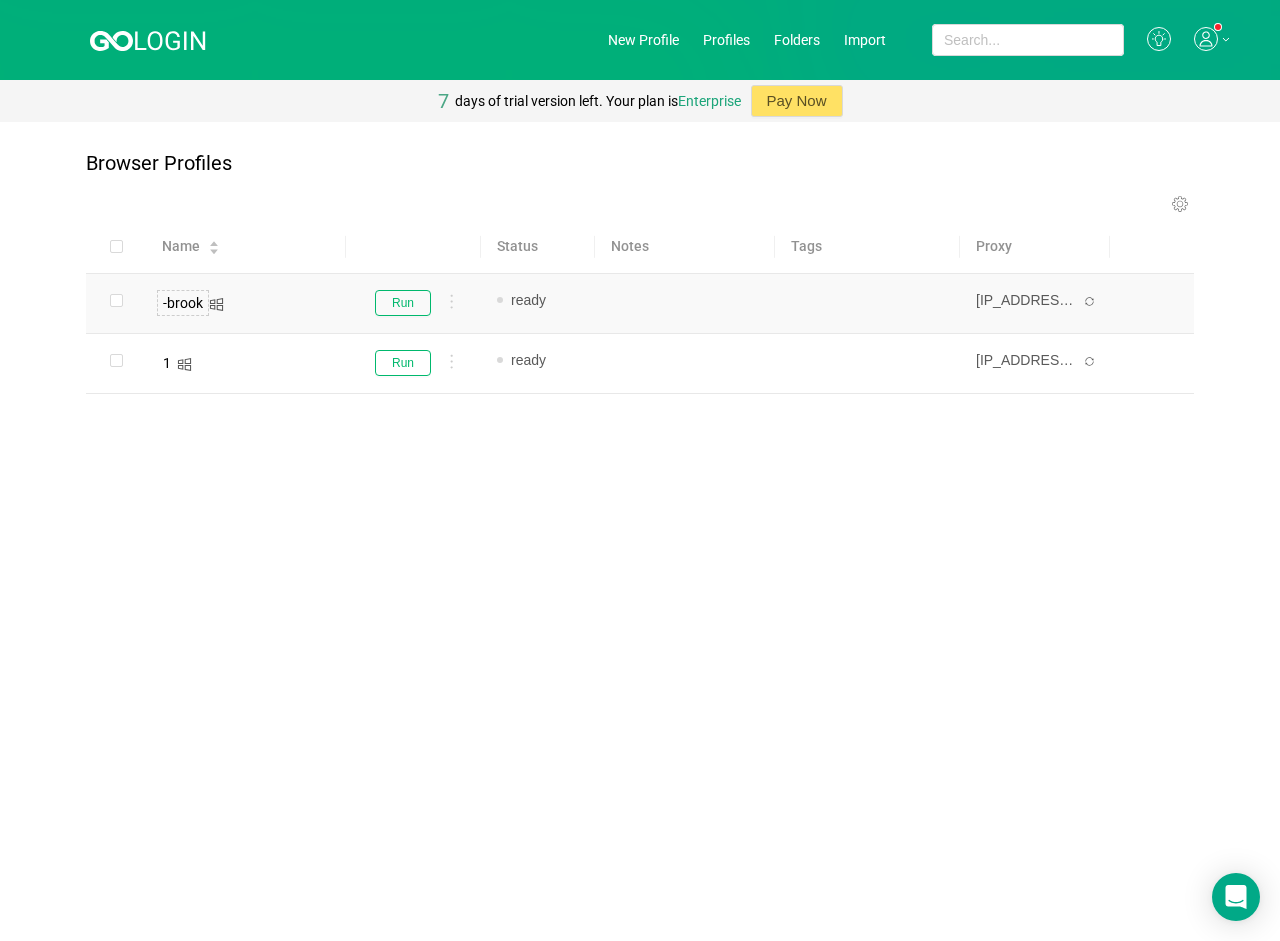 click on "-brook" at bounding box center (183, 303) 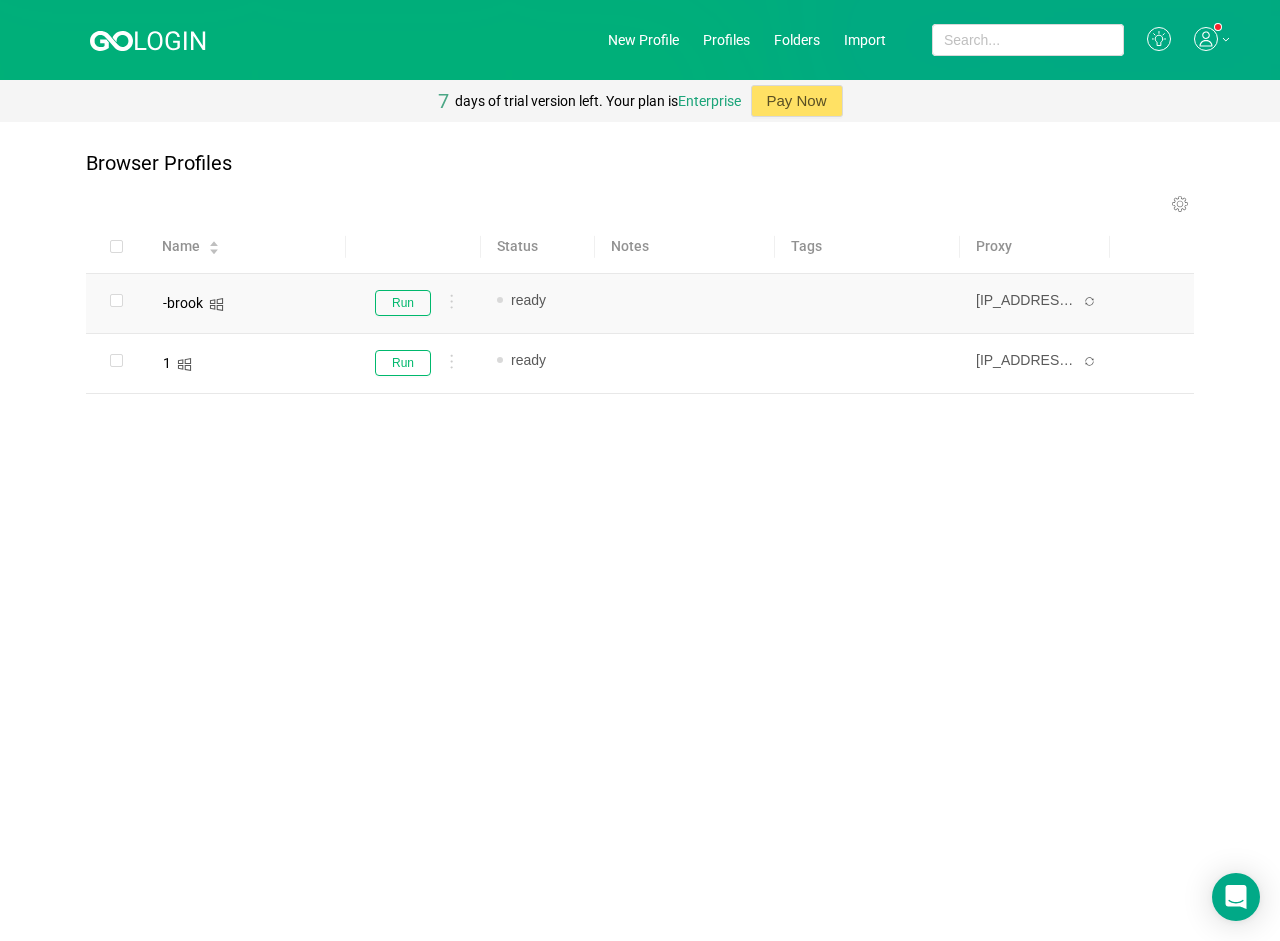click on "-brook" at bounding box center (183, 303) 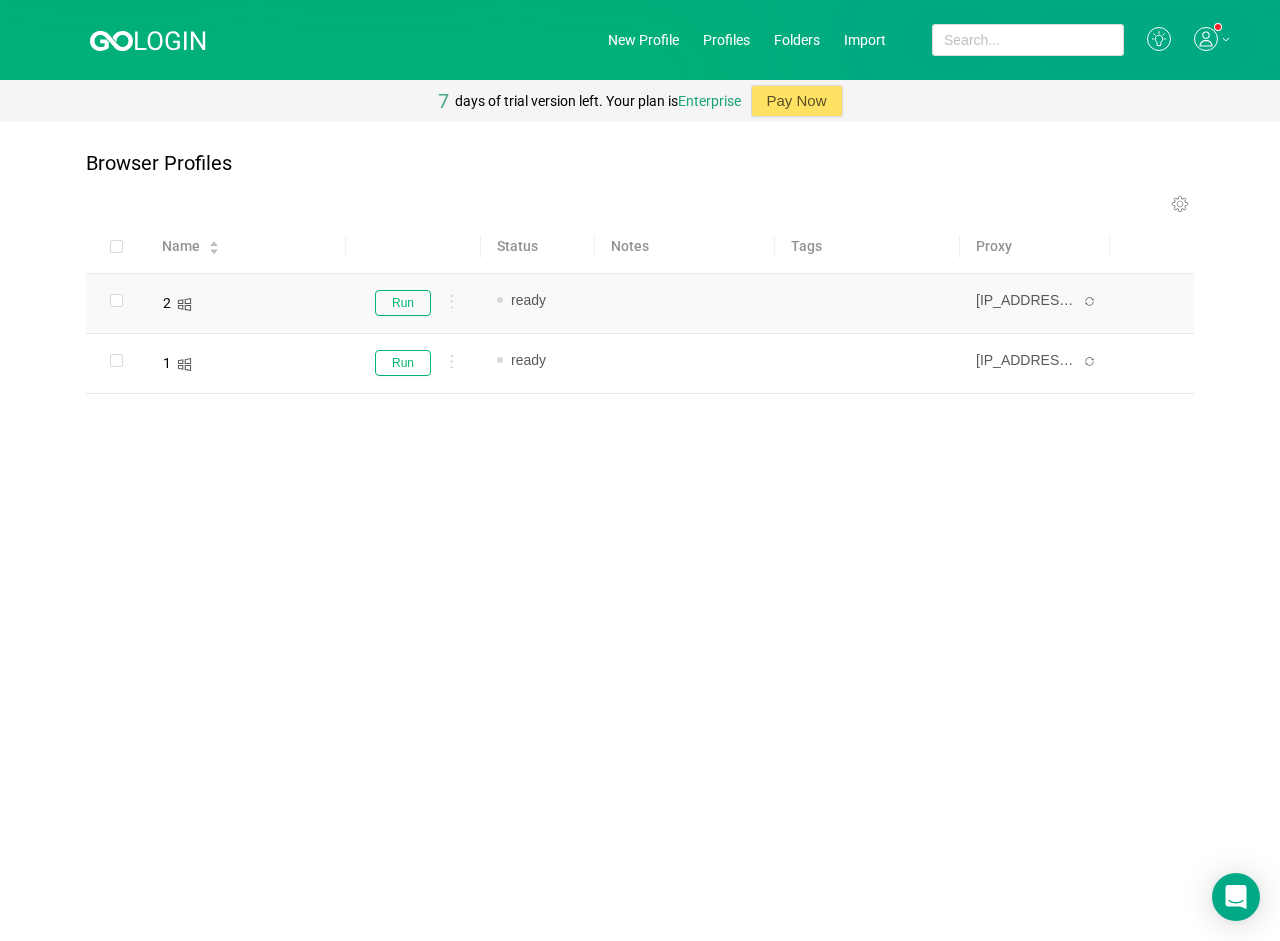 click on "Browser Profiles Run Stop Proxy Share Edit extensions Edit folders Edit tags New fingerprint Clone Export Delete Your first profile is ready! Click on the profile to check its proxy, timezone, cookies, geolocation, and other quick settings. Go to quick settings 1   of   4 Name Status Notes Tags Proxy 2 Run ready Add note...                                                                                                                                               Add tag... [IP_ADDRESS]:[PORT] 1 Run ready Add note...                                                                                                                                               Add tag... [IP_ADDRESS]:[PORT]" at bounding box center (640, 531) 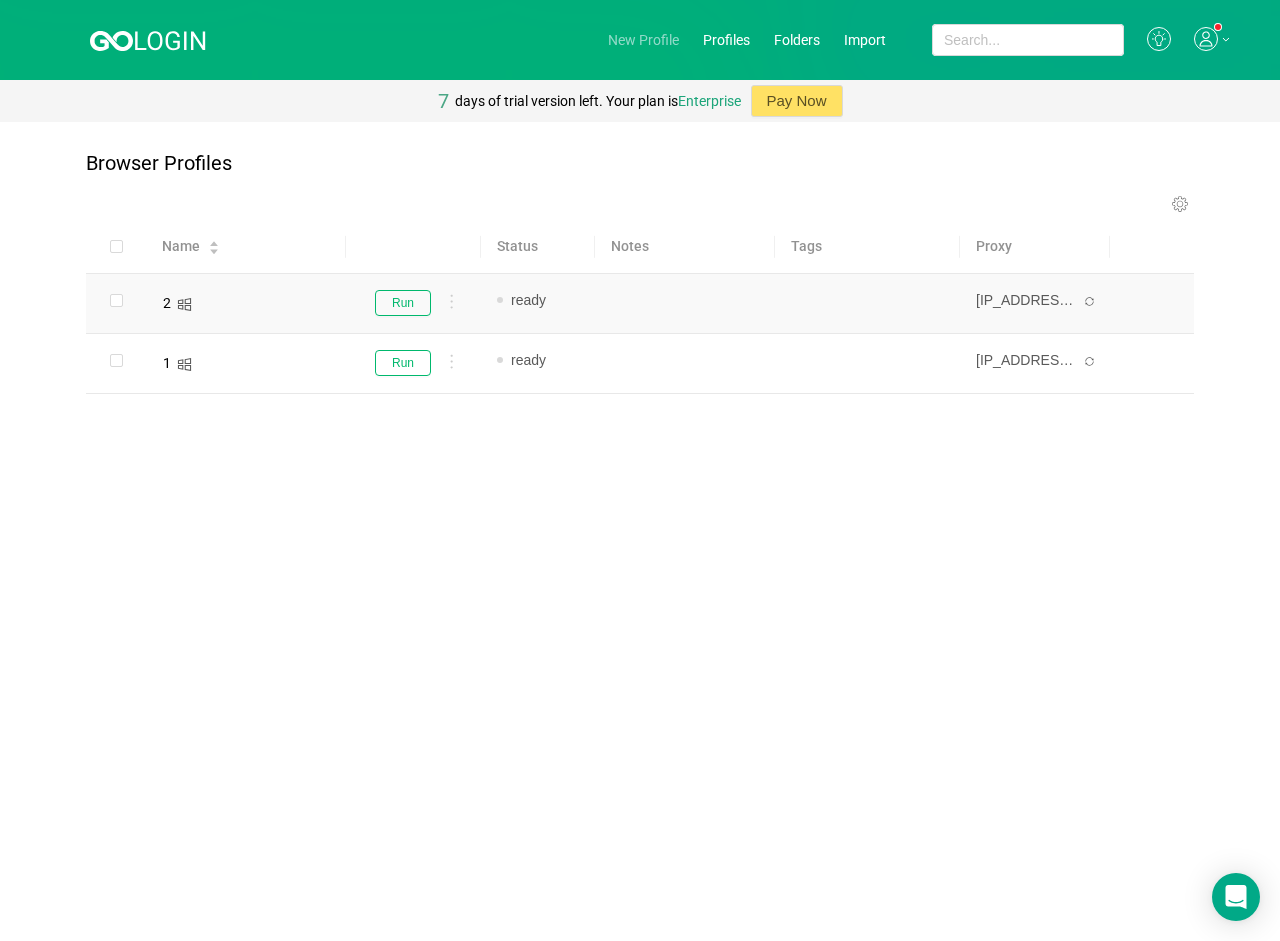 click on "New Profile" at bounding box center [643, 40] 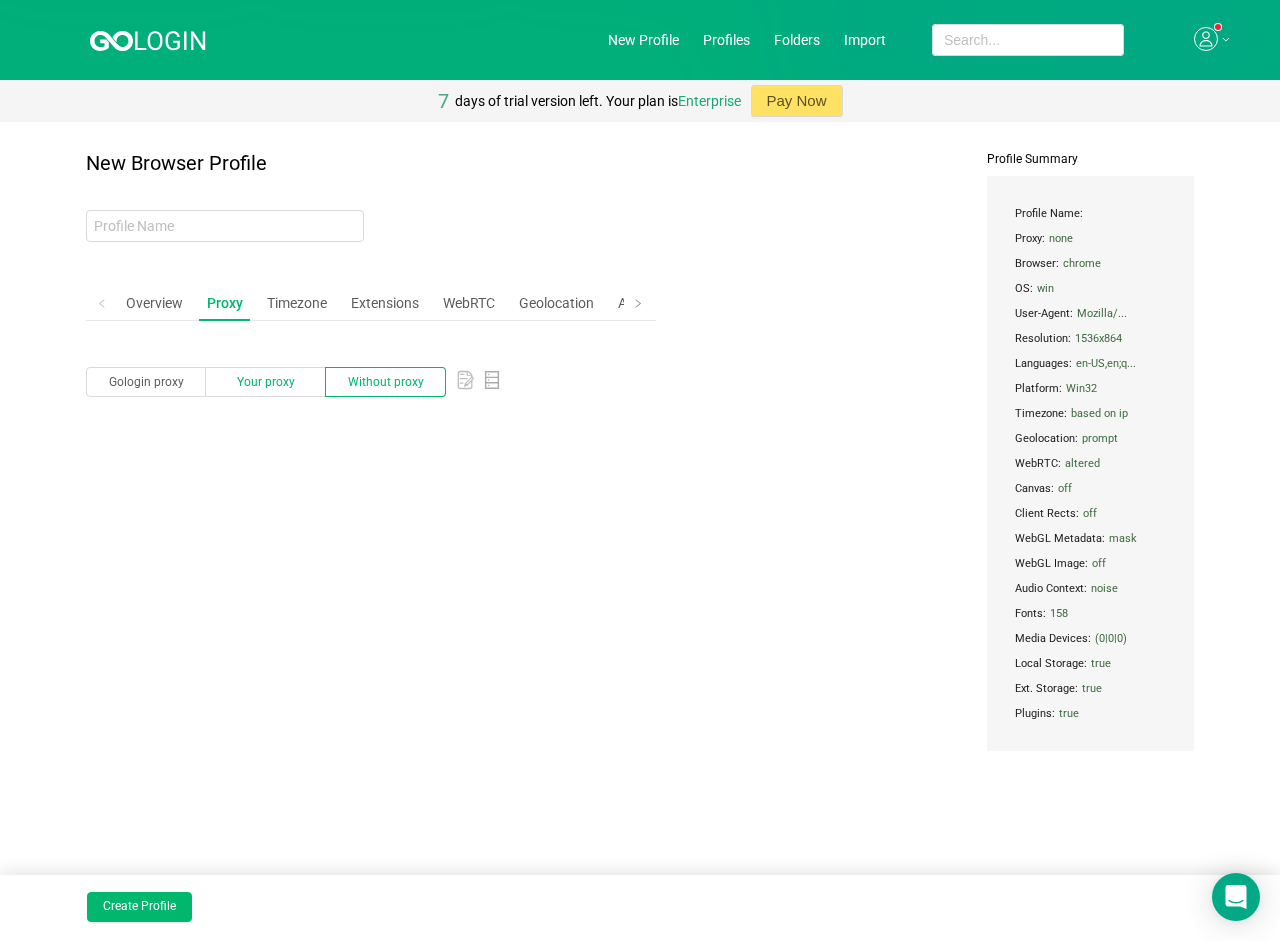 click on "Your proxy" at bounding box center [266, 382] 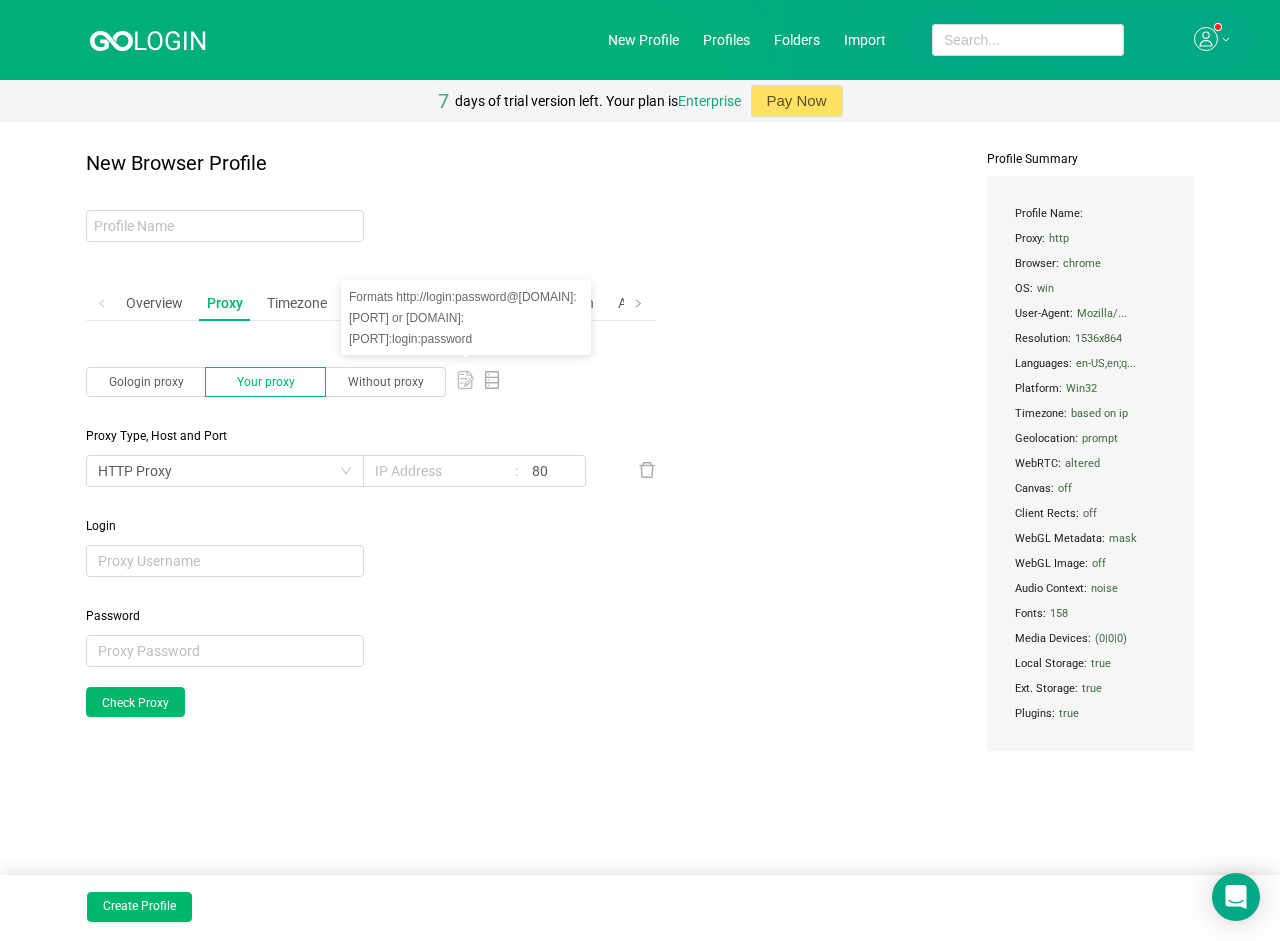 click at bounding box center [469, 381] 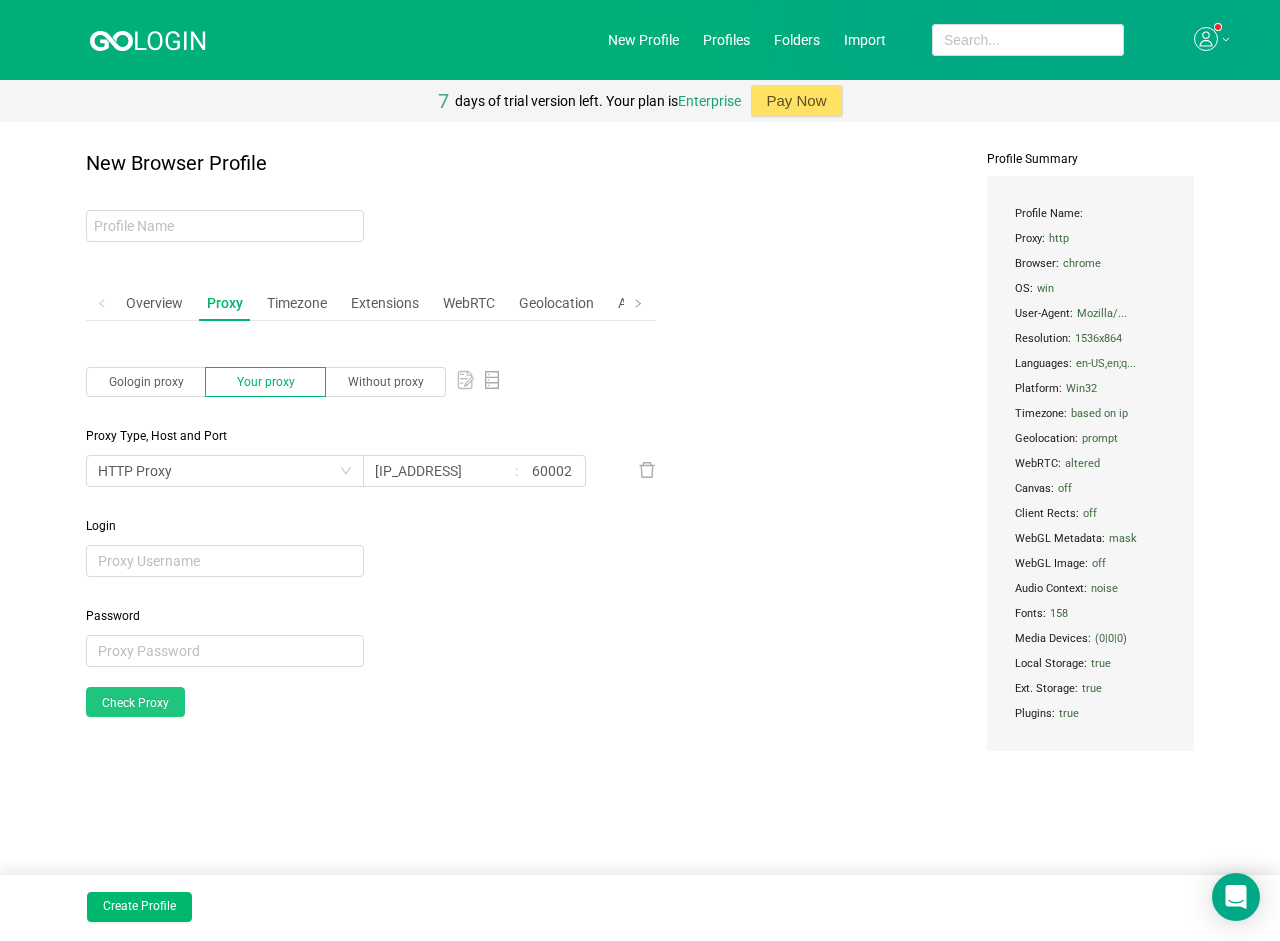 click on "Check Proxy" at bounding box center [135, 702] 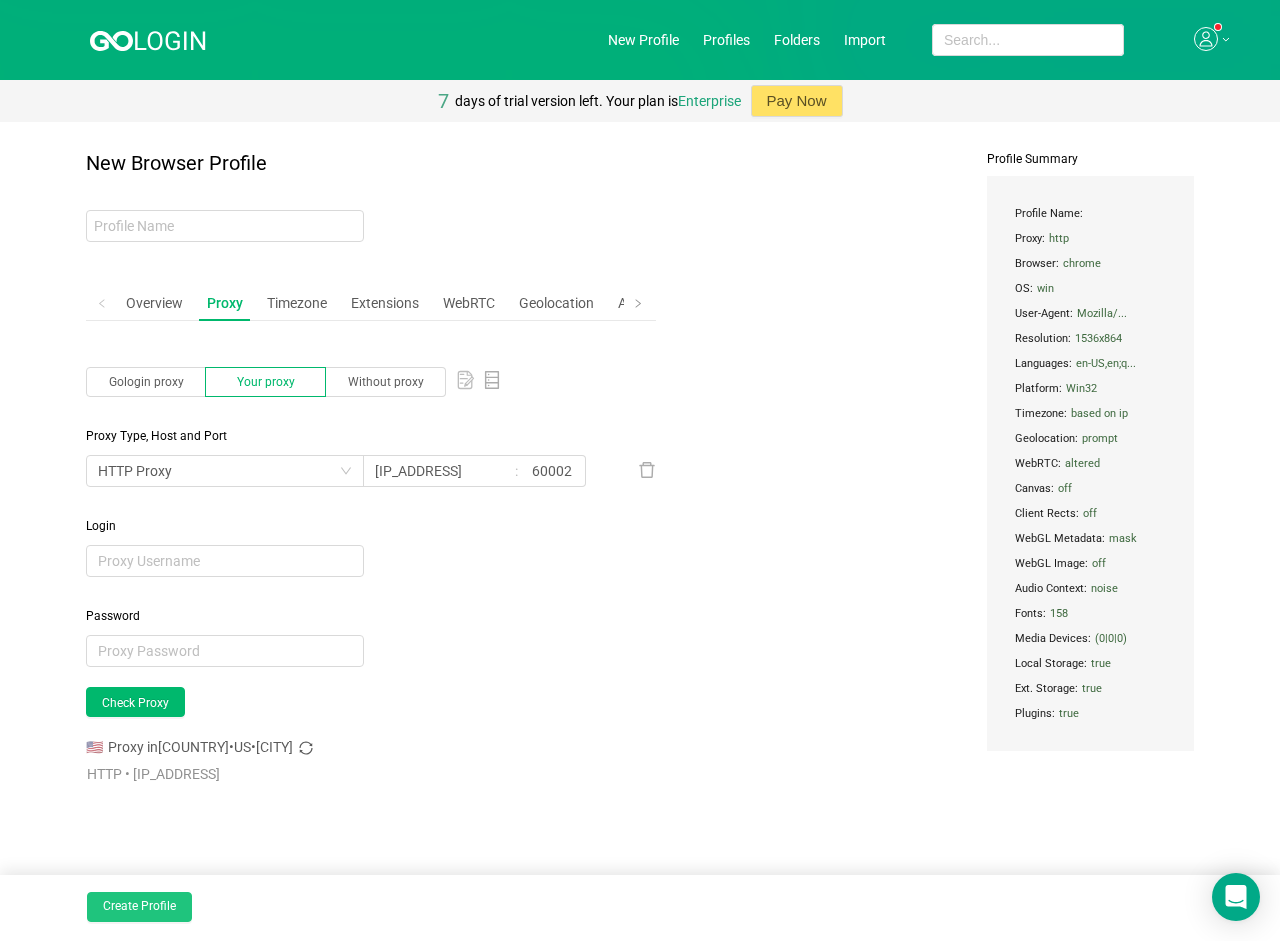 click on "Create Profile" at bounding box center [139, 907] 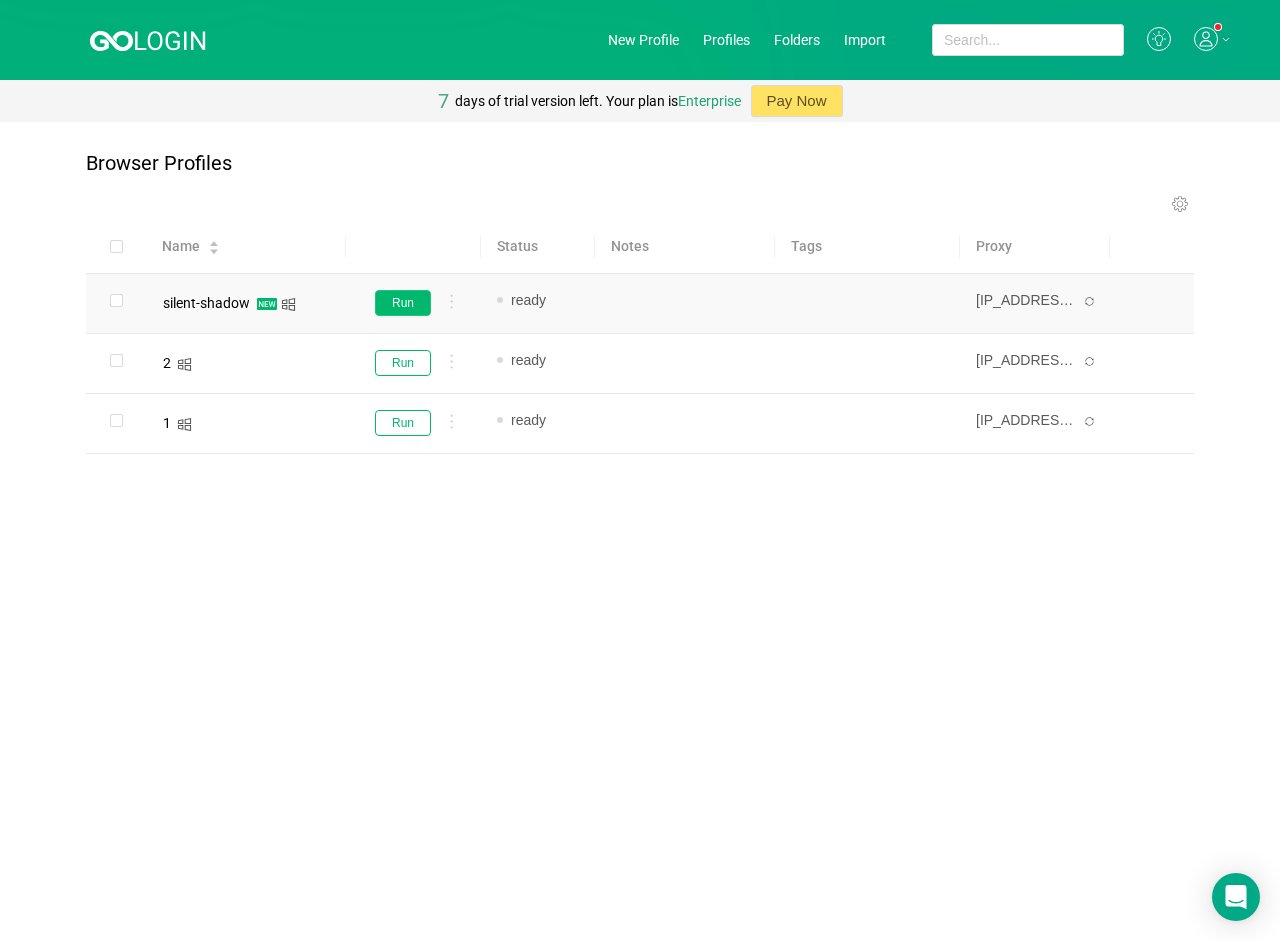 click on "Run" at bounding box center (403, 303) 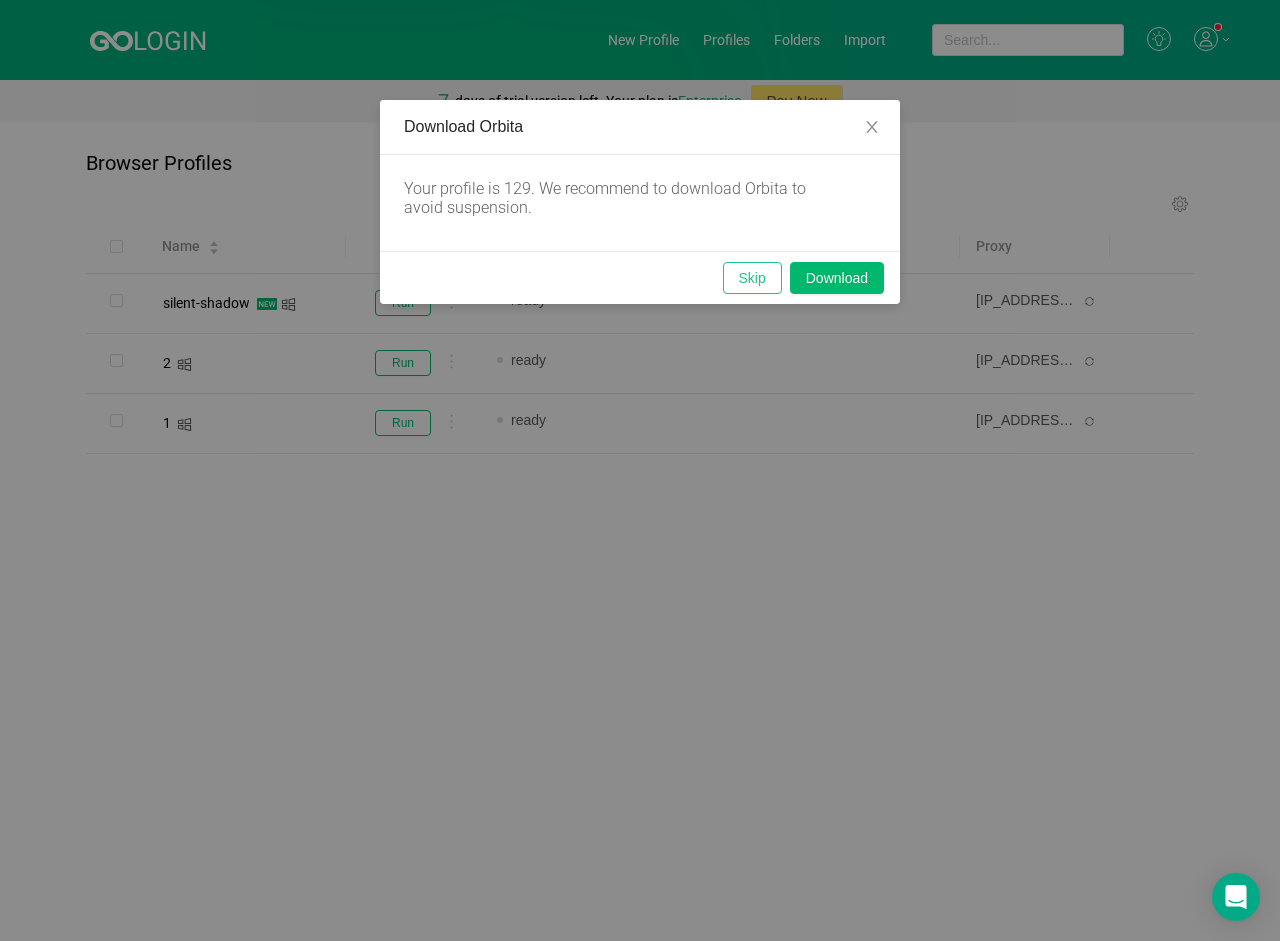 click on "Skip" at bounding box center (752, 278) 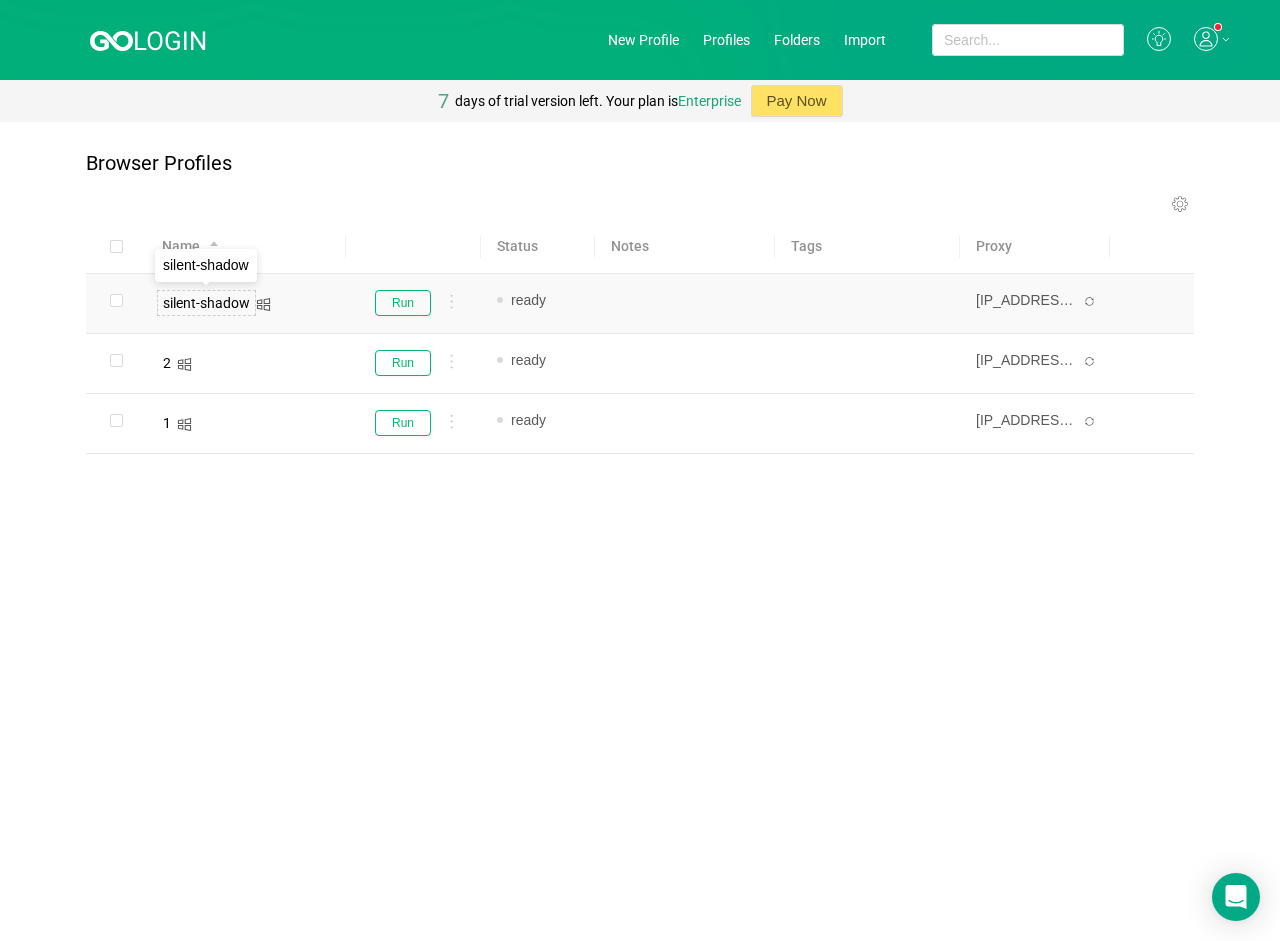 click on "silent-shadow" at bounding box center [206, 303] 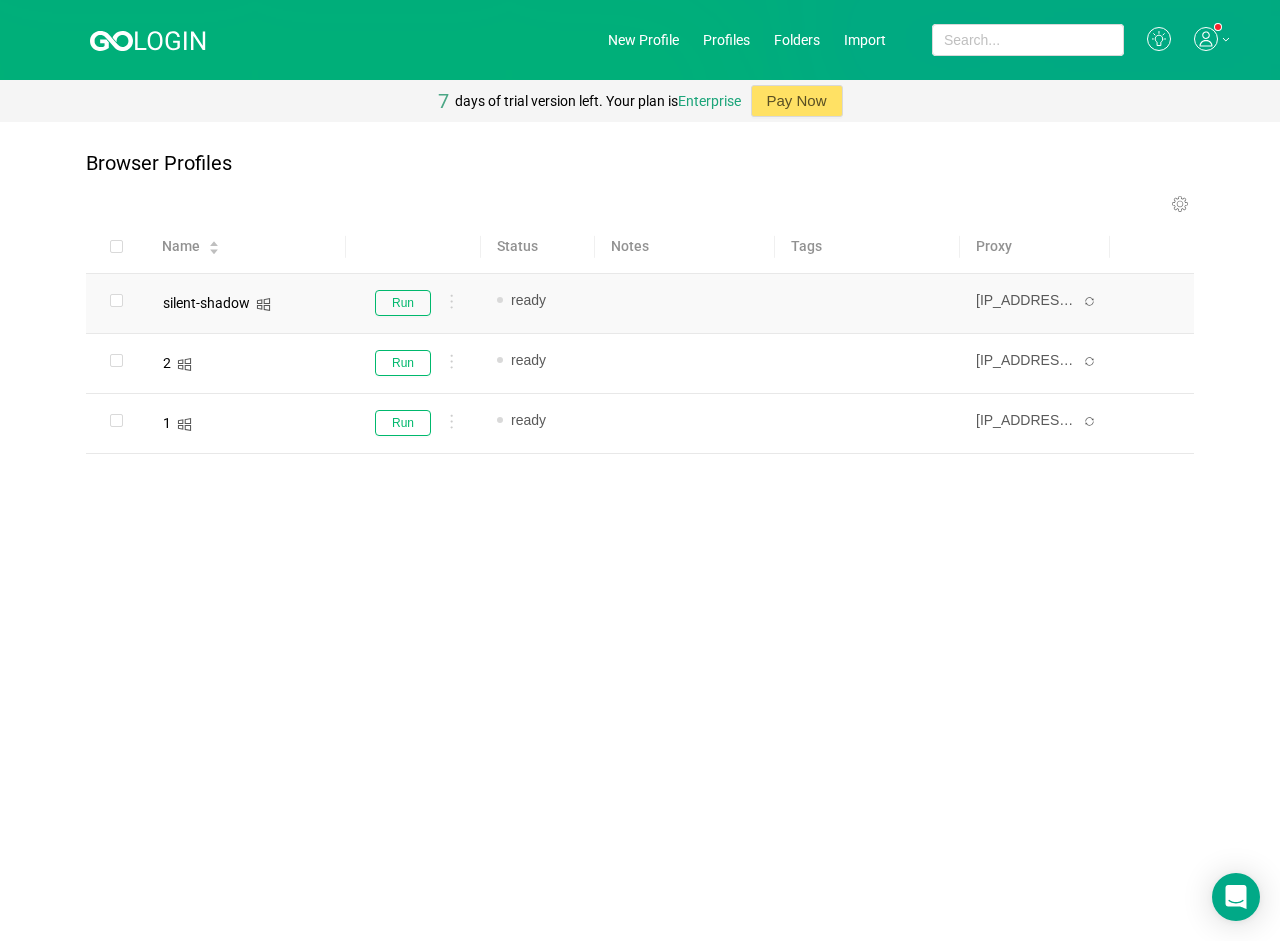 click on "silent-shadow" at bounding box center (206, 303) 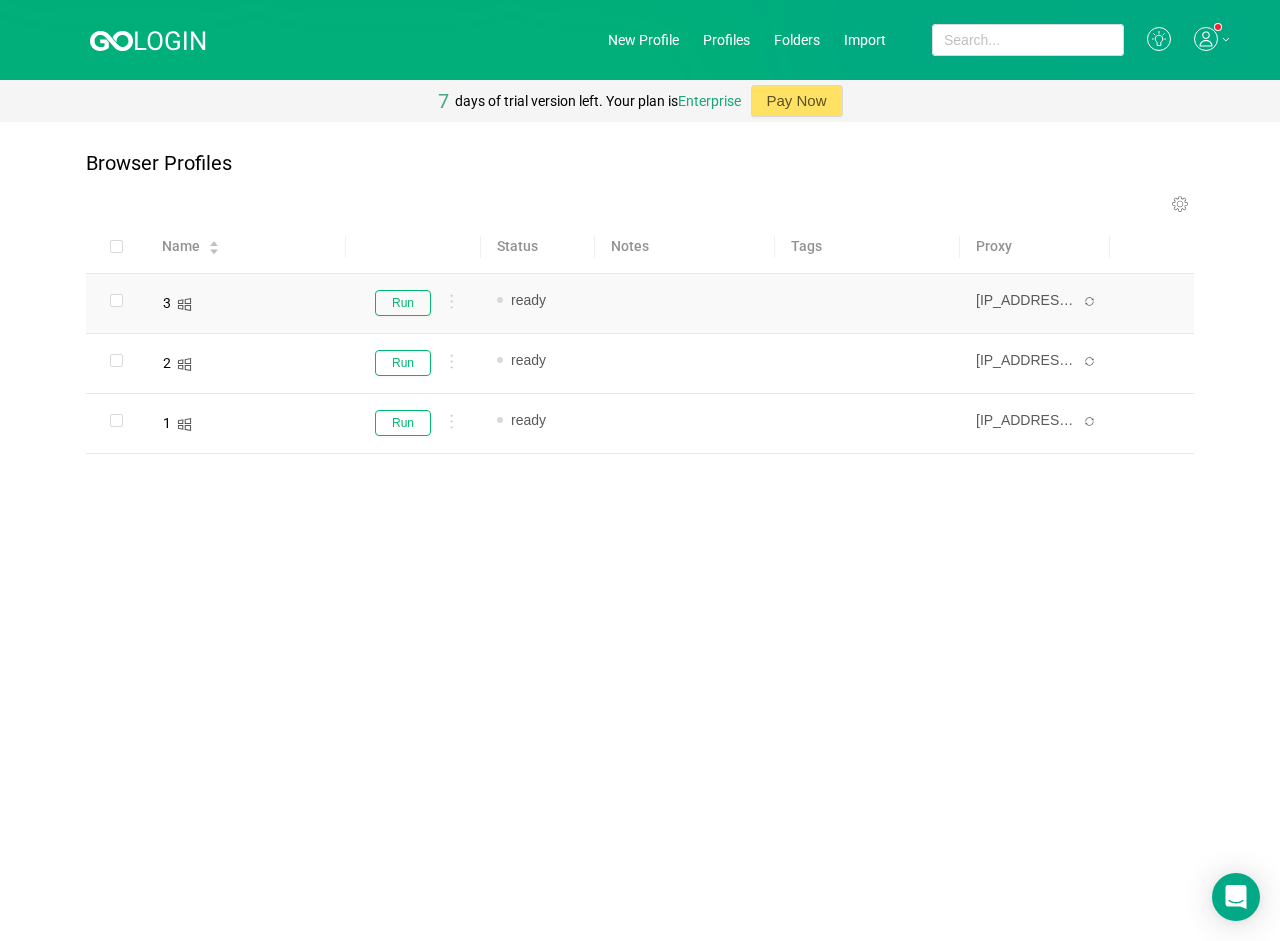 click on "Browser Profiles Run Stop Proxy Share Edit extensions Edit folders Edit tags New fingerprint Clone Export Delete Your first profile is ready! Click on the profile to check its proxy, timezone, cookies, geolocation, and other quick settings. Go to quick settings 1   of   4 Name Status Notes Tags Proxy [IP_ADDRESS]:[PORT] 2 Run ready Add note...                                                                                                                                               Add tag... [IP_ADDRESS]:[PORT] 1 Run ready Add note...                                                                                                                                               Add tag... [IP_ADDRESS]:[PORT]" at bounding box center (640, 531) 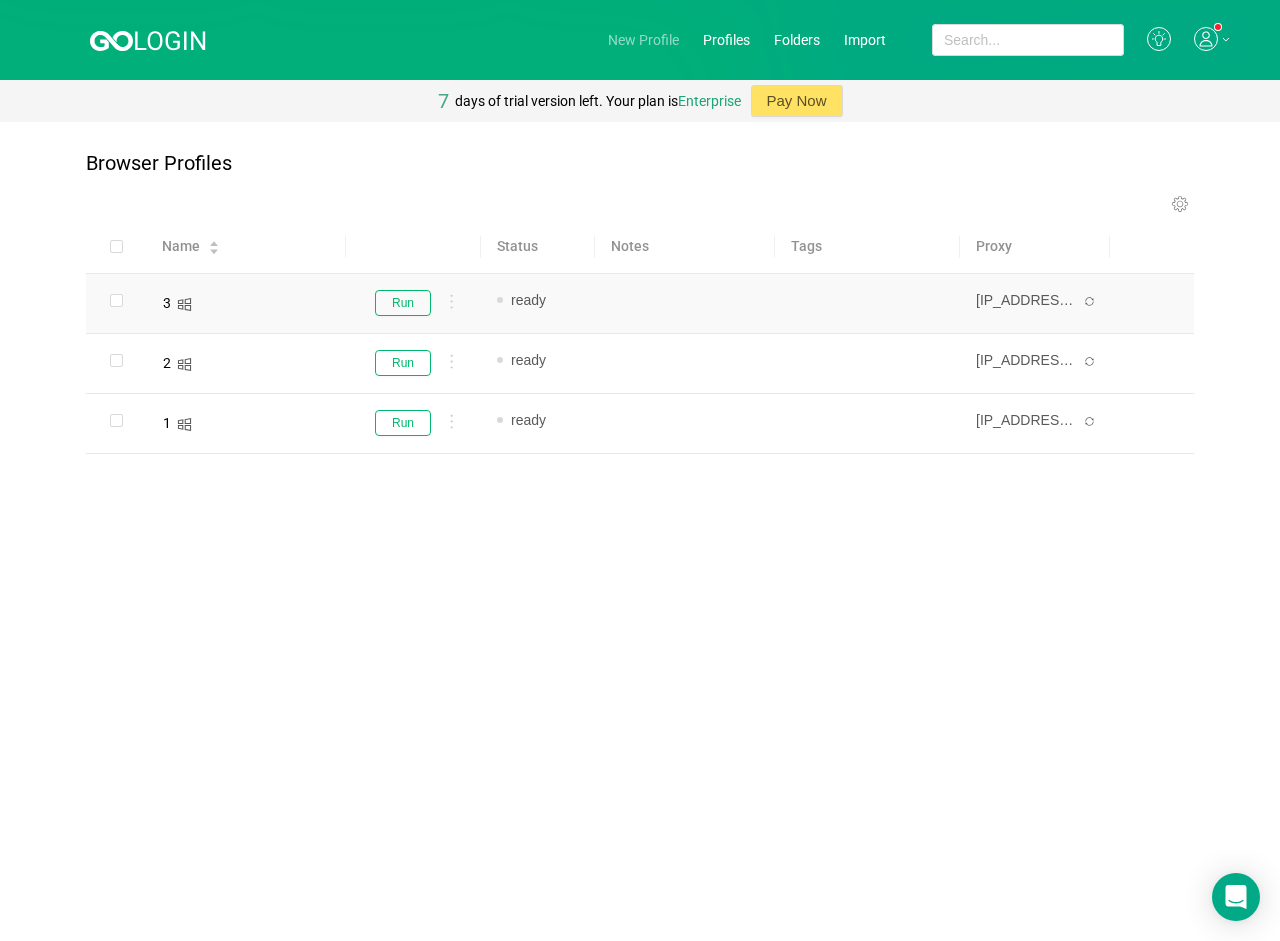 click on "New Profile" at bounding box center [643, 40] 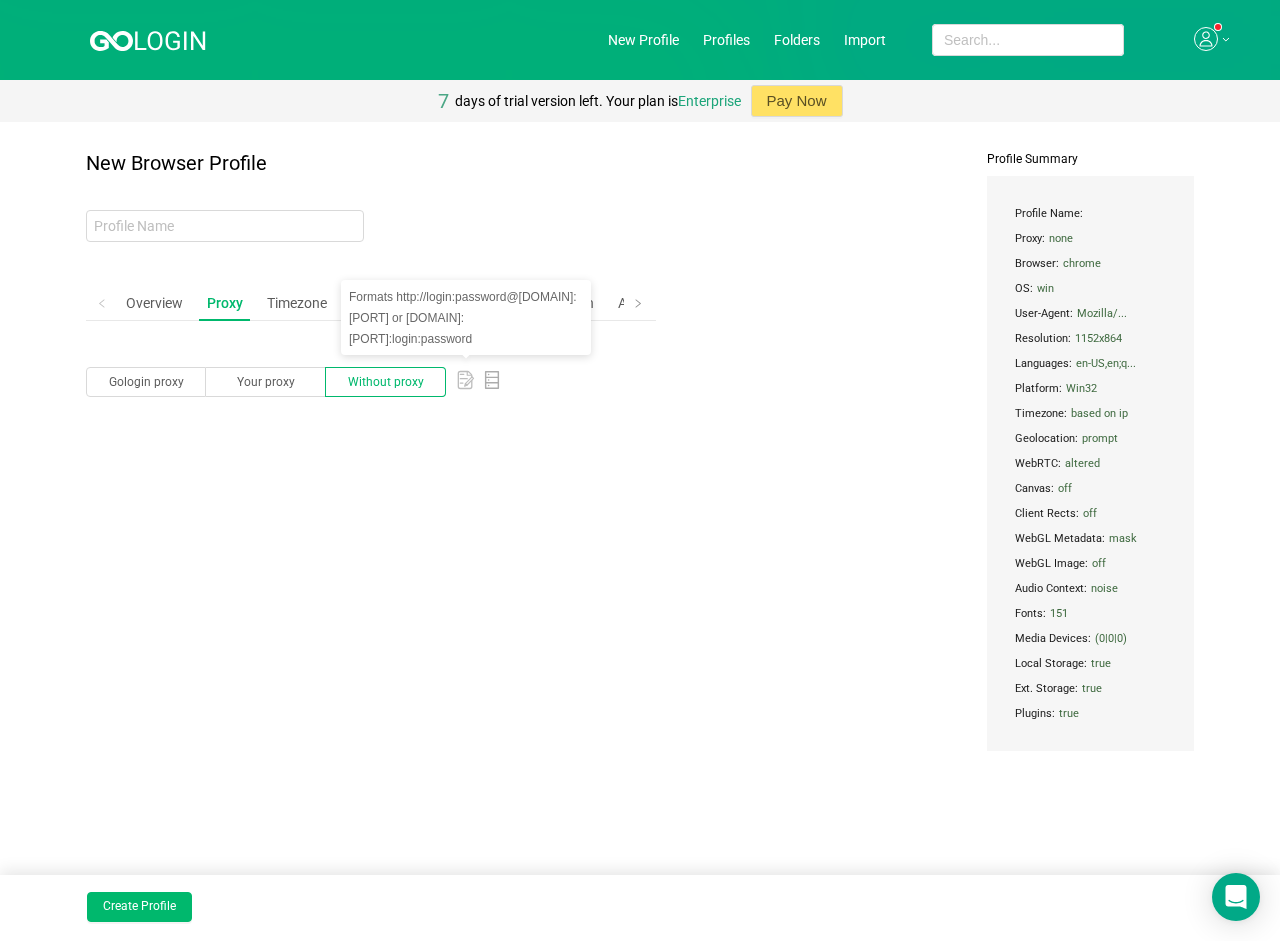 click at bounding box center [465, 380] 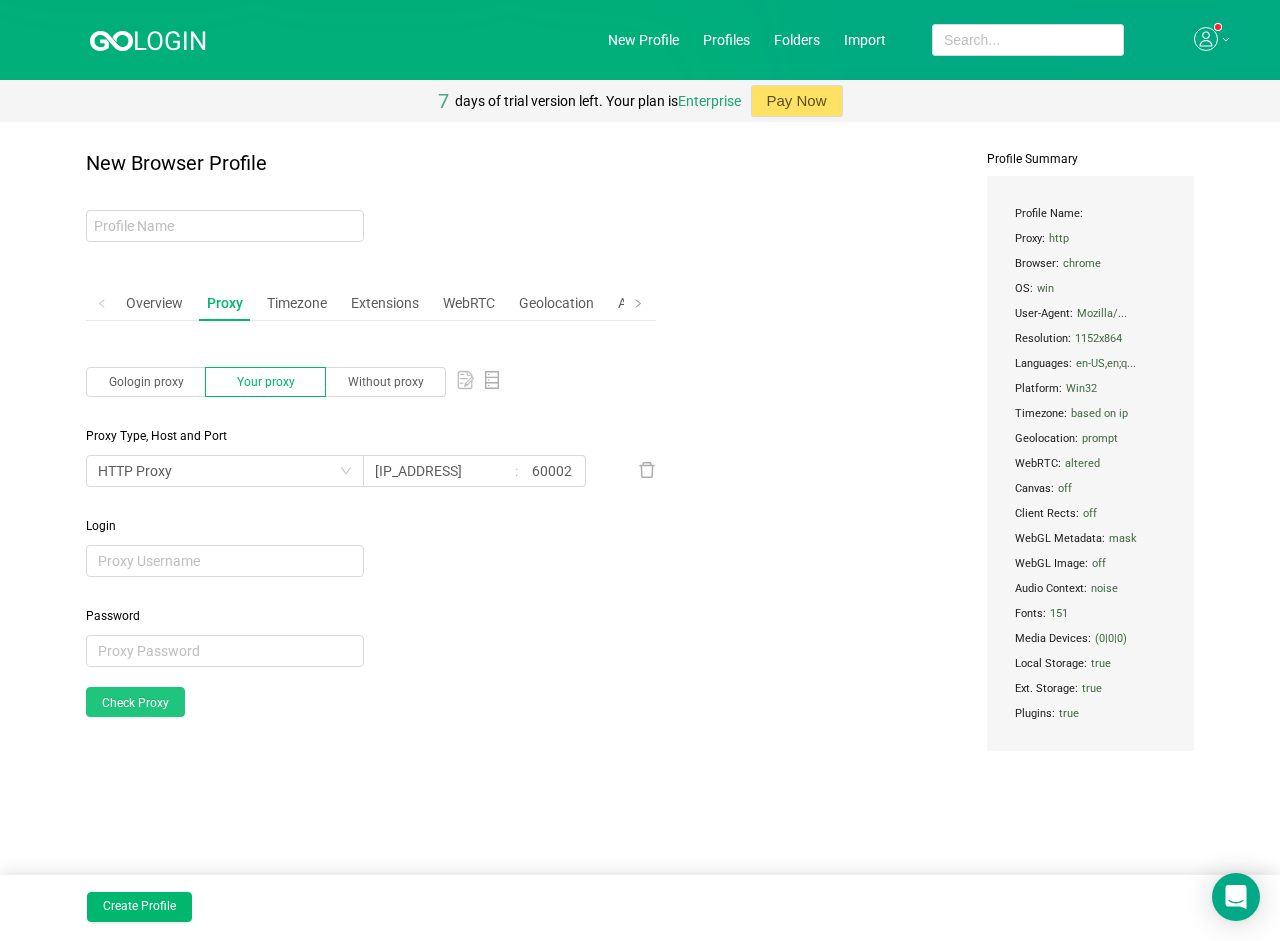 click on "Check Proxy" at bounding box center (135, 702) 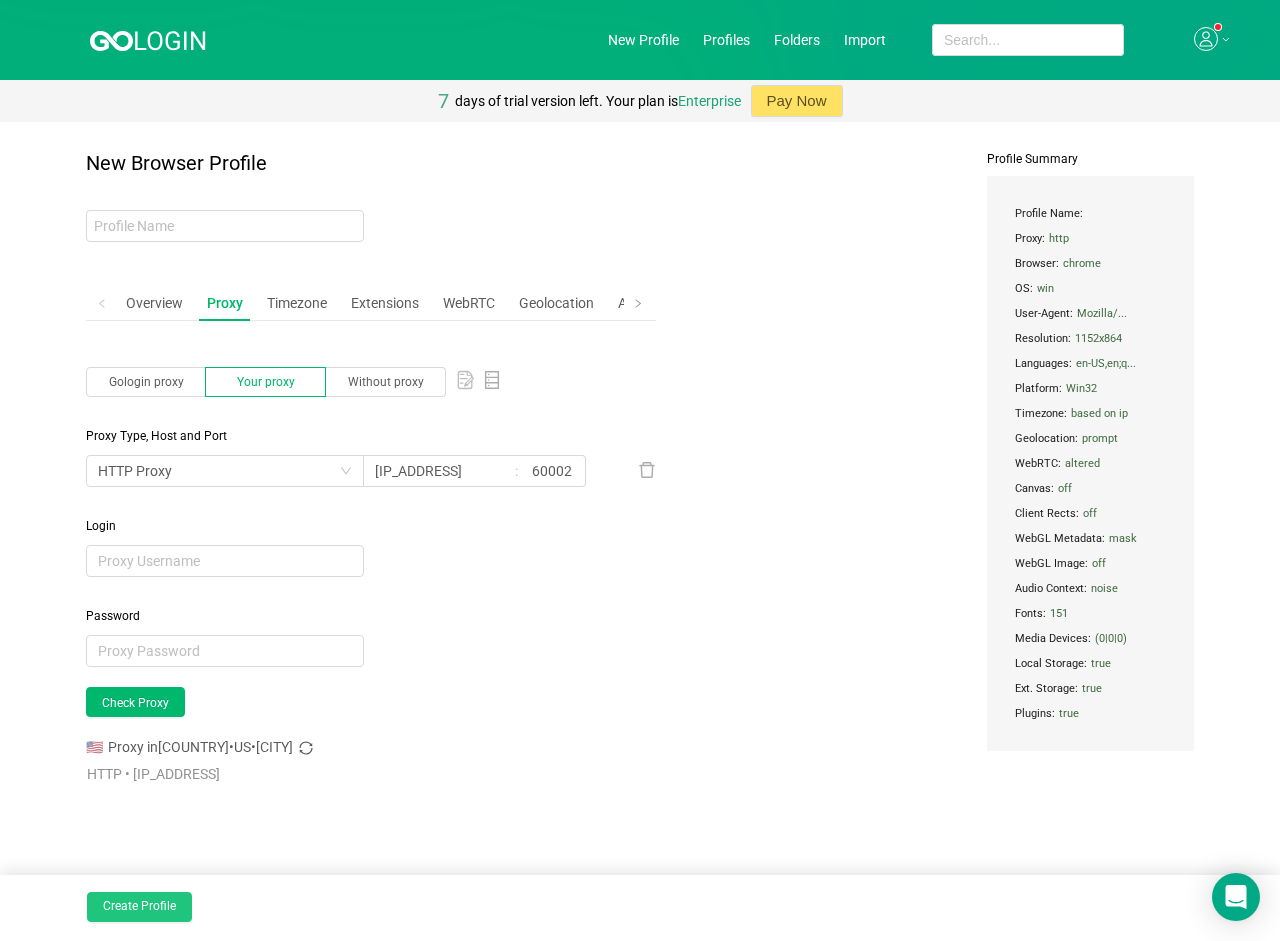 click on "Create Profile" at bounding box center [139, 907] 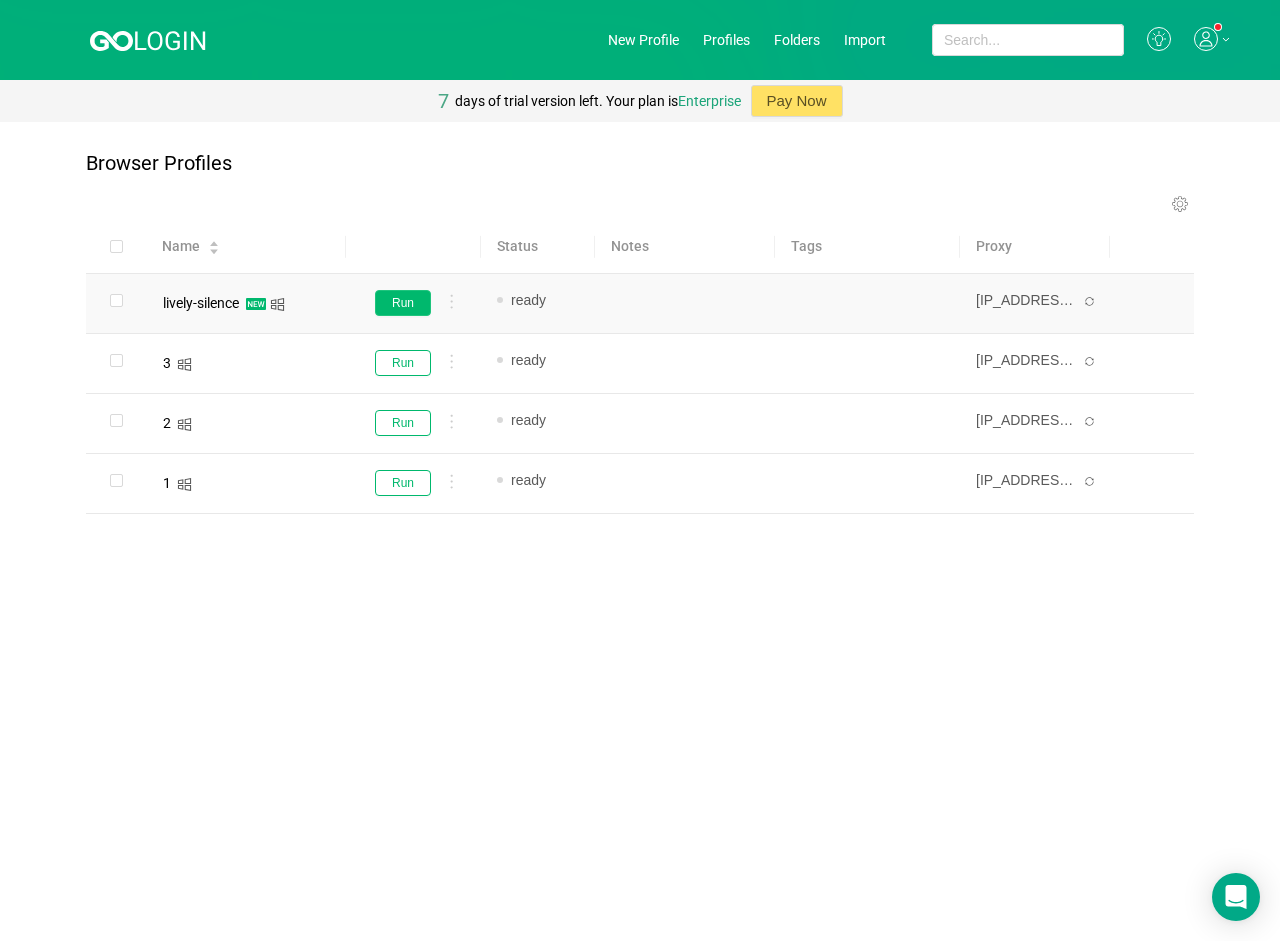 click on "Run" at bounding box center [403, 303] 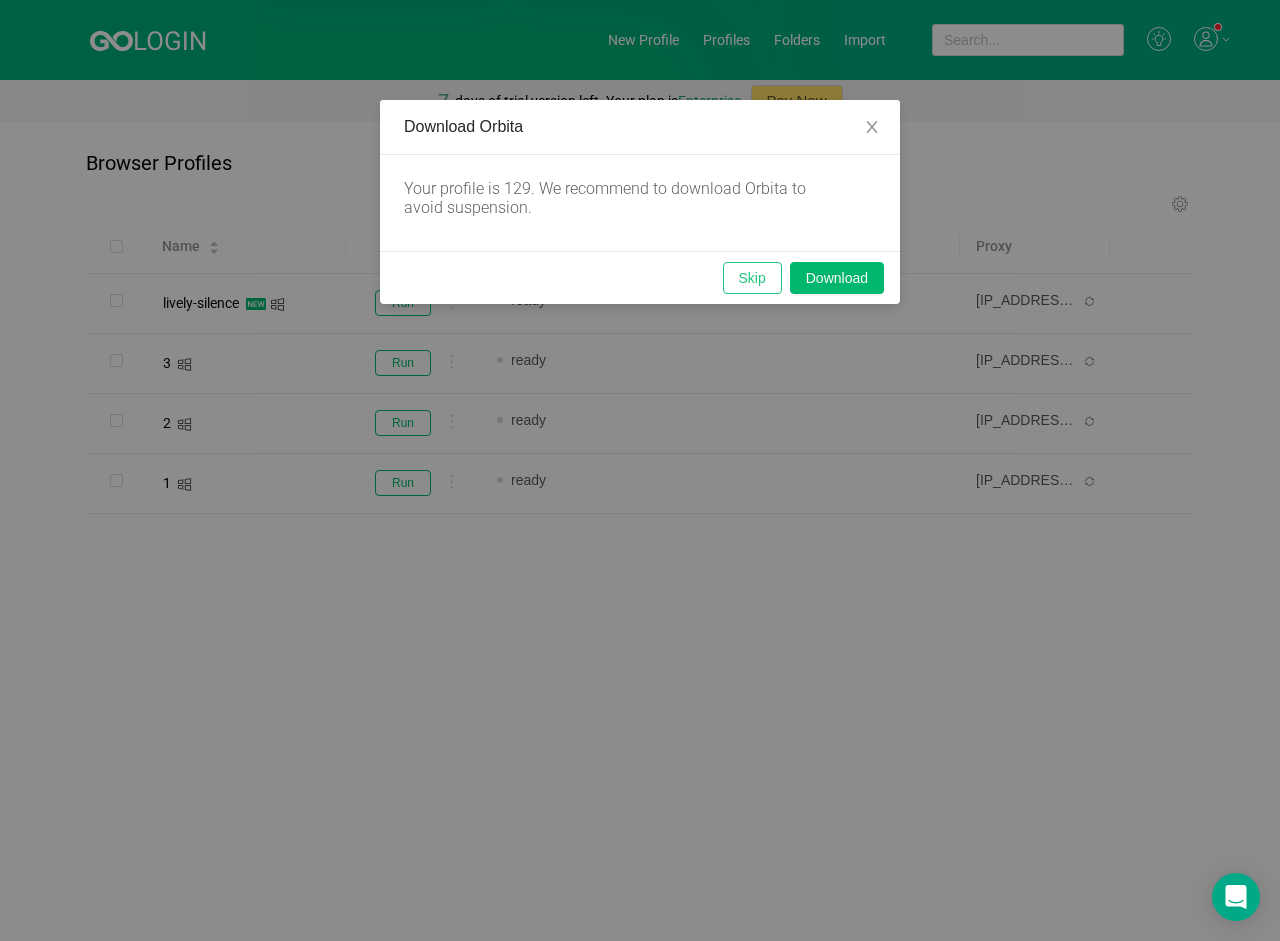 click on "Skip" at bounding box center (752, 278) 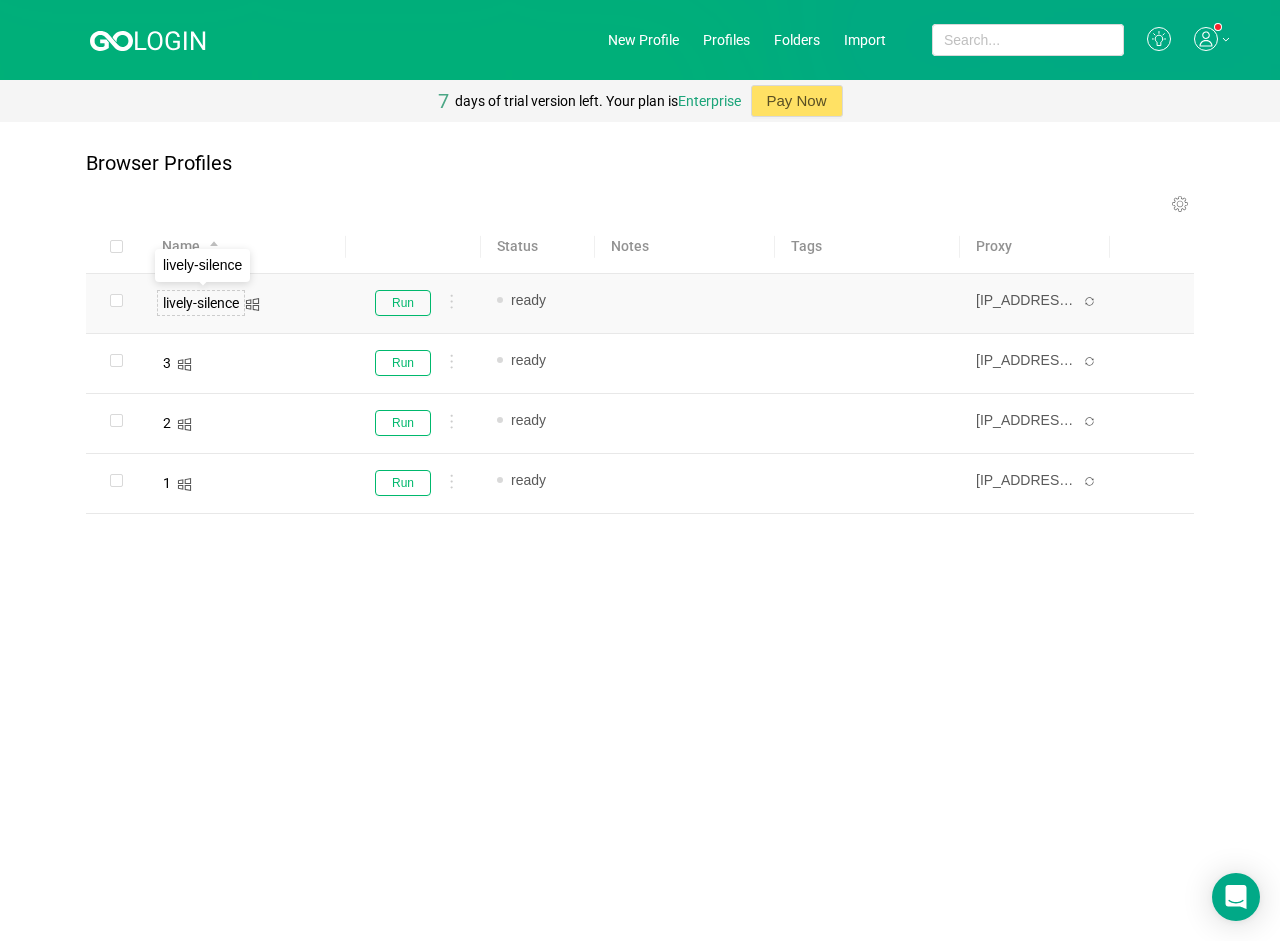 click on "lively-silence" at bounding box center (201, 303) 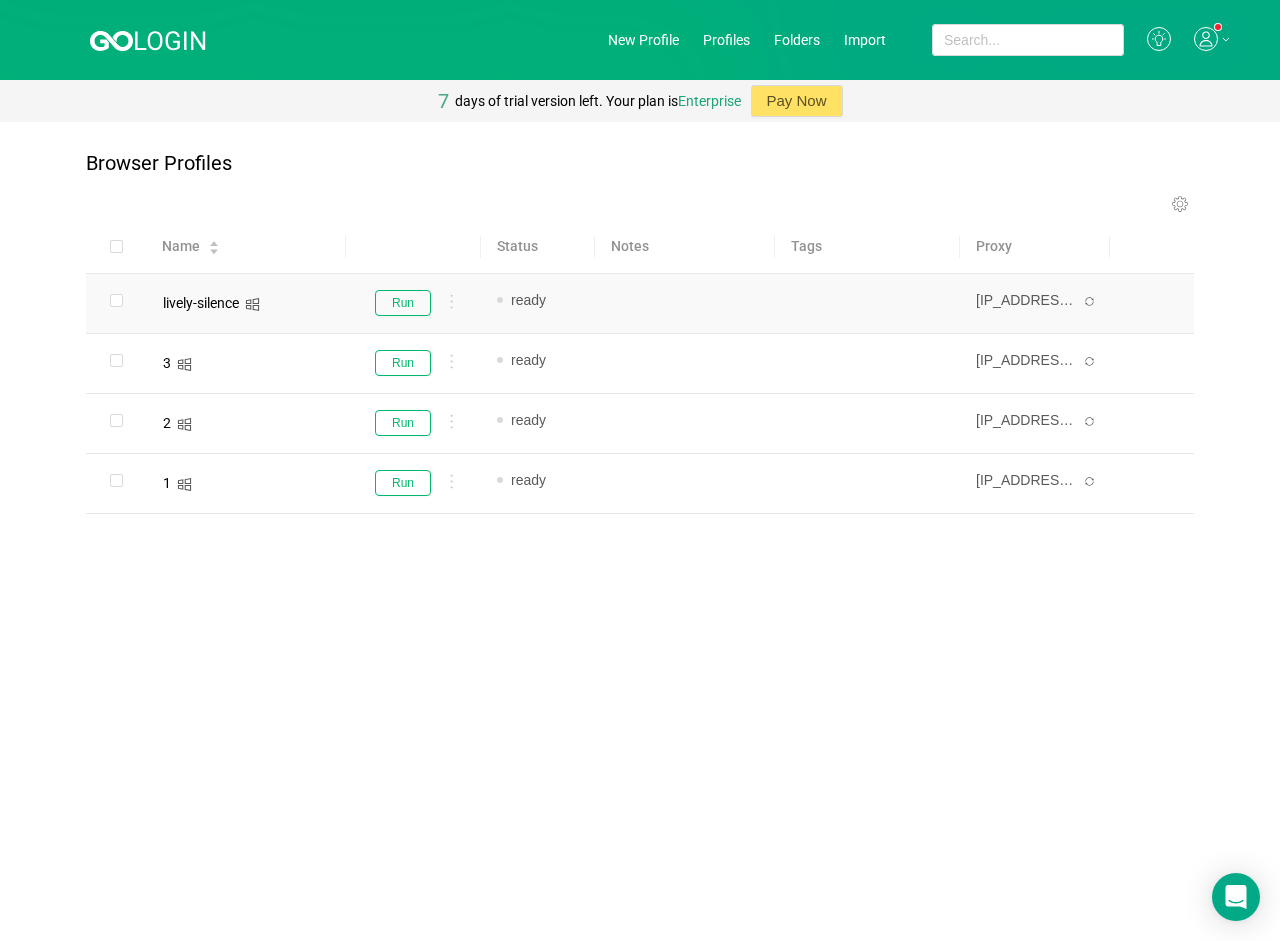 click on "lively-silence" at bounding box center (201, 303) 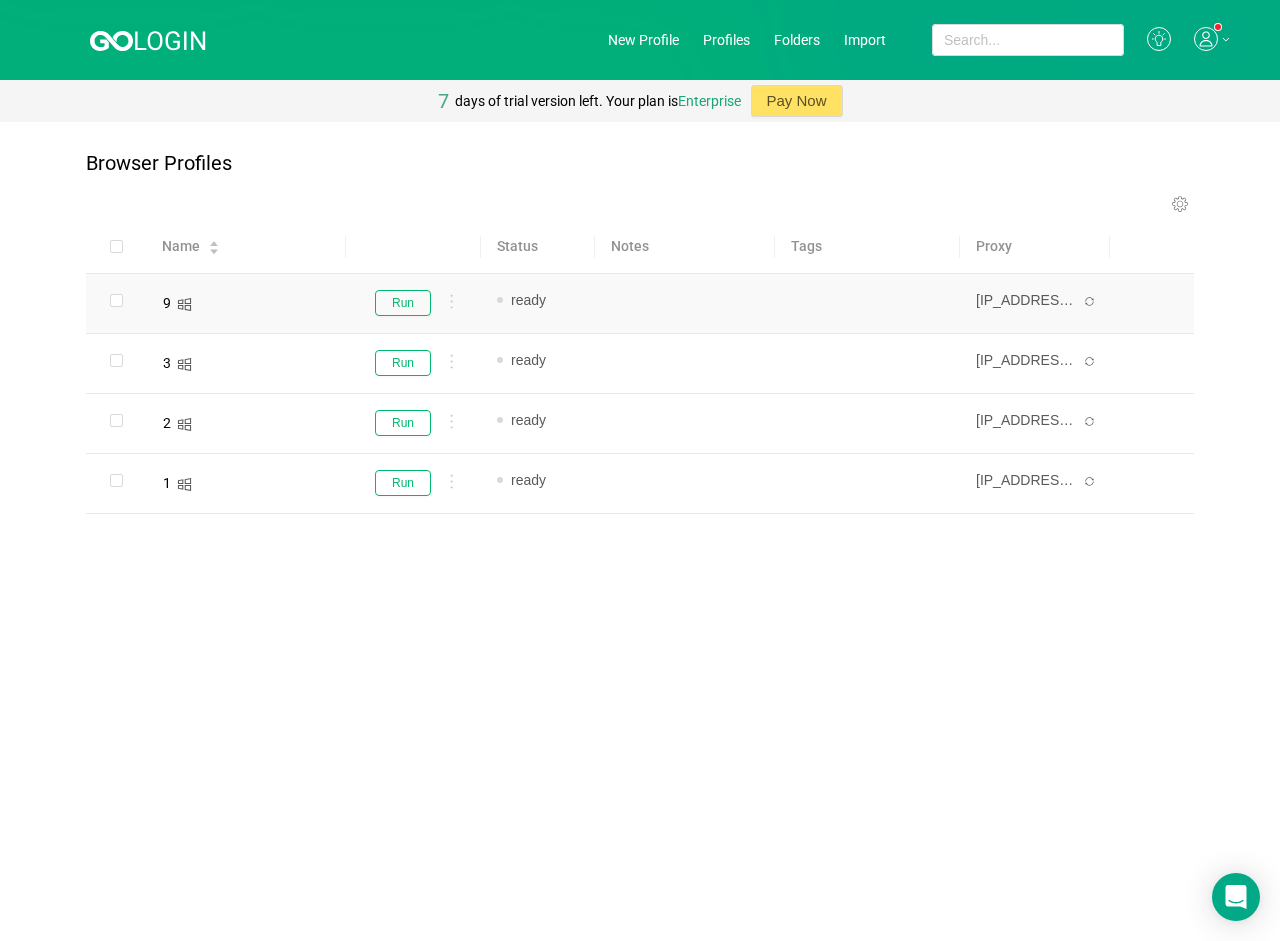 click on "Browser Profiles Run Stop Proxy Share Edit extensions Edit folders Edit tags New fingerprint Clone Export Delete Your first profile is ready! Click on the profile to check its proxy, timezone, cookies, geolocation, and other quick settings. Go to quick settings 1   of   4 Name Status Notes Tags Proxy 9 Run ready Add note...                                                                                                                                               Add tag... [IP_ADDRESS]:[PORT] 3 Run ready Add note...                                                                                                                                               Add tag... [IP_ADDRESS]:[PORT] 2 Run ready Add note...                                                                                                                                               Add tag... [IP_ADDRESS]:[PORT] 1 Run ready Add note..." at bounding box center (640, 531) 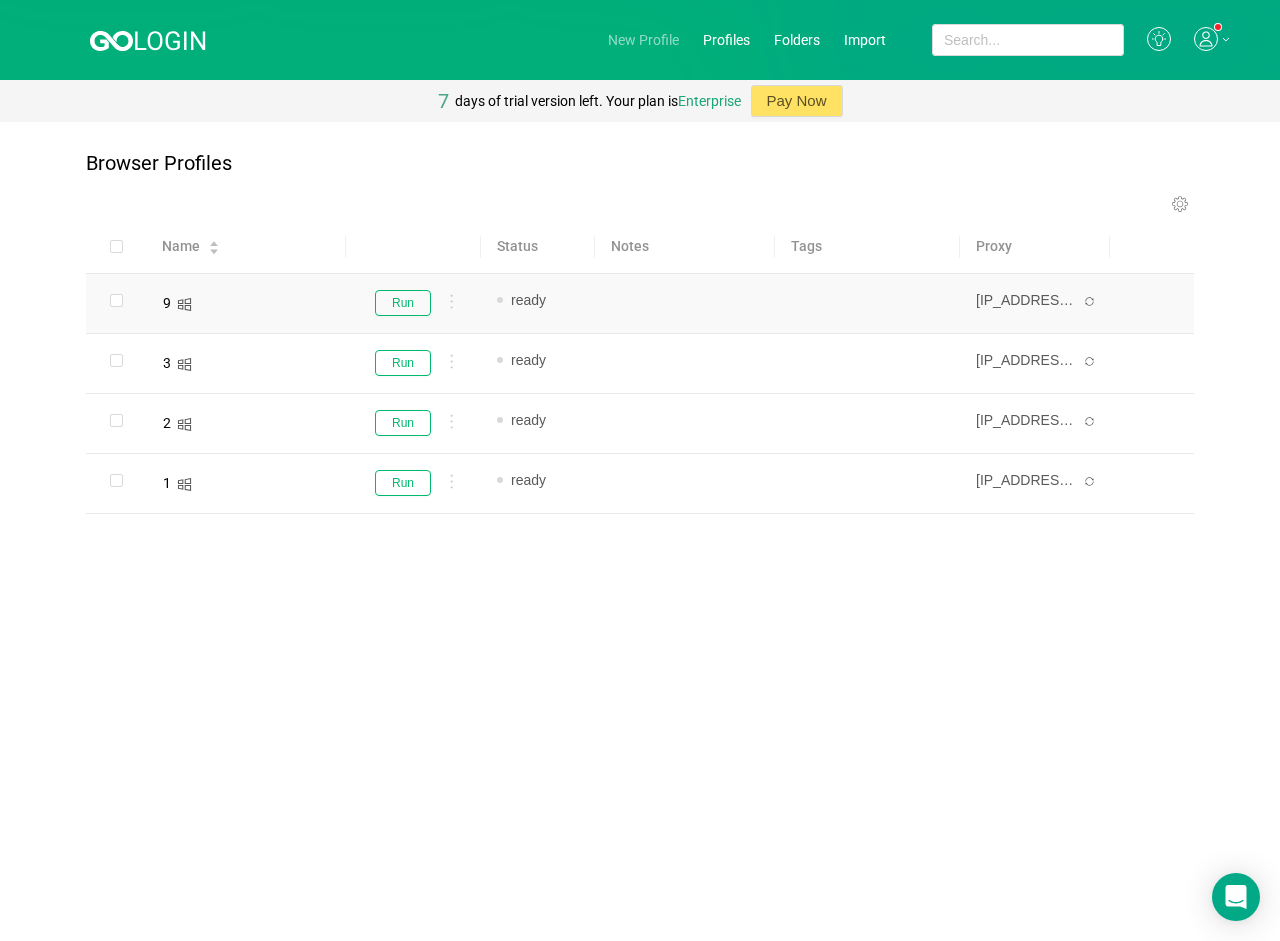 click on "New Profile" at bounding box center (643, 40) 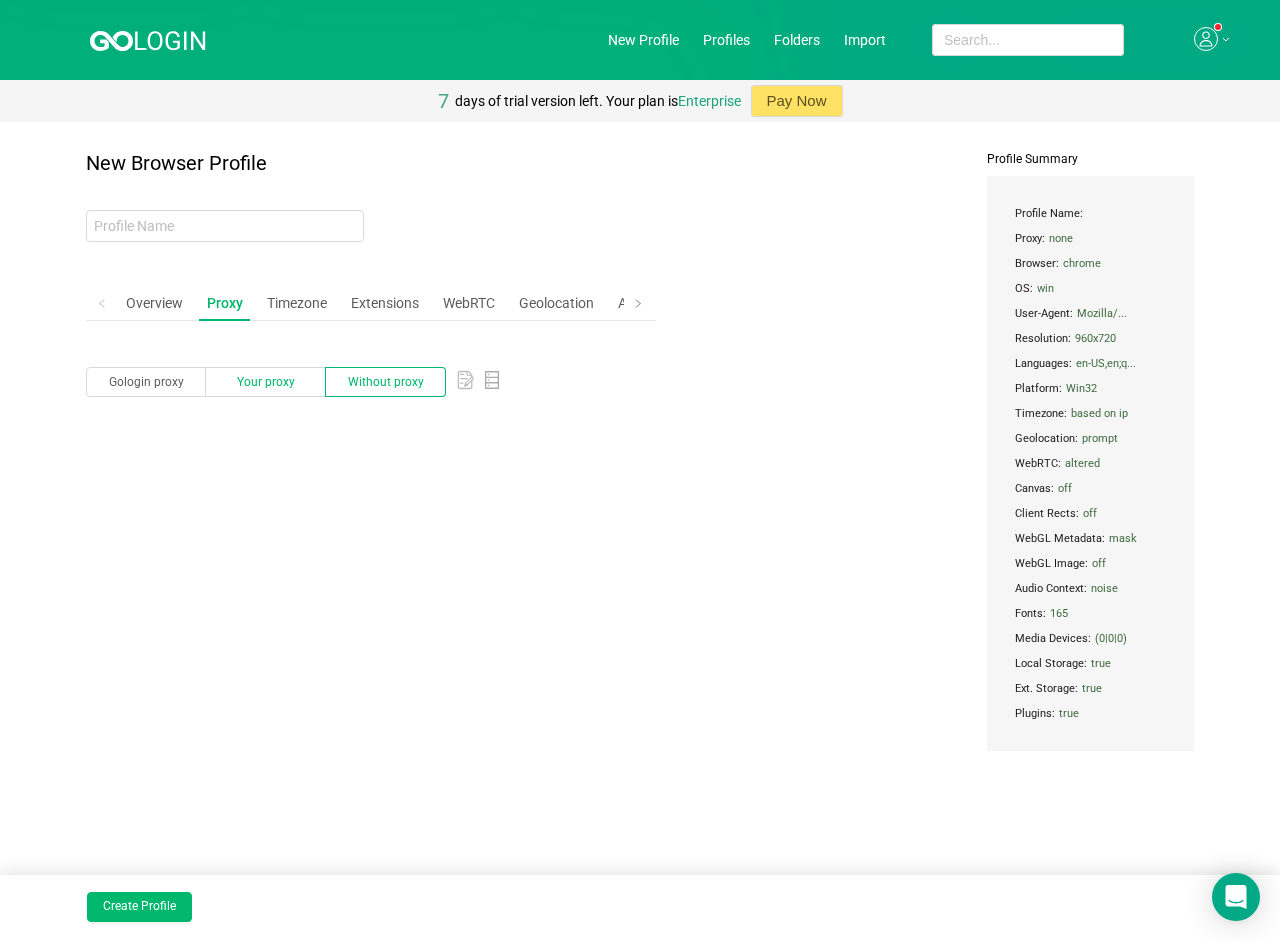 click on "Your proxy" at bounding box center [146, 382] 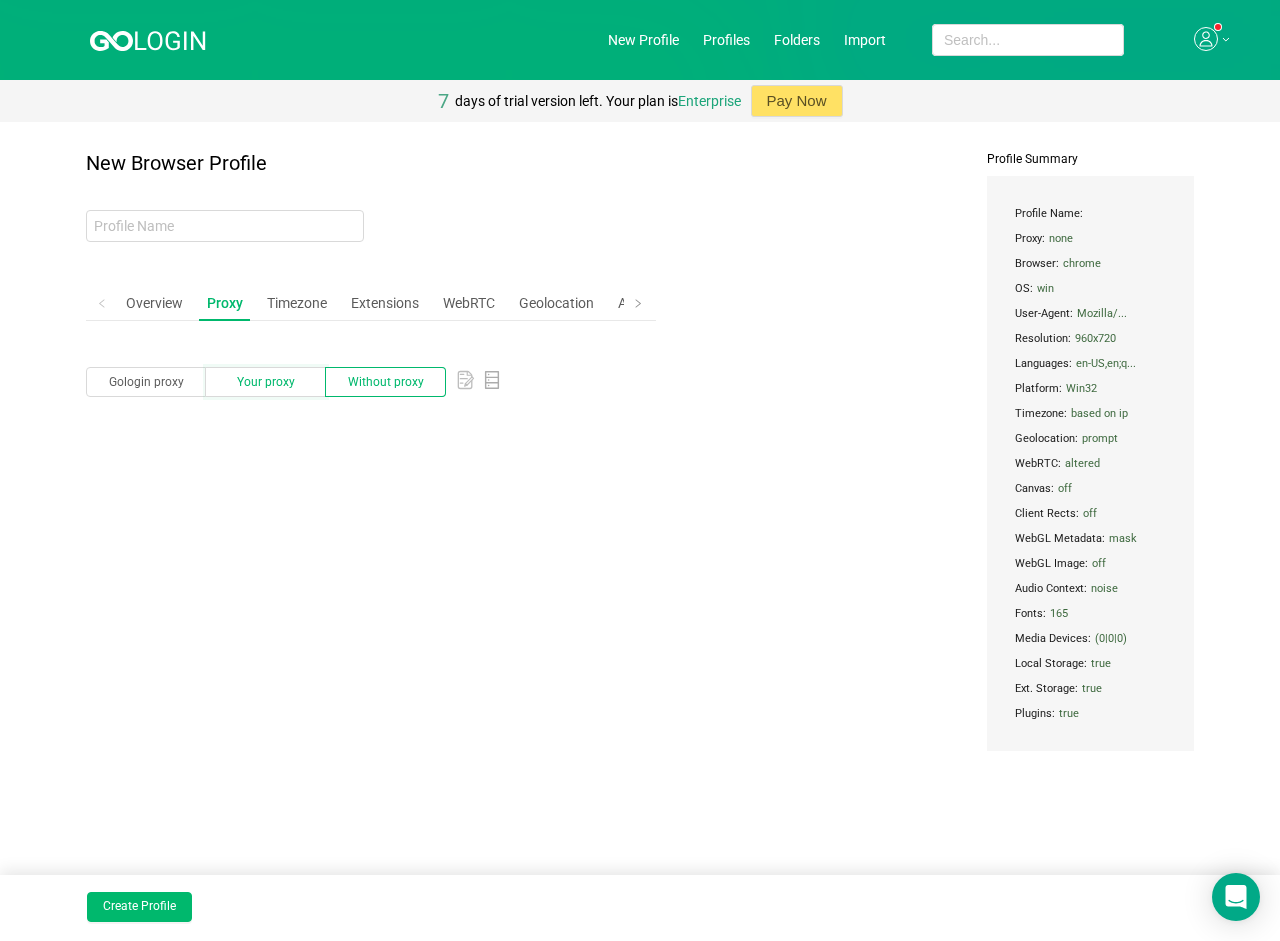click on "Your proxy" at bounding box center (102, 386) 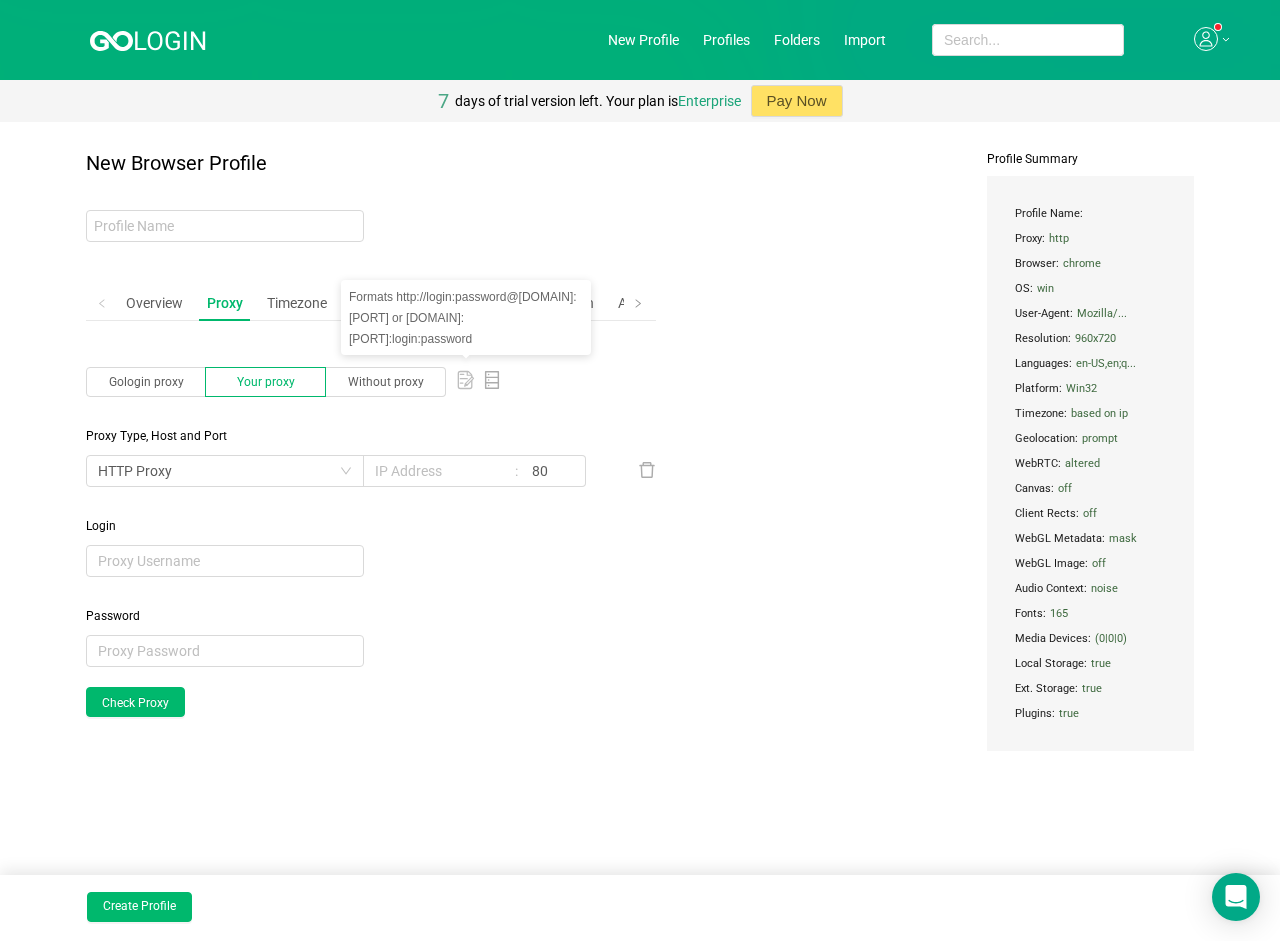click at bounding box center (465, 380) 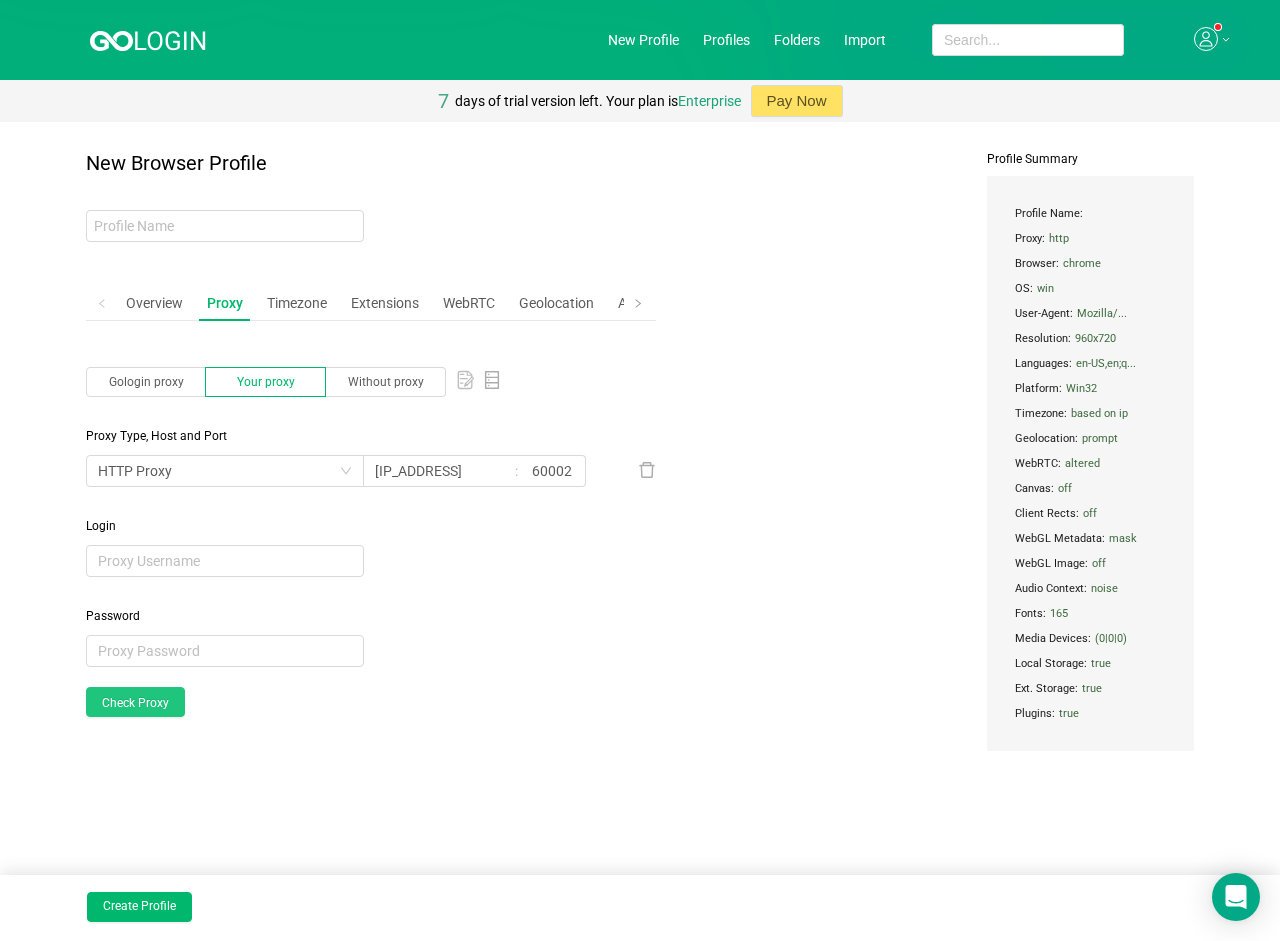 click on "Check Proxy" at bounding box center (135, 702) 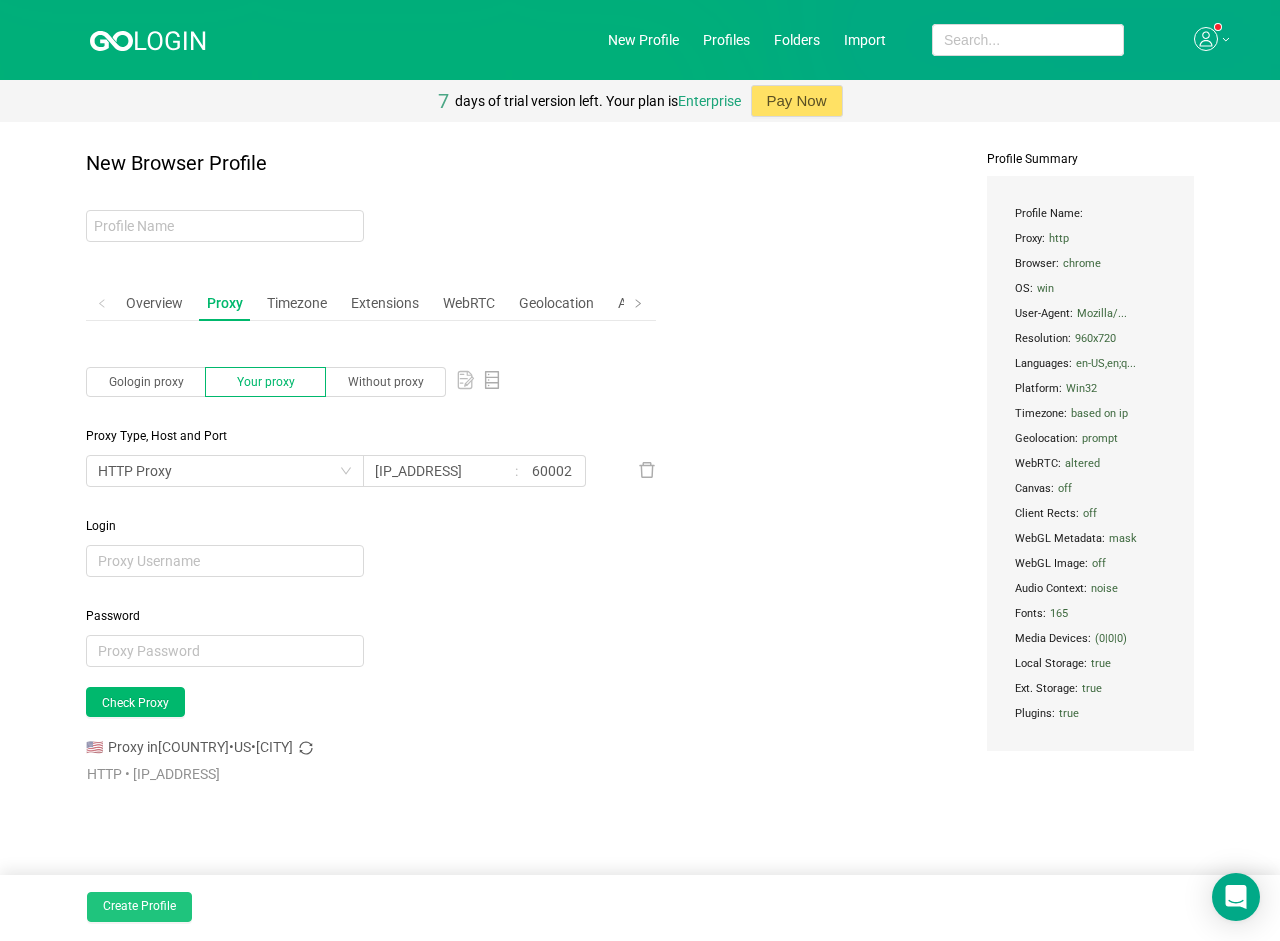 click on "Create Profile" at bounding box center (139, 907) 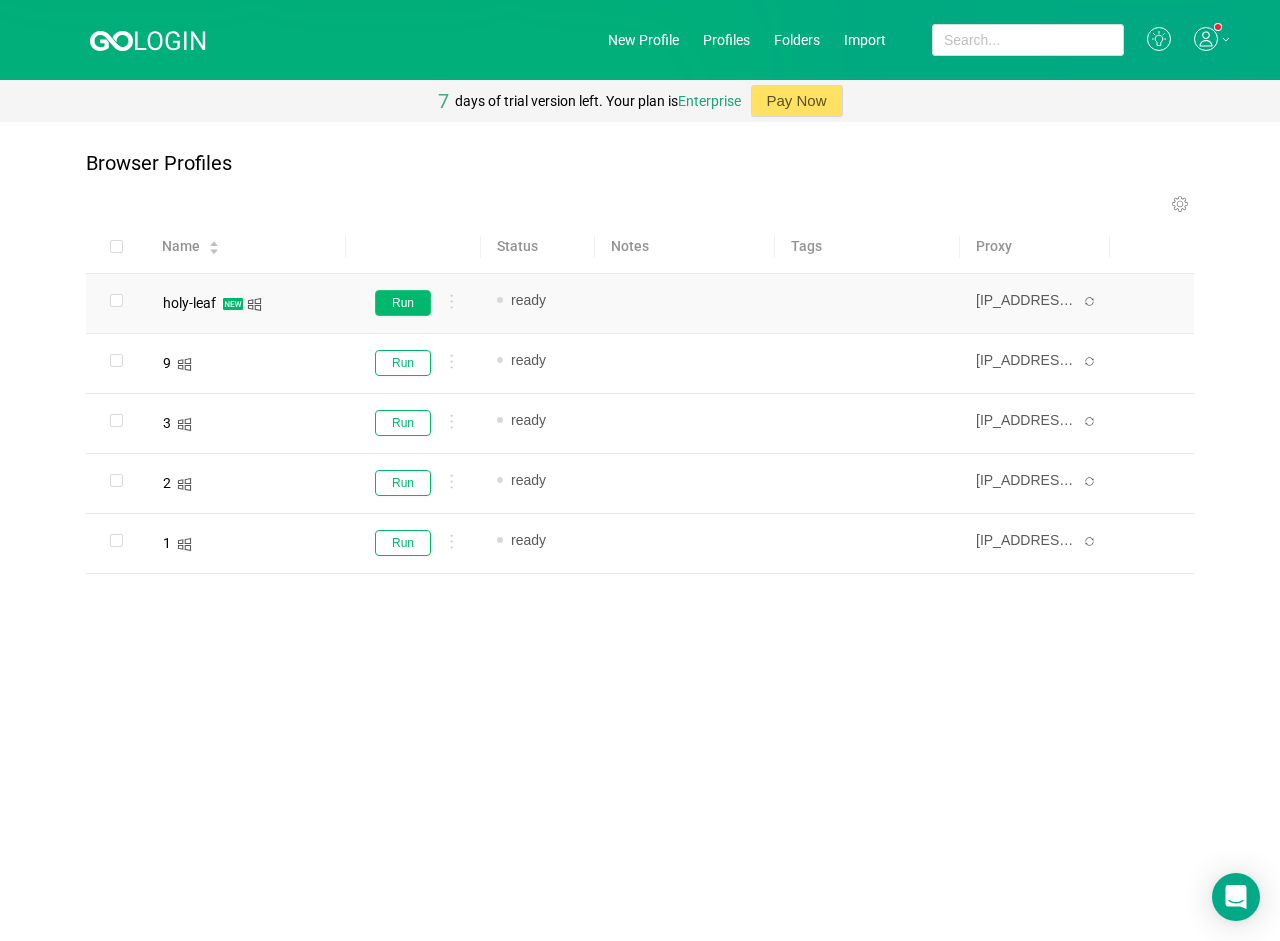 click on "Run" at bounding box center (403, 303) 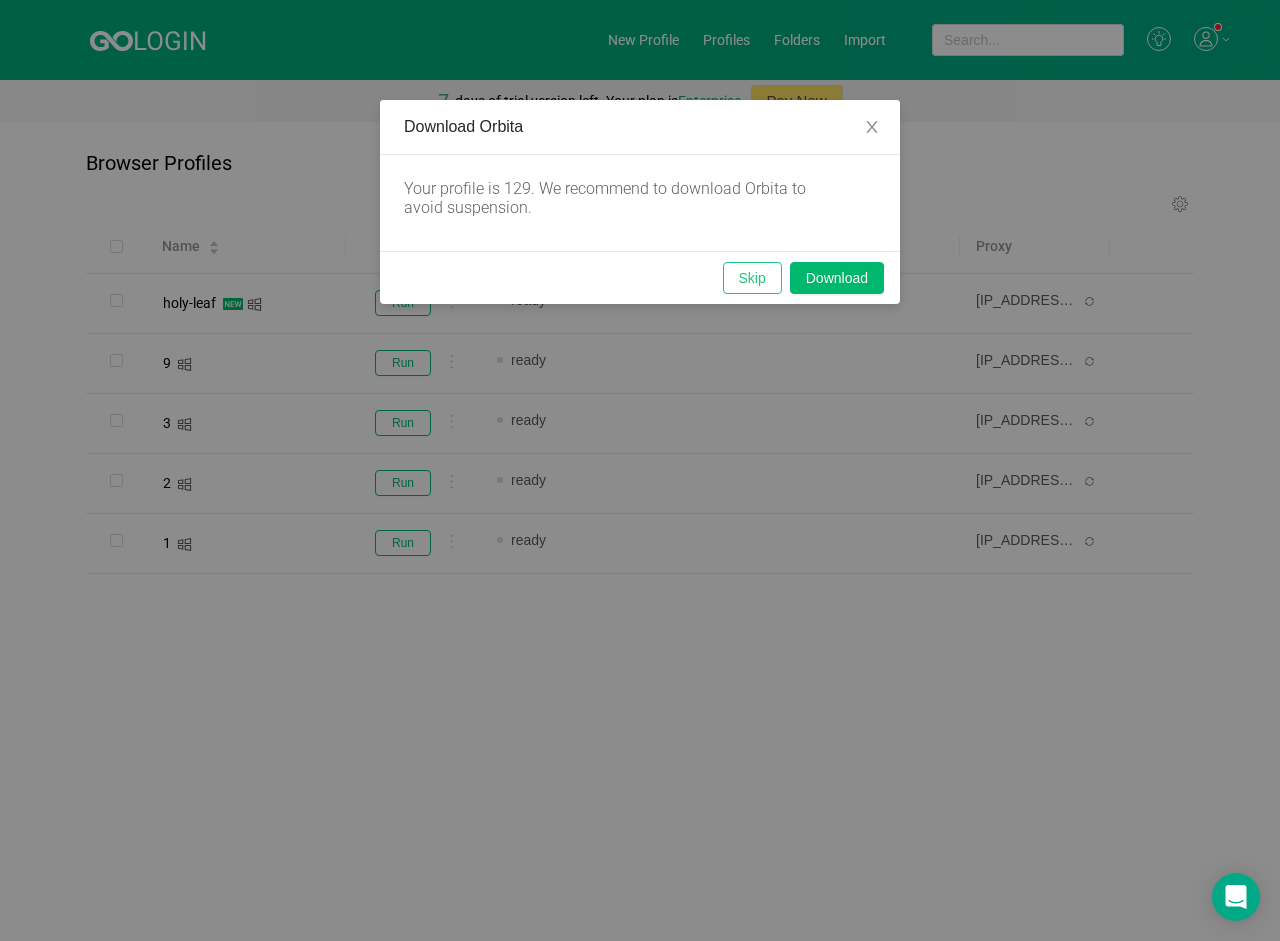 click on "Skip" at bounding box center [752, 278] 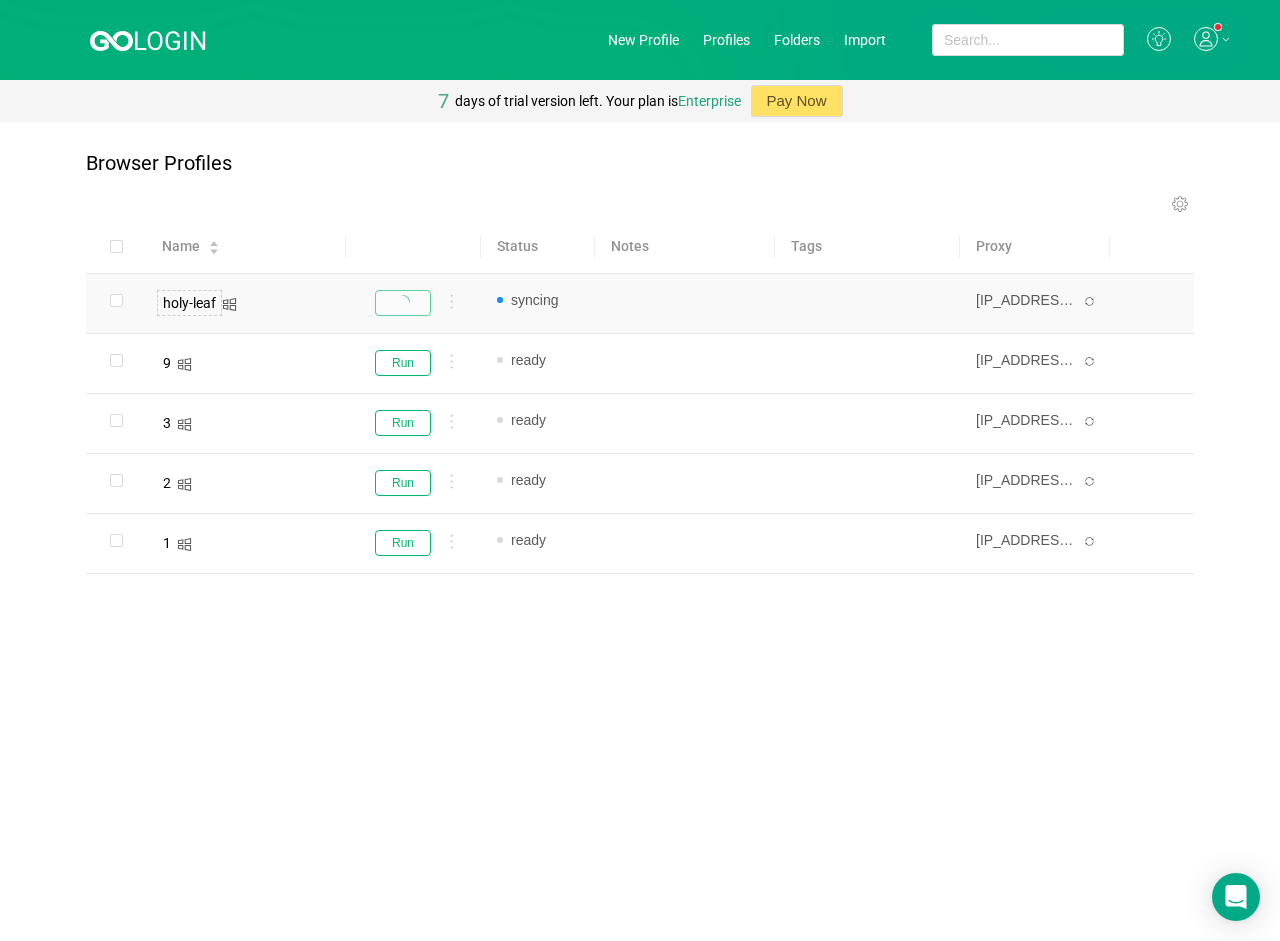 click on "holy-leaf" at bounding box center [189, 303] 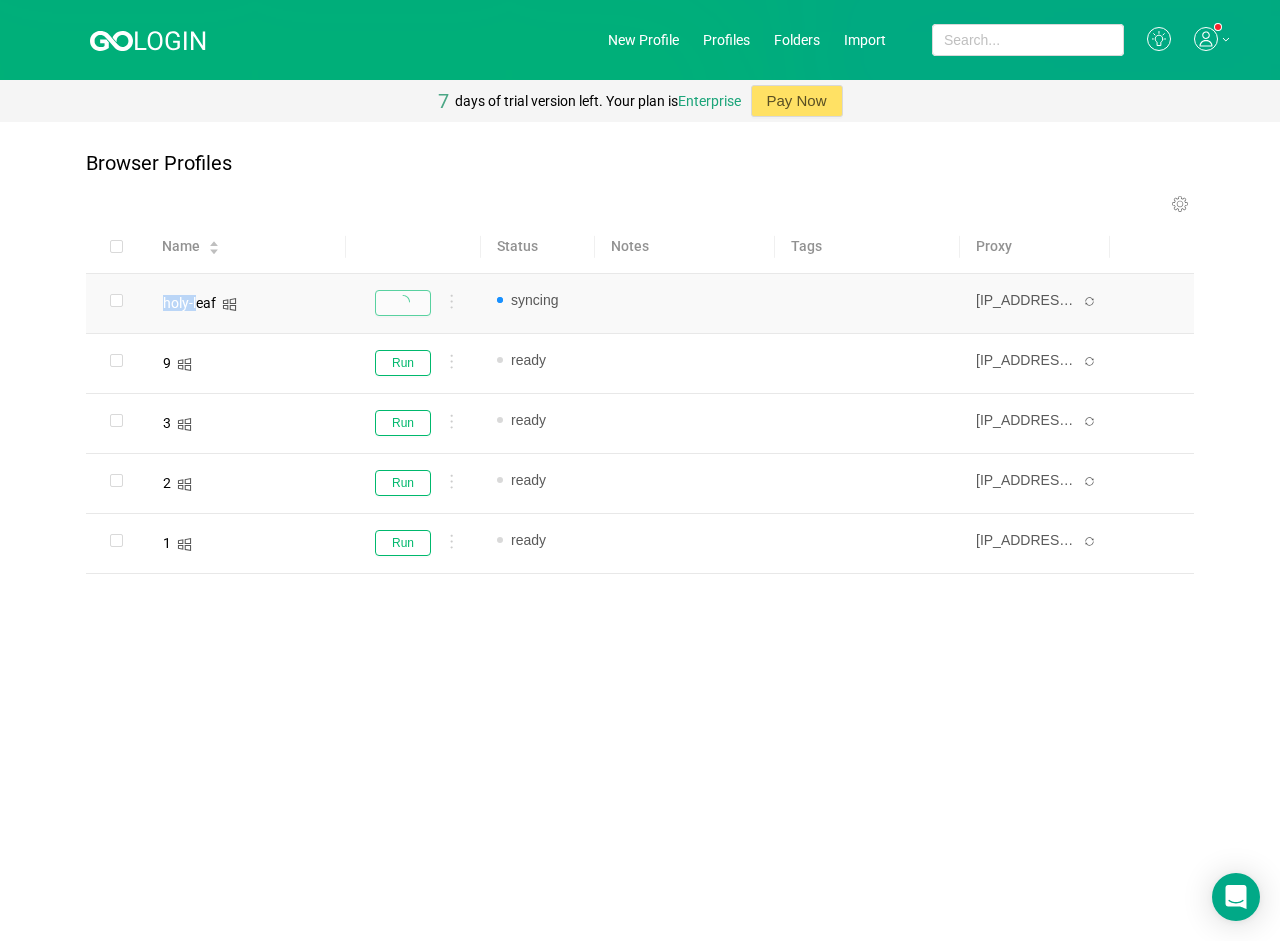 click on "holy-leaf" at bounding box center [189, 303] 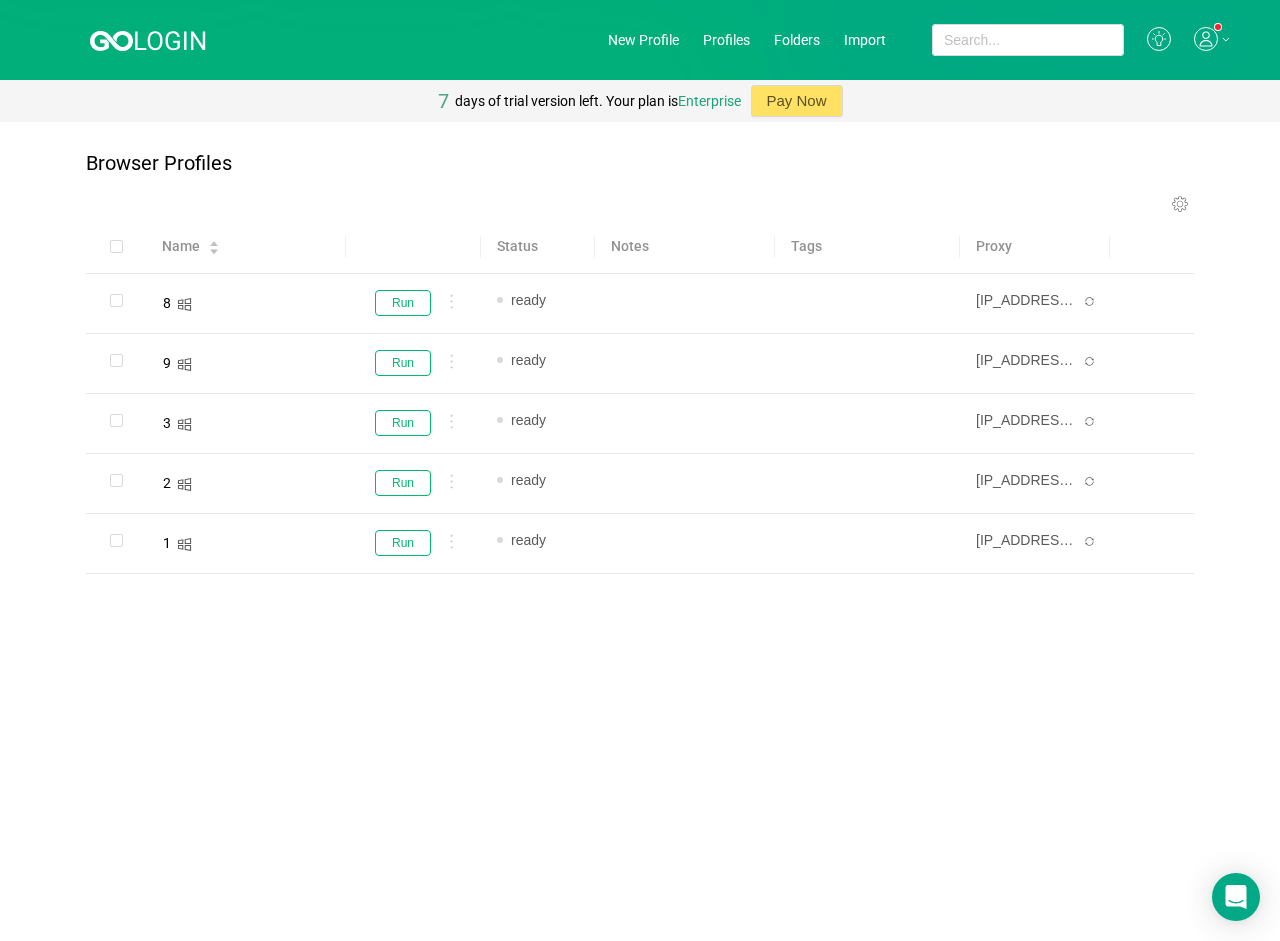 click on "Browser Profiles Run Stop Proxy Share Edit extensions Edit folders Edit tags New fingerprint Clone Export Delete Your first profile is ready! Click on the profile to check its proxy, timezone, cookies, geolocation, and other quick settings. Go to quick settings 1   of   4 Name Status Notes Tags Proxy [IP_ADDRESS]:[PORT] 9 Run ready Add note...                                                                                                                                               Add tag... [IP_ADDRESS]:[PORT] 3 Run ready Add note...                                                                                                                                               Add tag... [IP_ADDRESS]:[PORT] 2 Run ready Add note..." at bounding box center (640, 531) 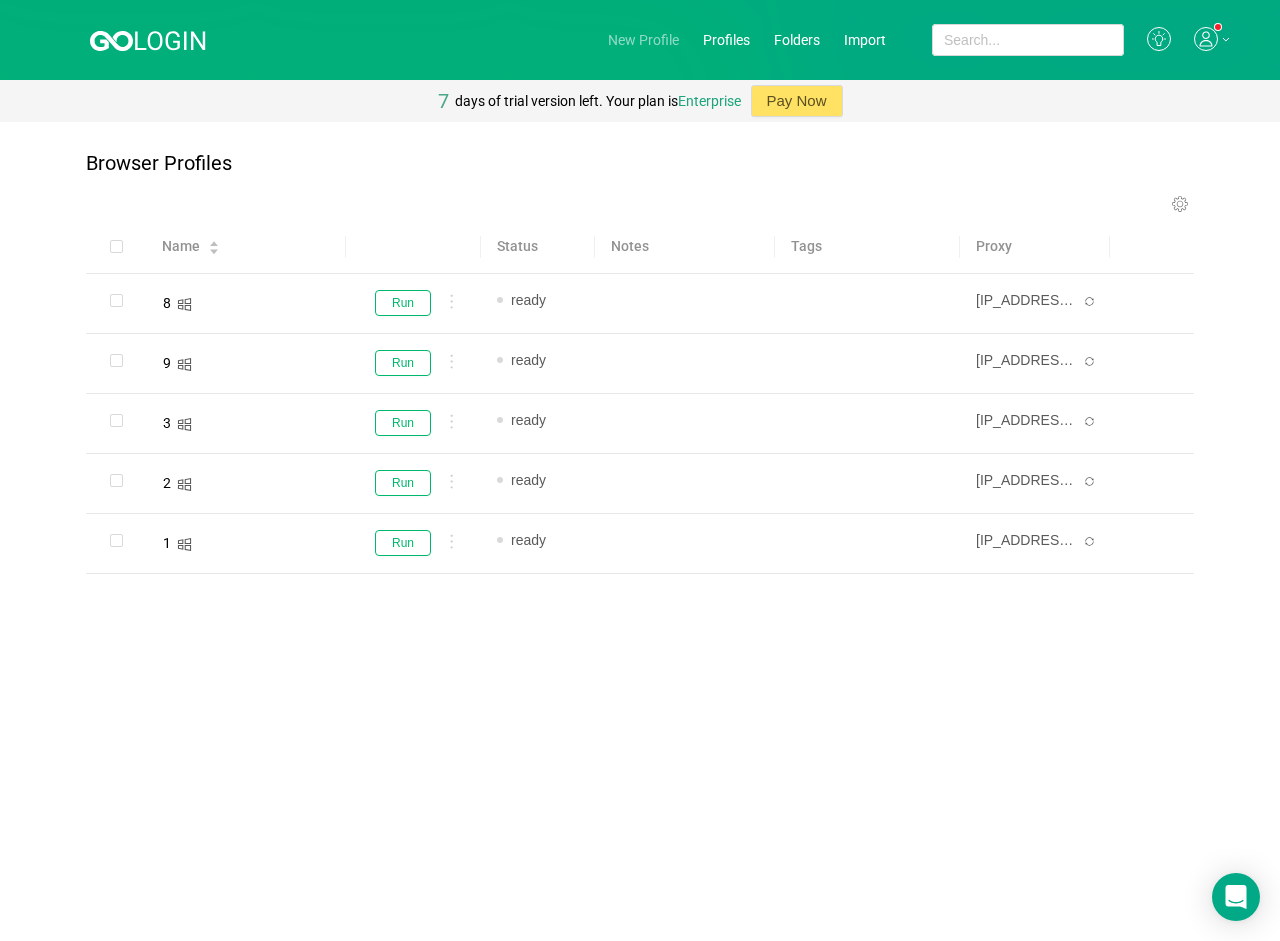 click on "New Profile" at bounding box center (643, 40) 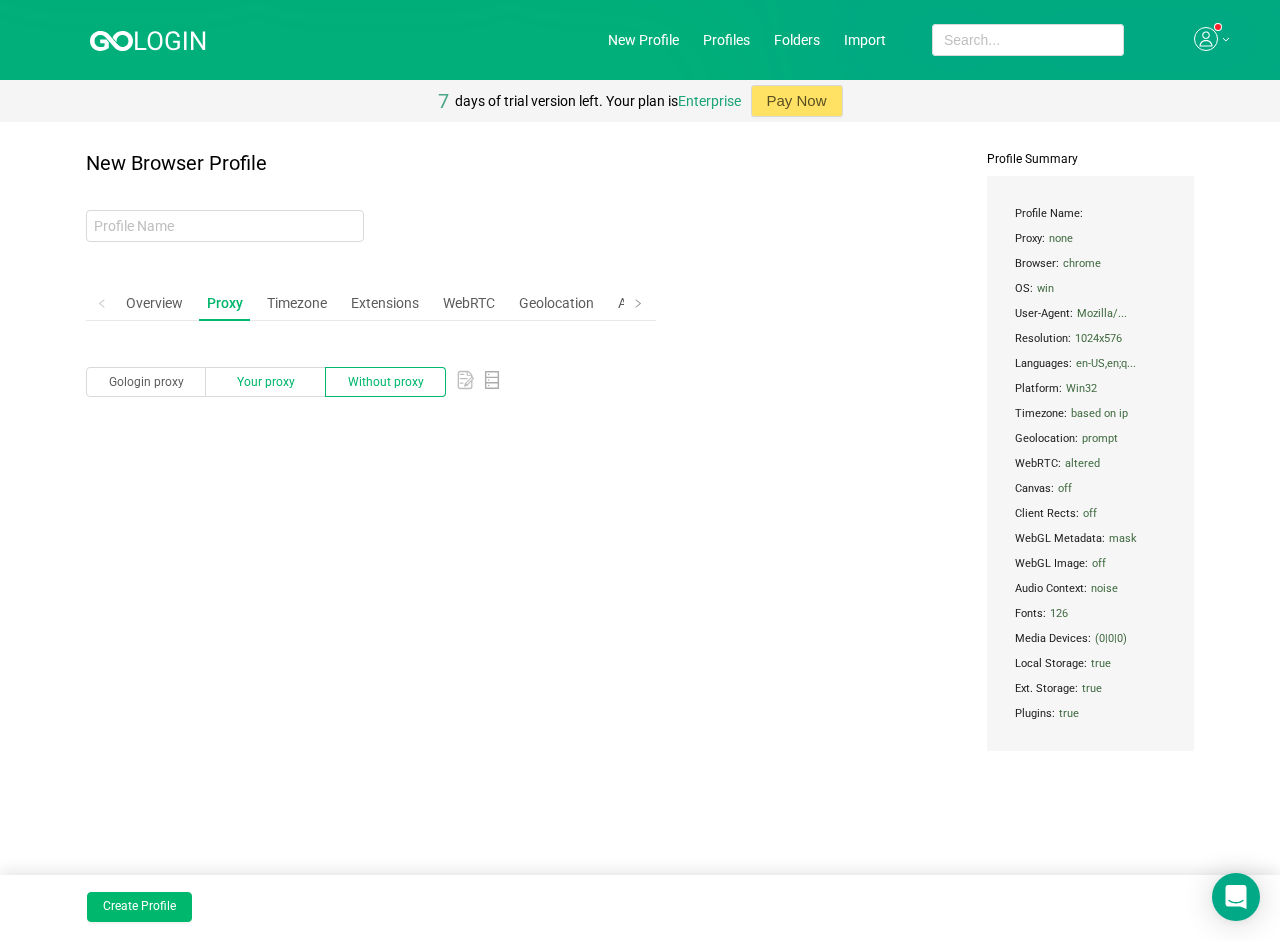 click on "Your proxy" at bounding box center [146, 382] 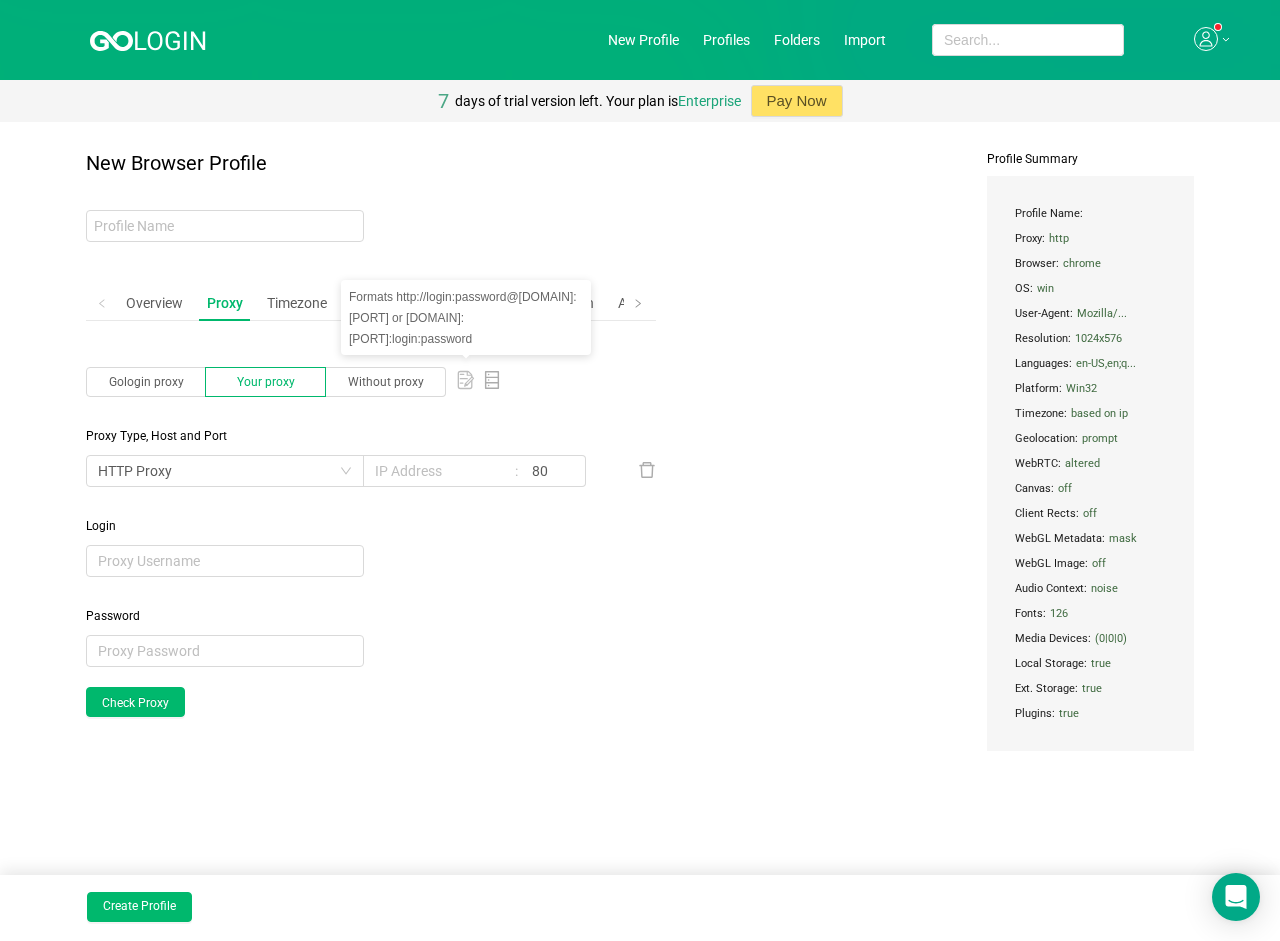 click at bounding box center (465, 380) 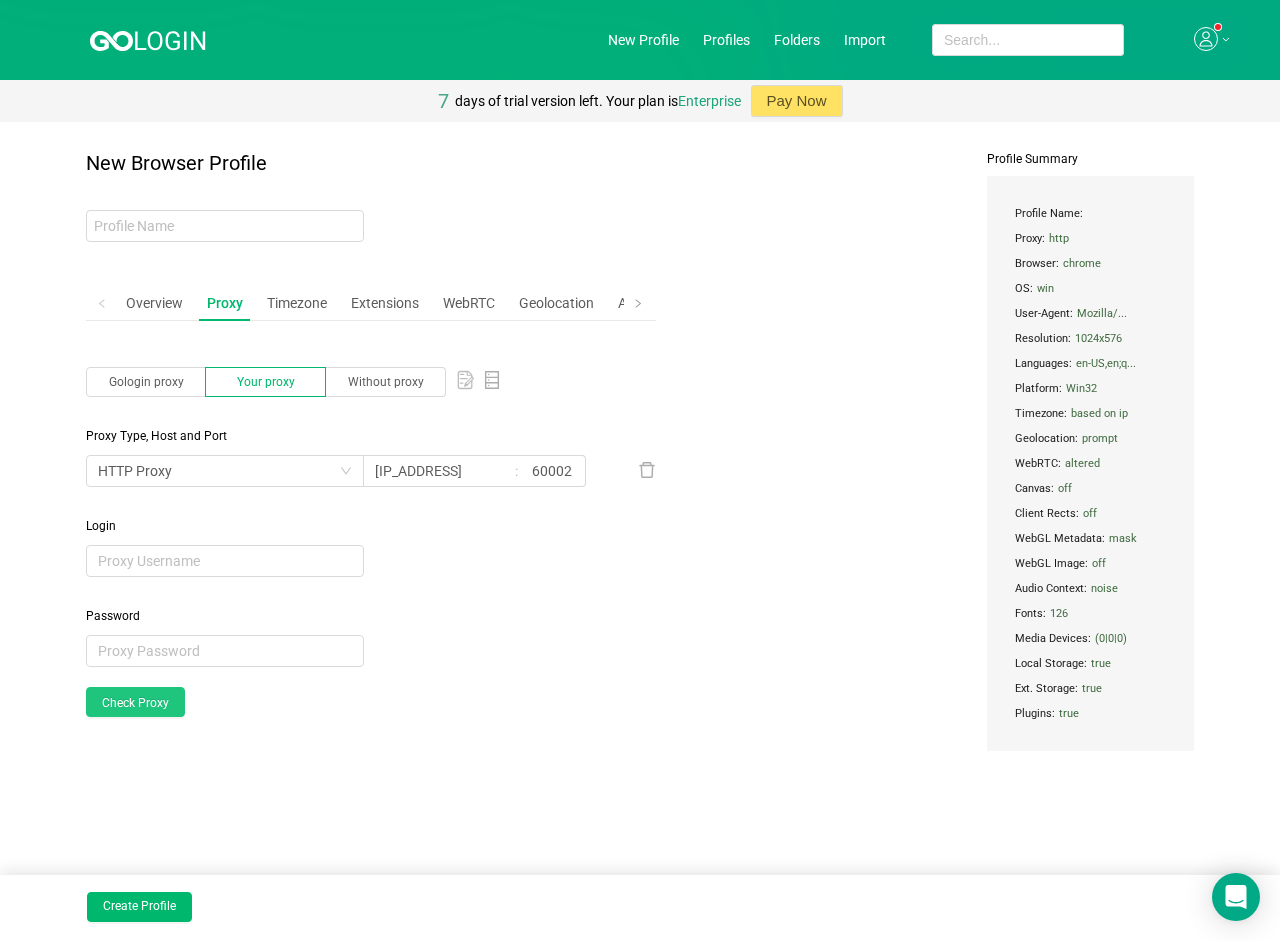click on "Check Proxy" at bounding box center (135, 702) 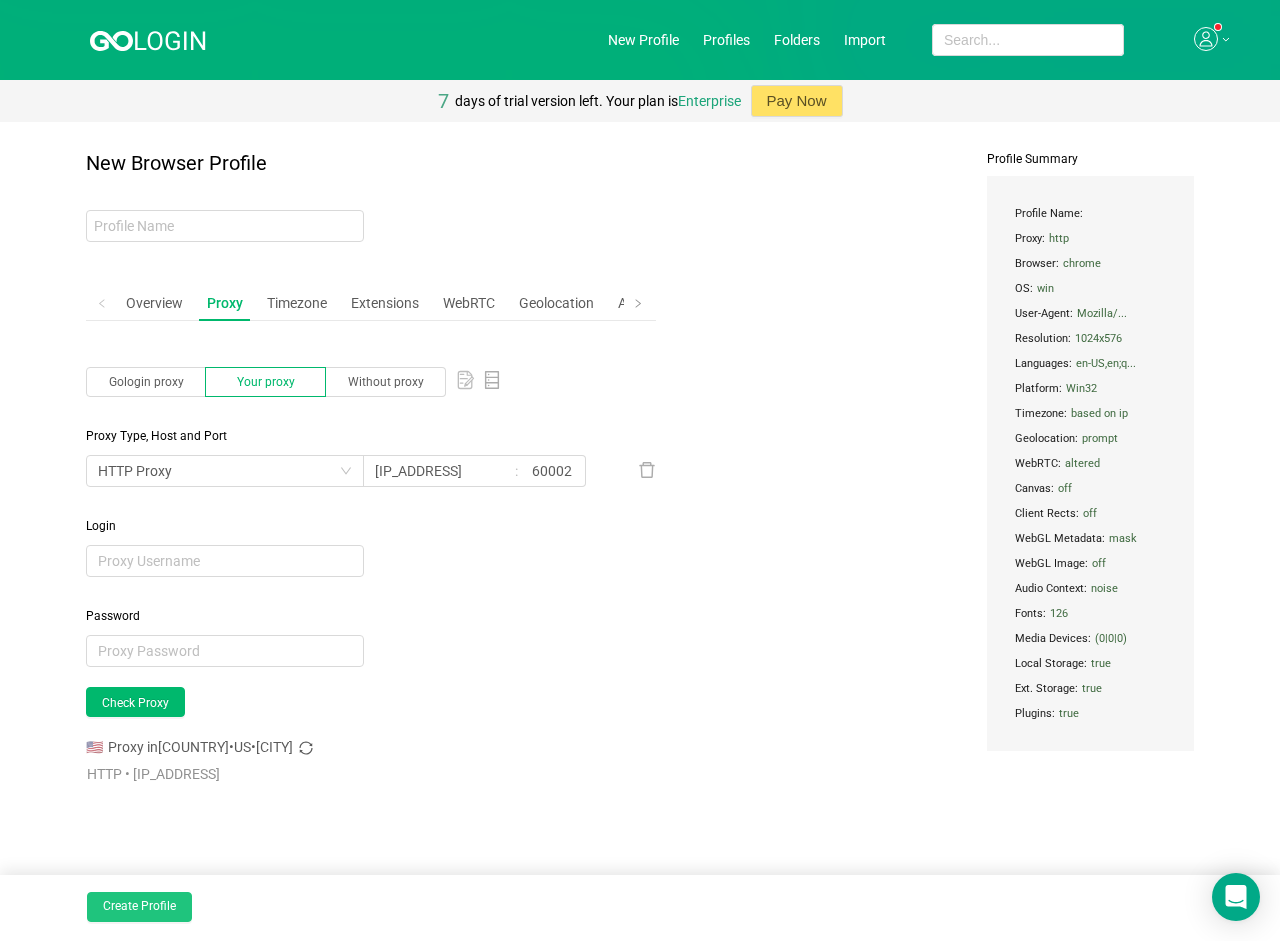 click on "Create Profile" at bounding box center [139, 907] 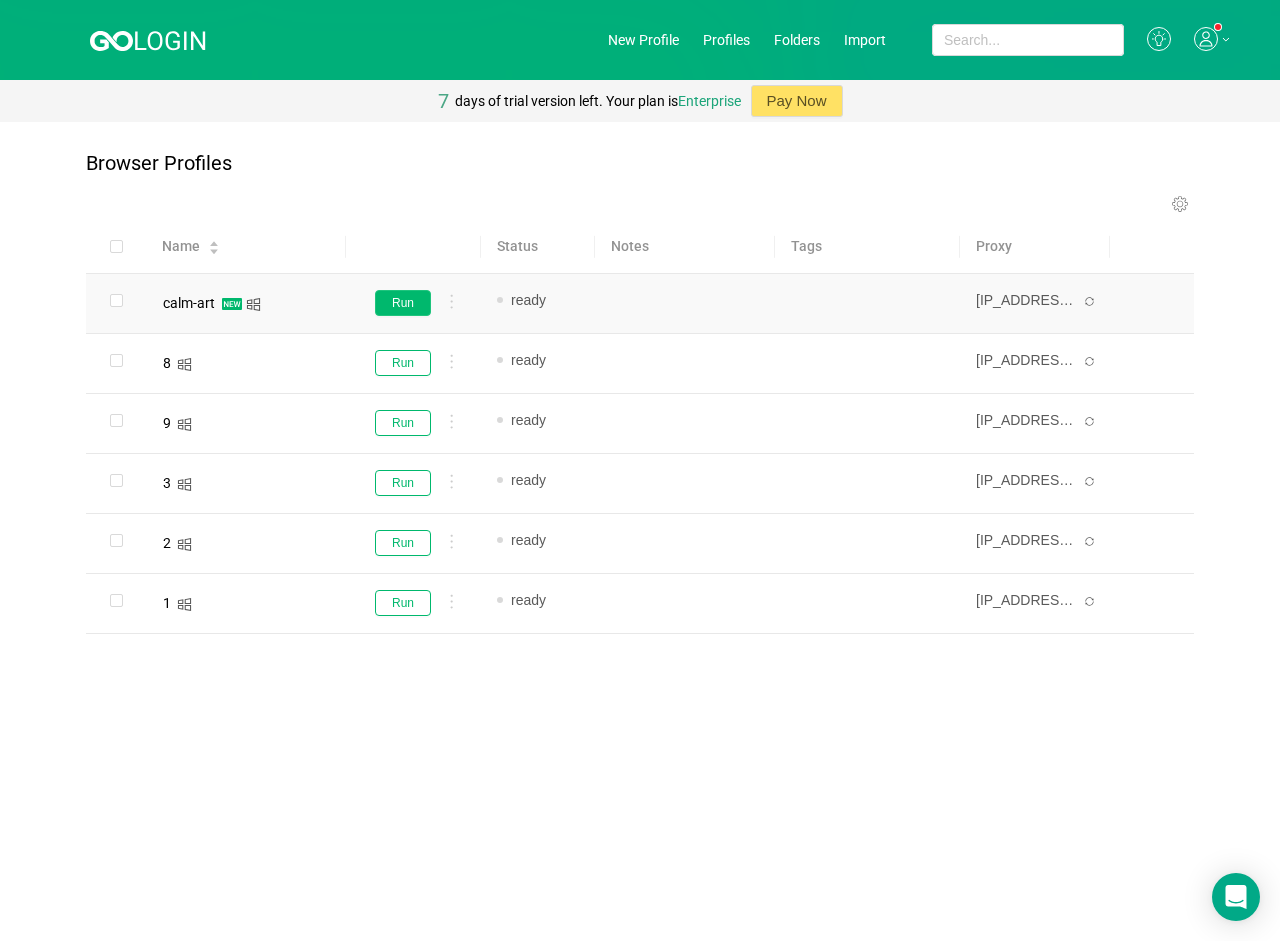 click on "Run" at bounding box center (403, 303) 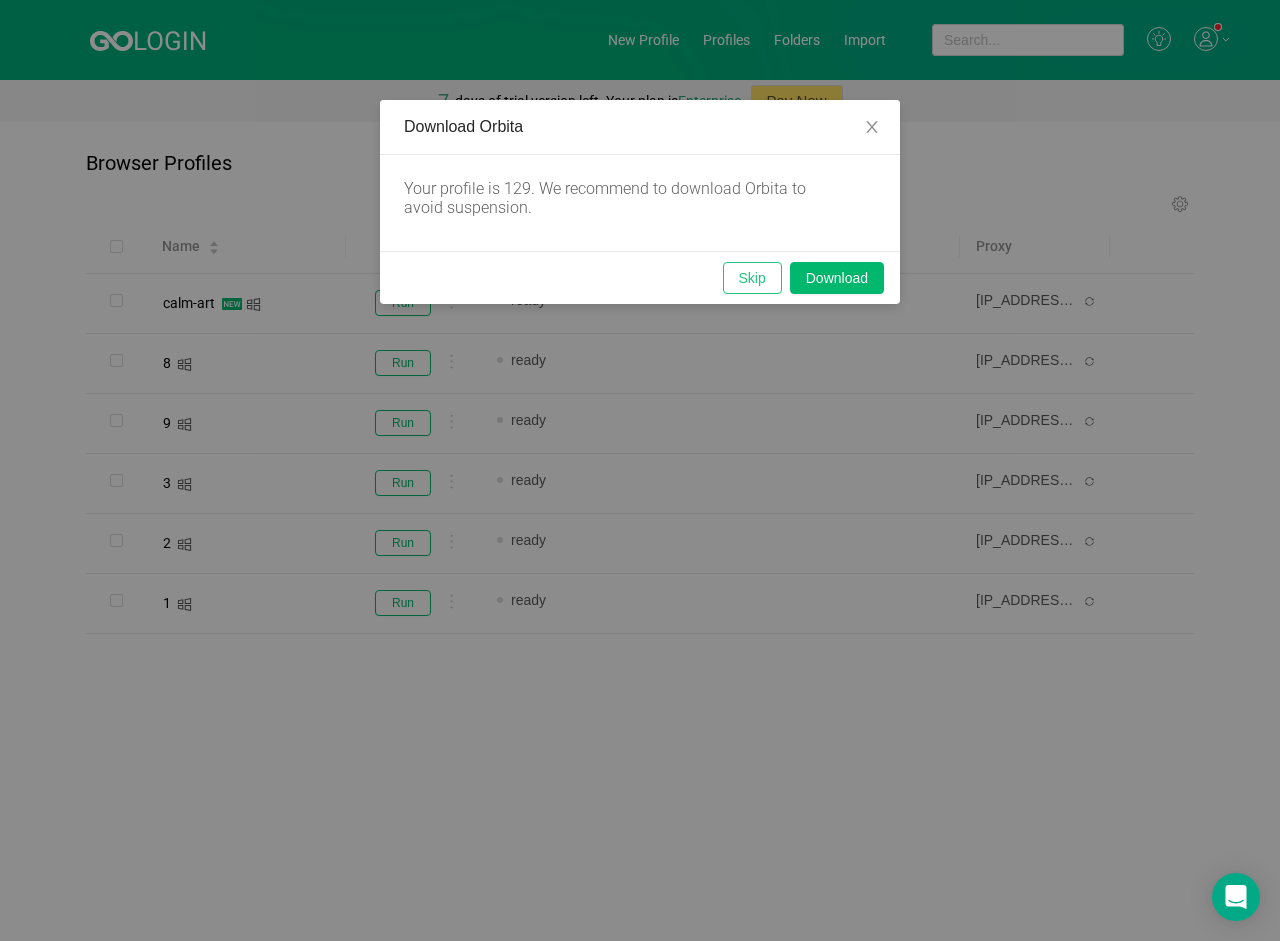 click on "Skip" at bounding box center (752, 278) 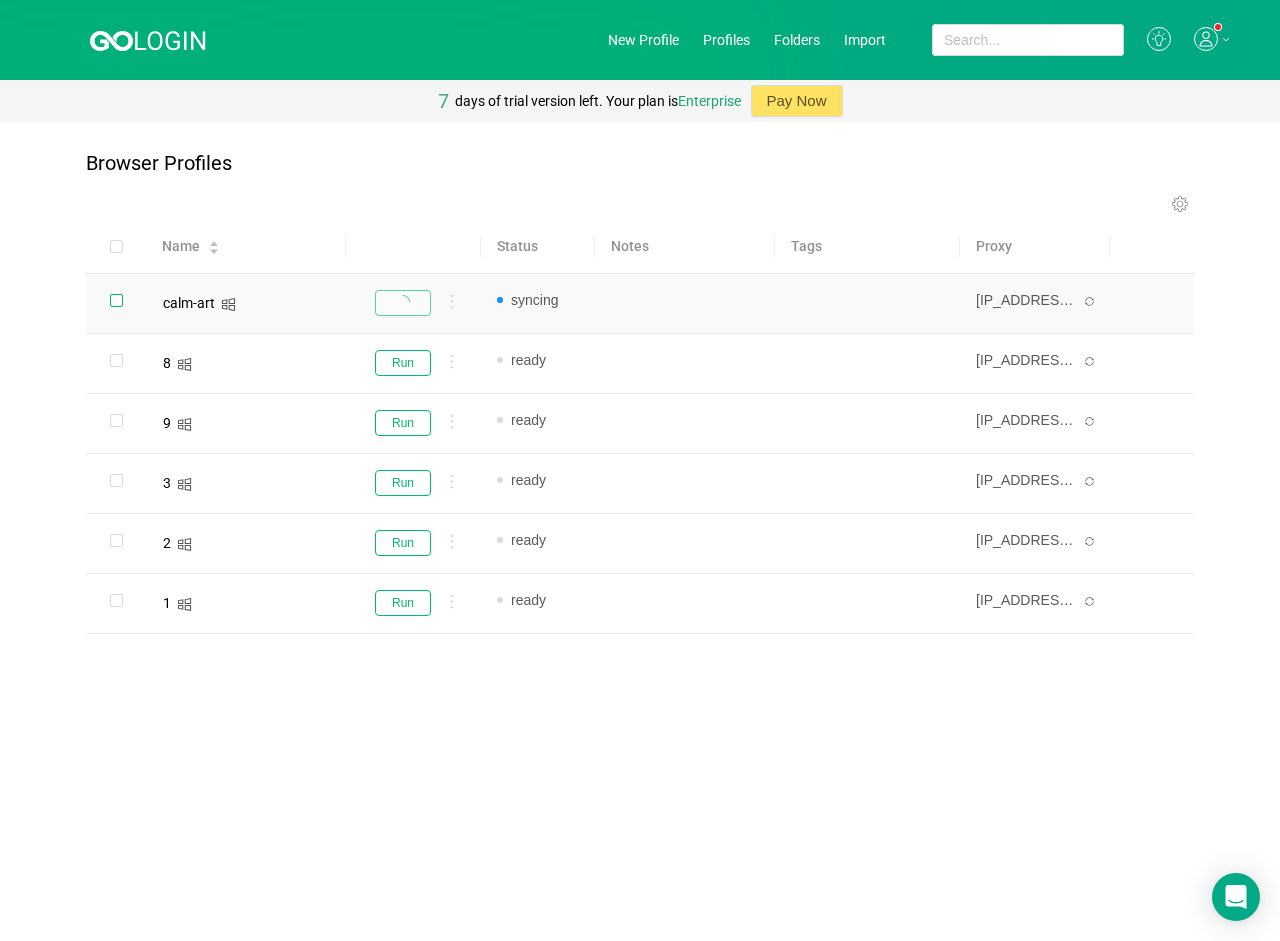 click at bounding box center [116, 300] 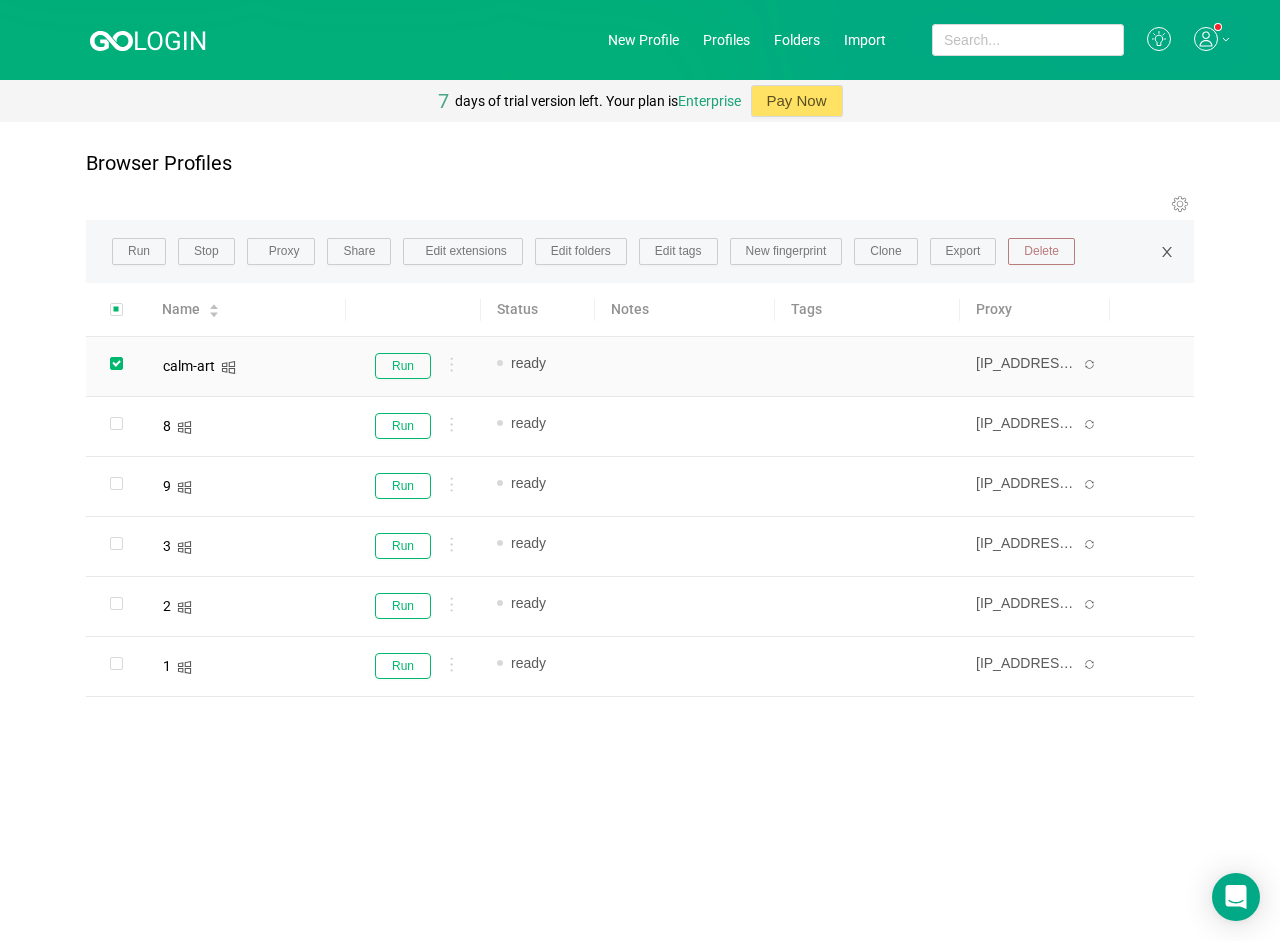 click on "Delete" at bounding box center [1041, 252] 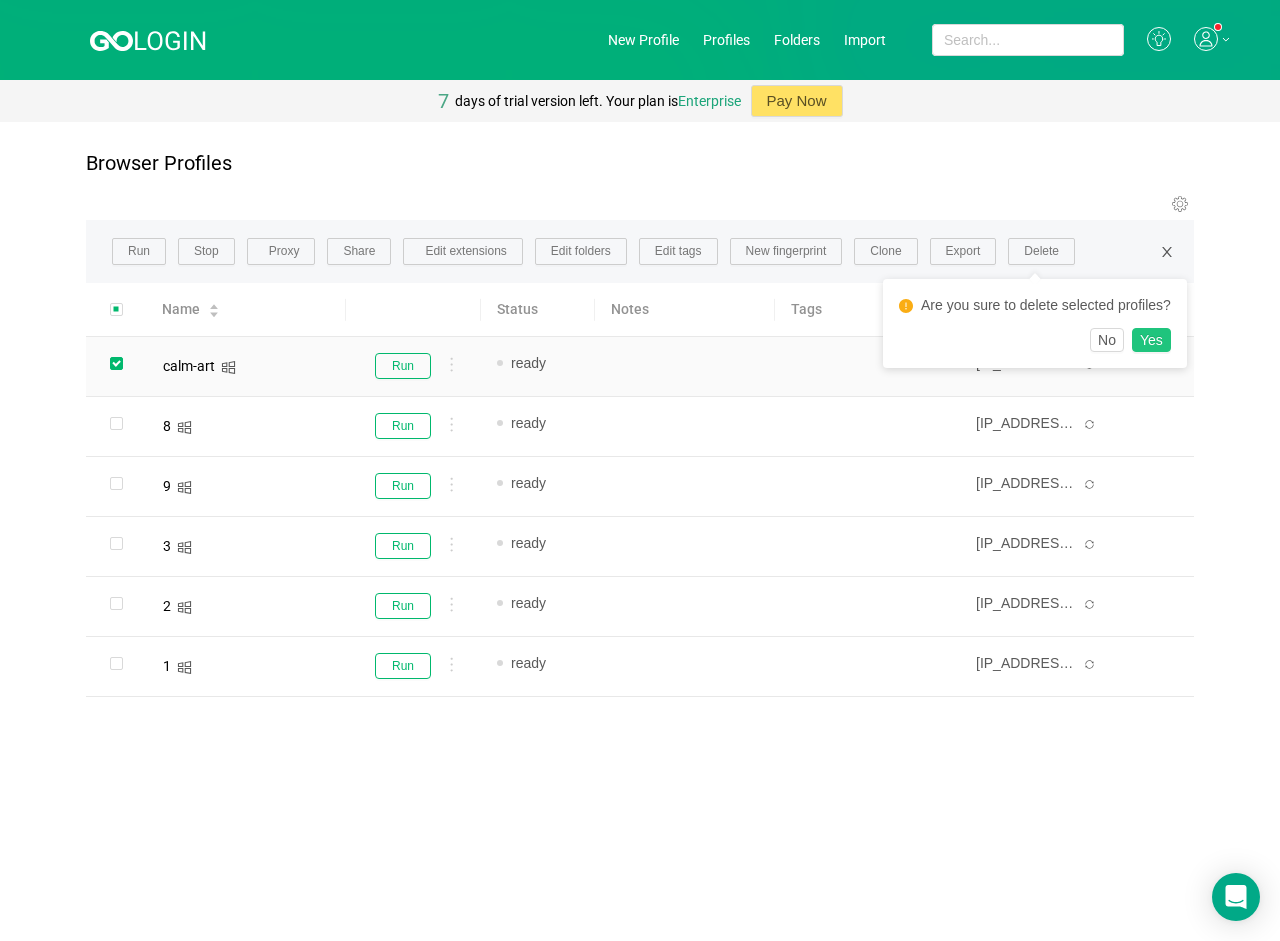 click on "Yes" at bounding box center [1151, 340] 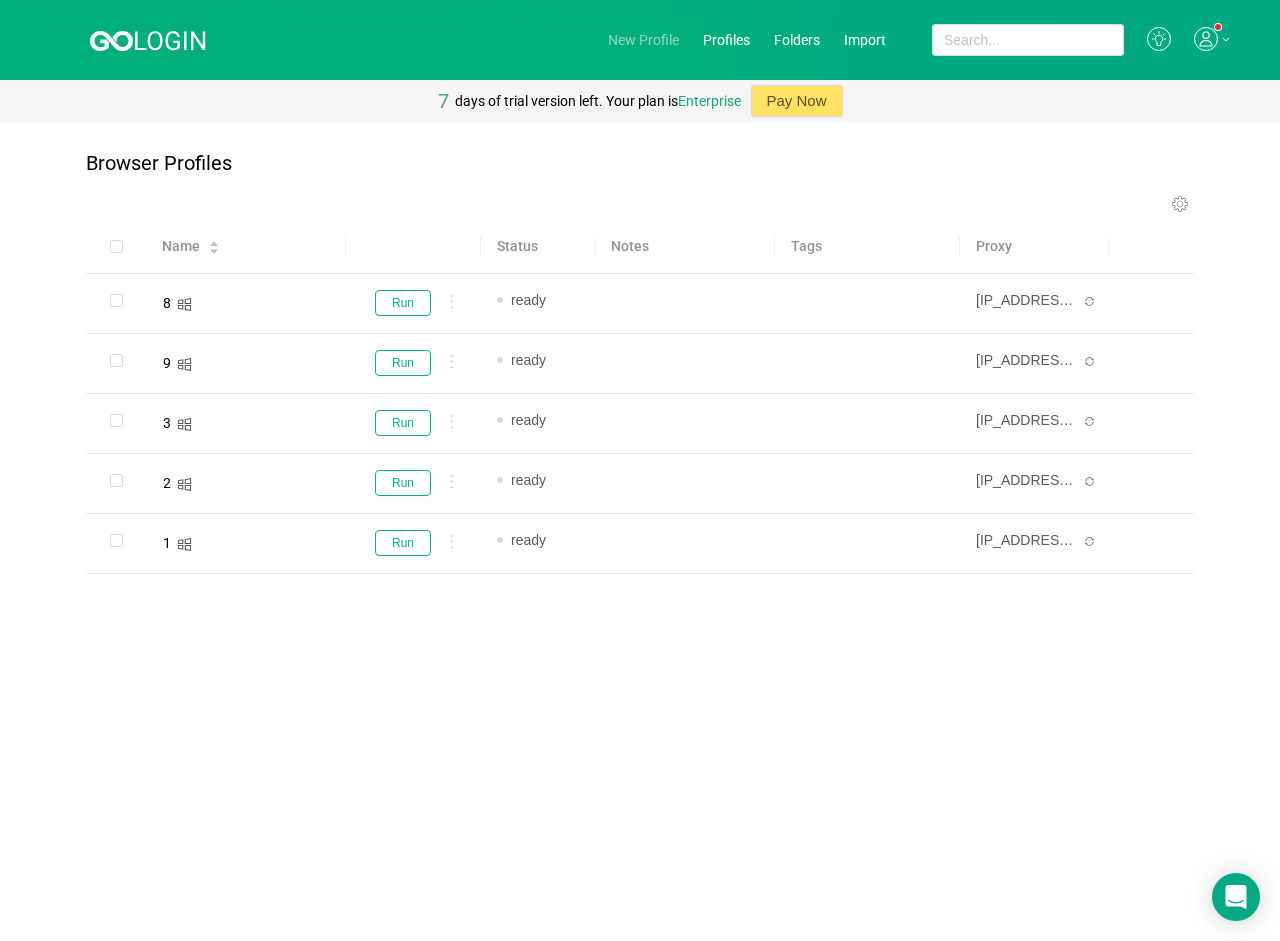 click on "New Profile" at bounding box center [643, 40] 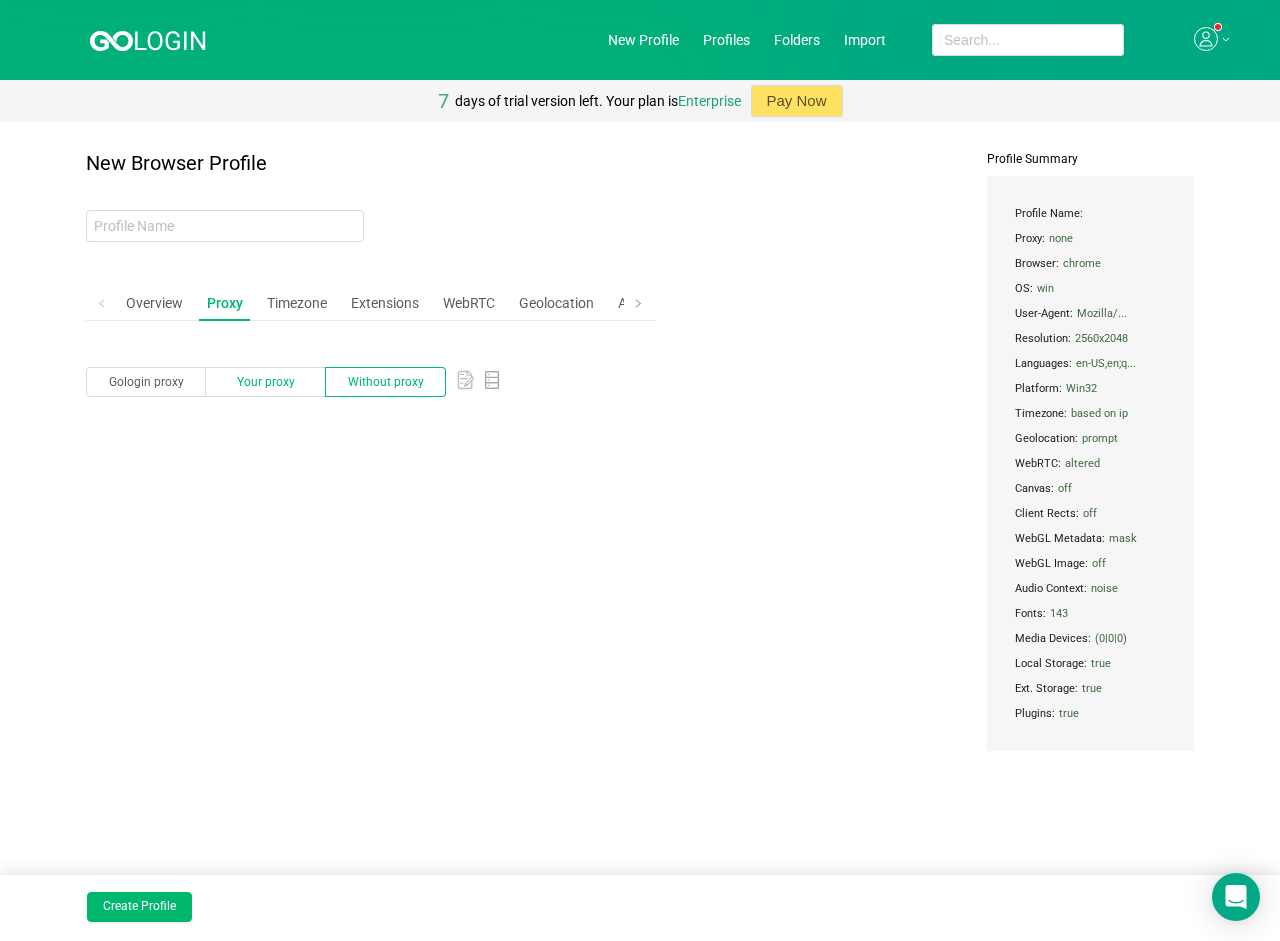 click on "Your proxy" at bounding box center (146, 382) 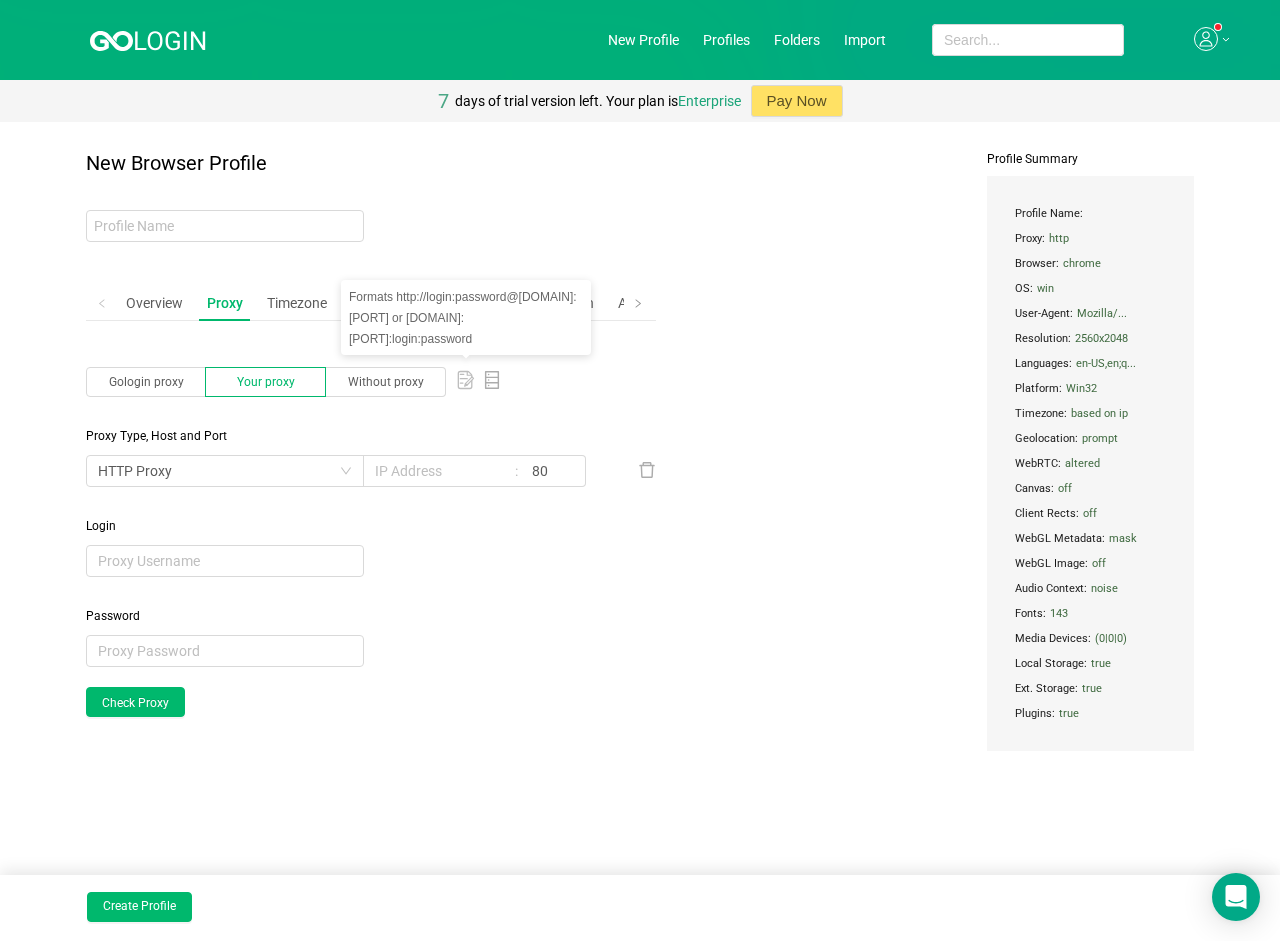 click at bounding box center [461, 383] 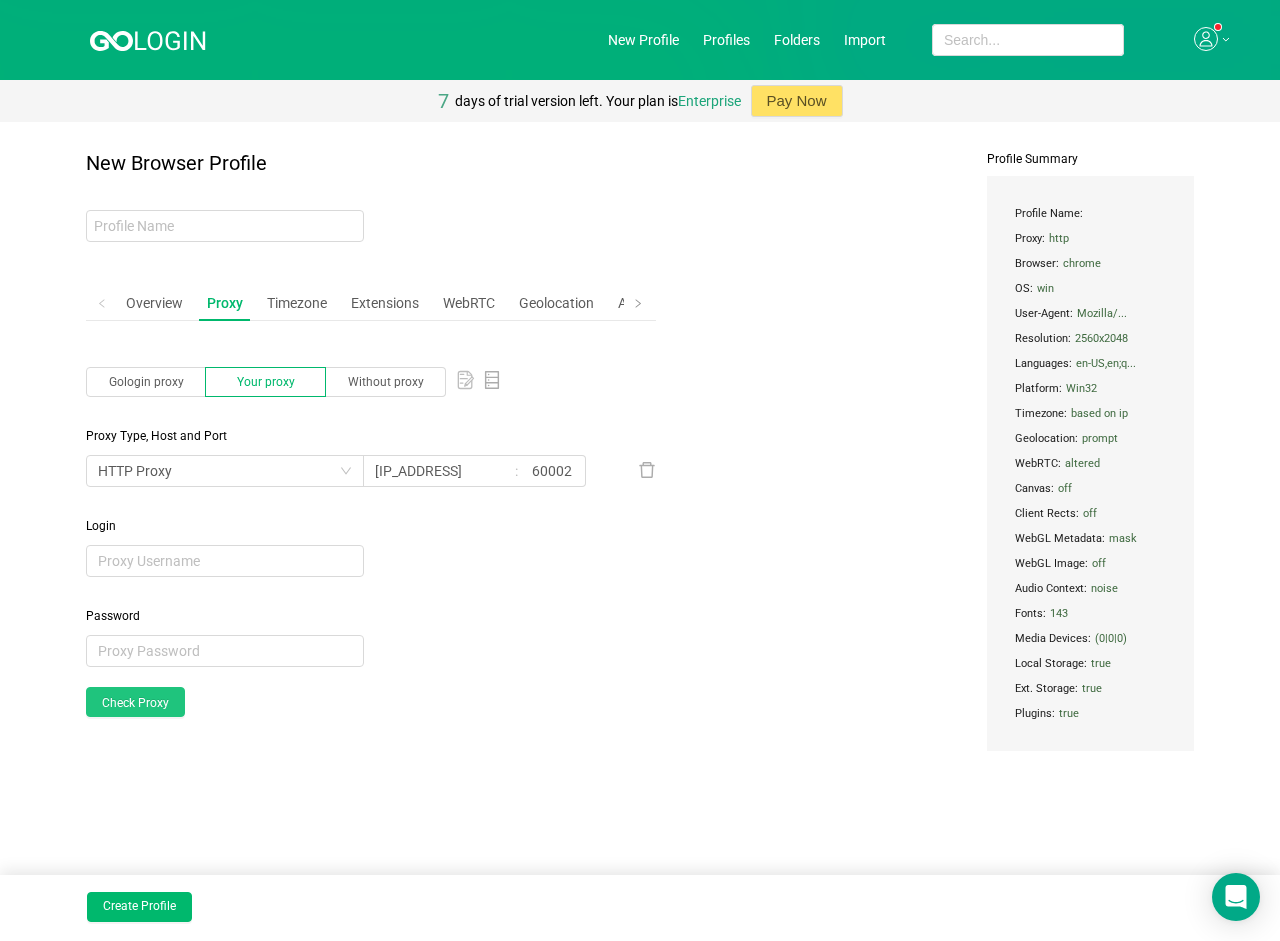 click on "Check Proxy" at bounding box center (135, 702) 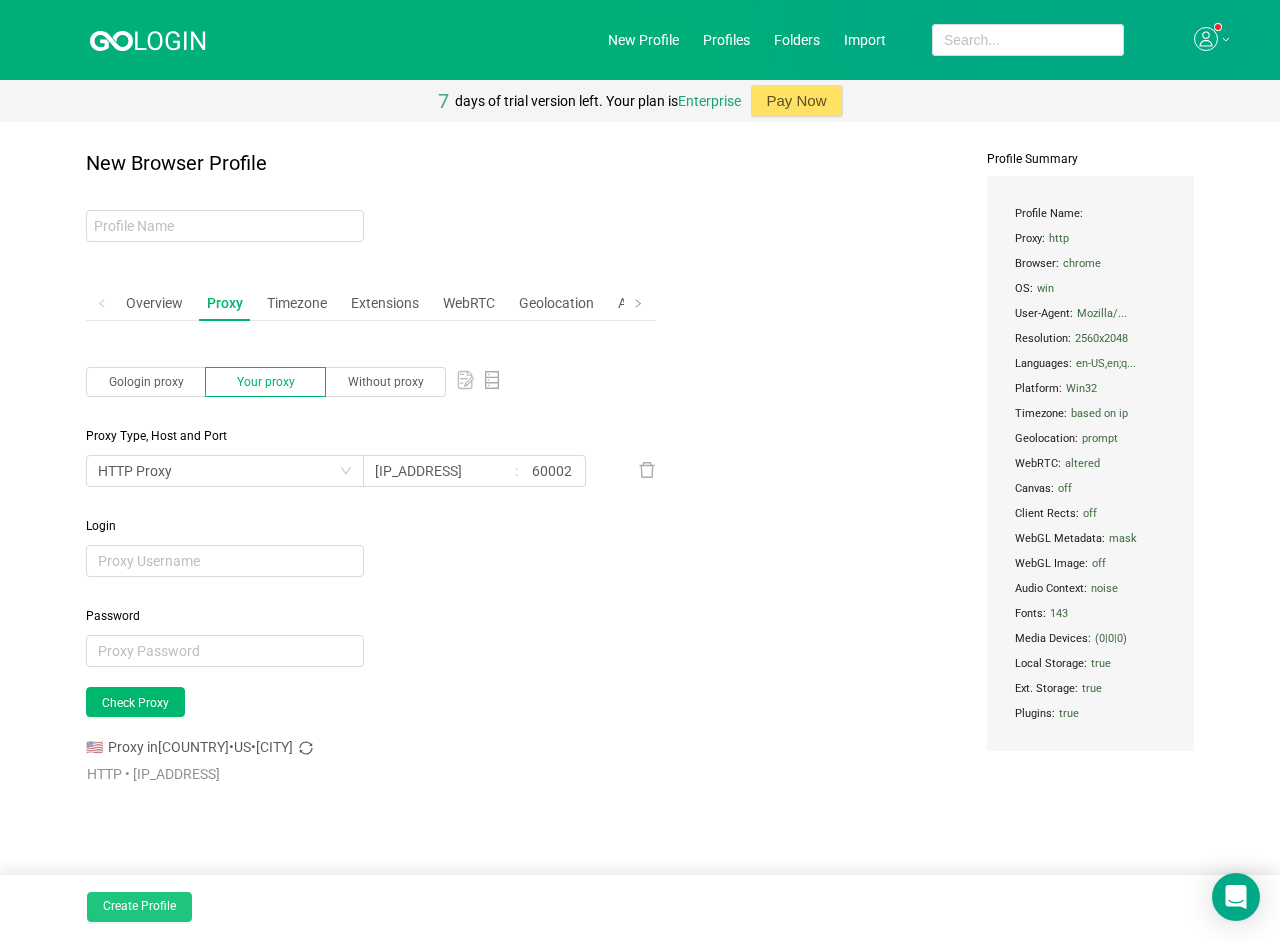 click on "Create Profile" at bounding box center [139, 907] 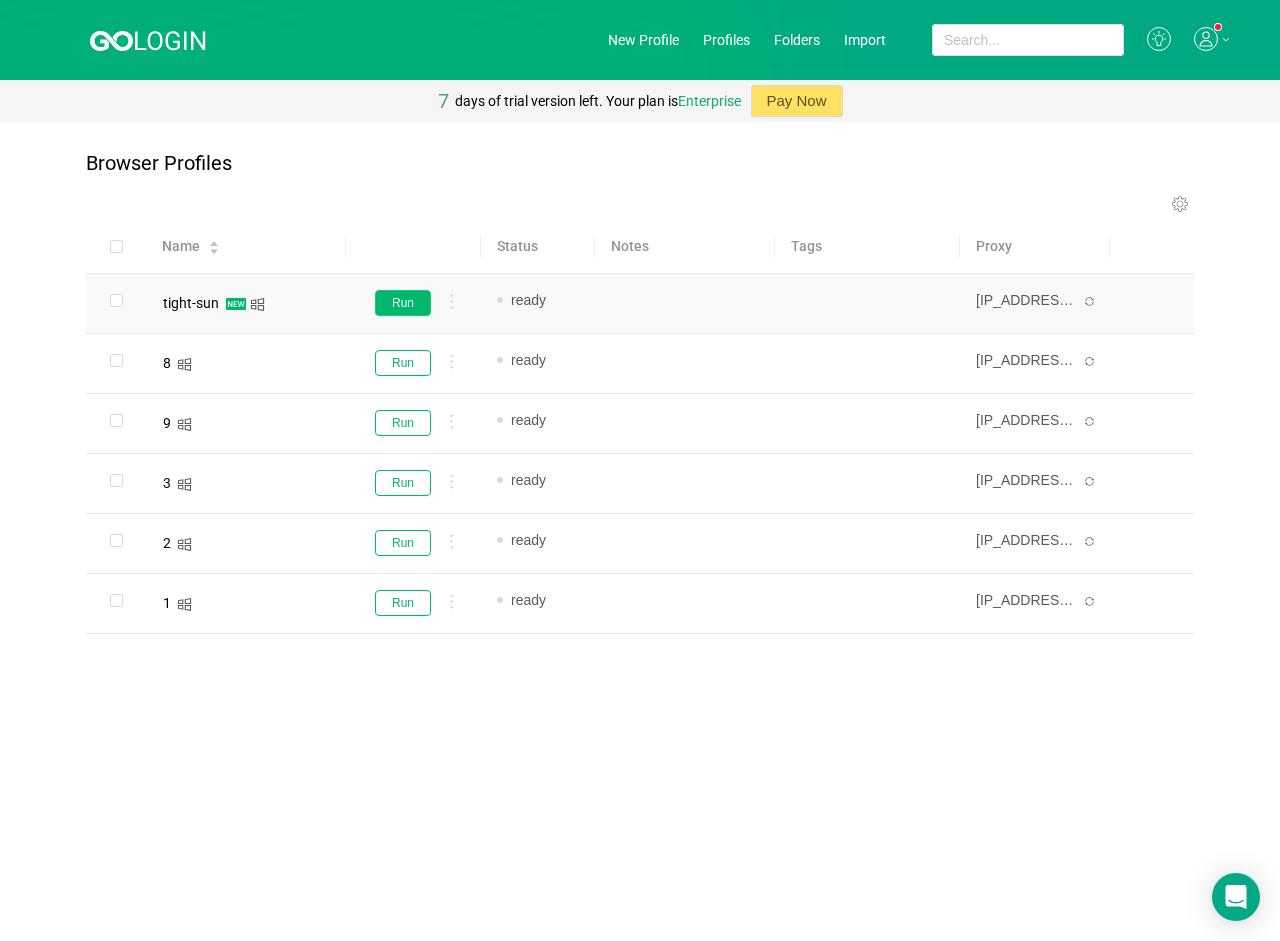click on "Run" at bounding box center [403, 303] 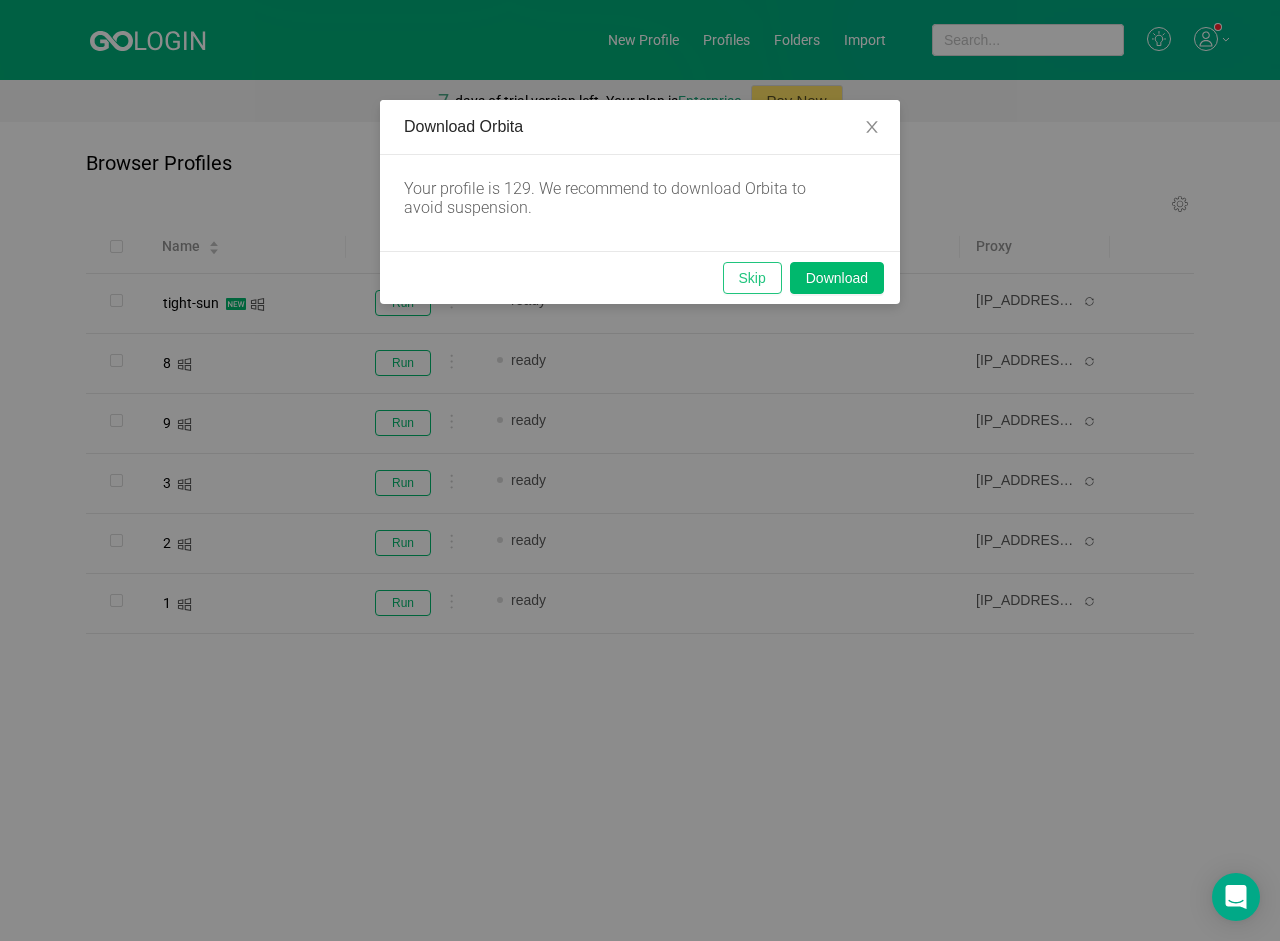 click on "Skip" at bounding box center (752, 278) 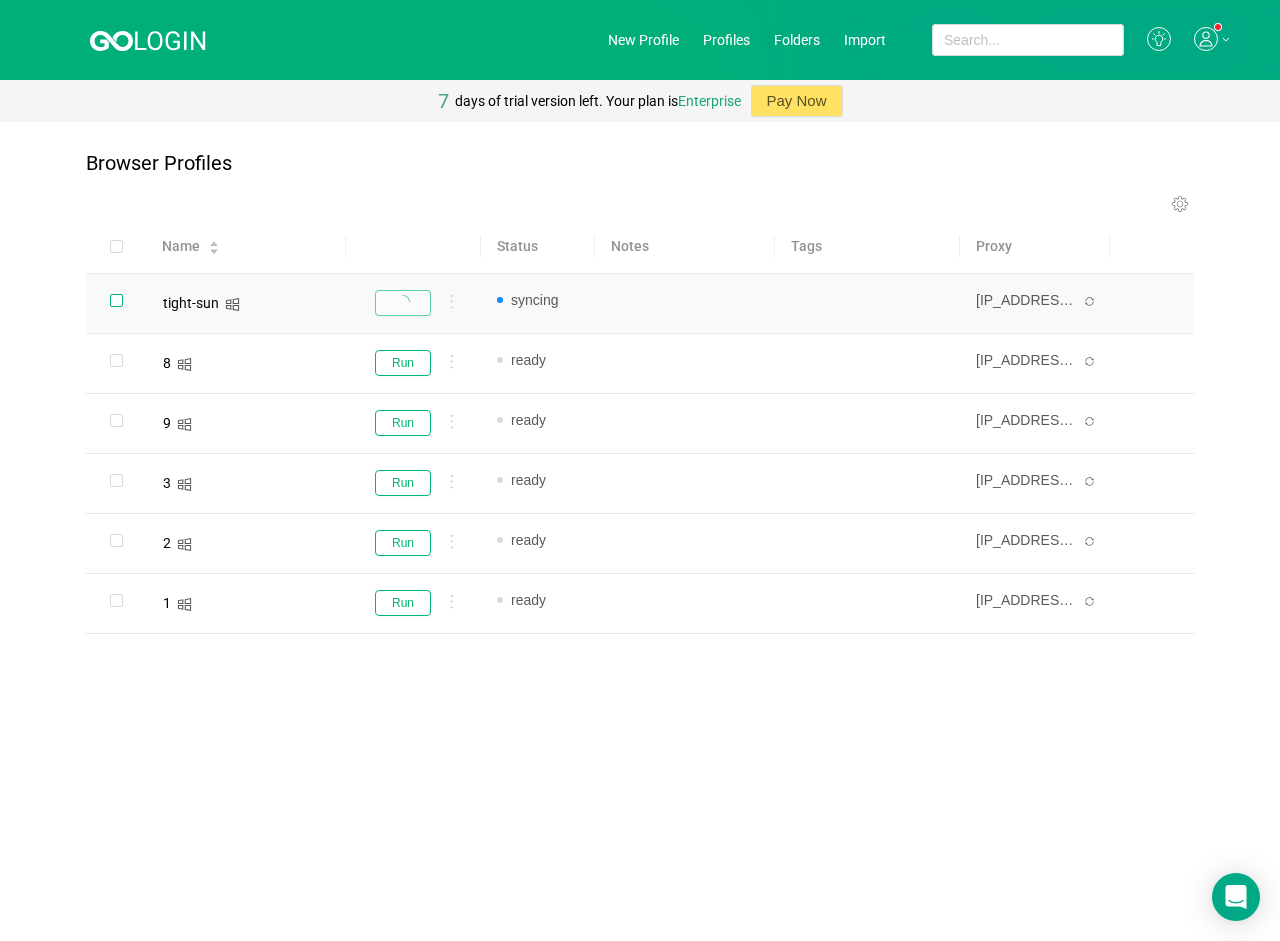 click at bounding box center [116, 300] 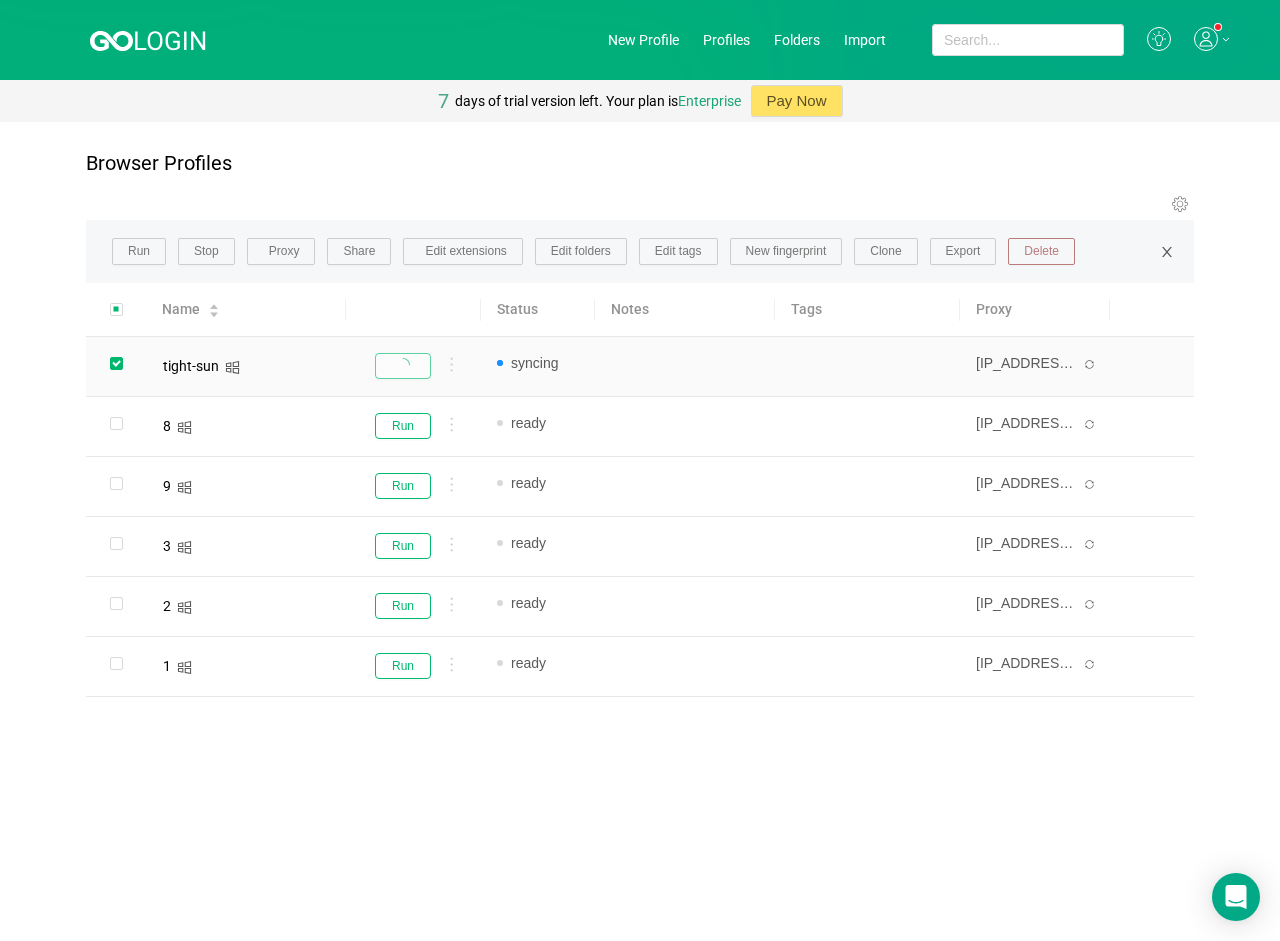 click on "Delete" at bounding box center (1041, 252) 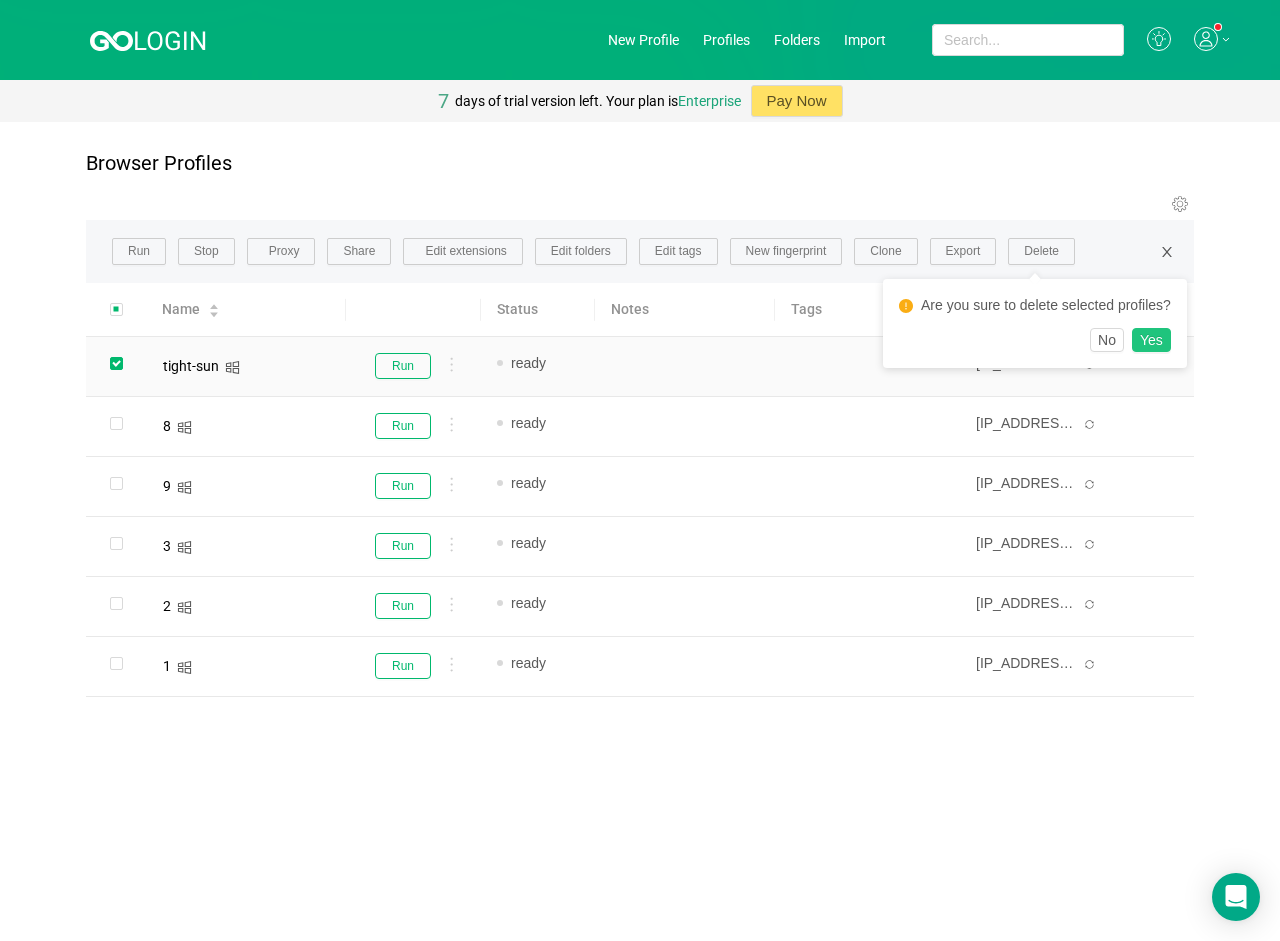 click on "Yes" at bounding box center (1151, 340) 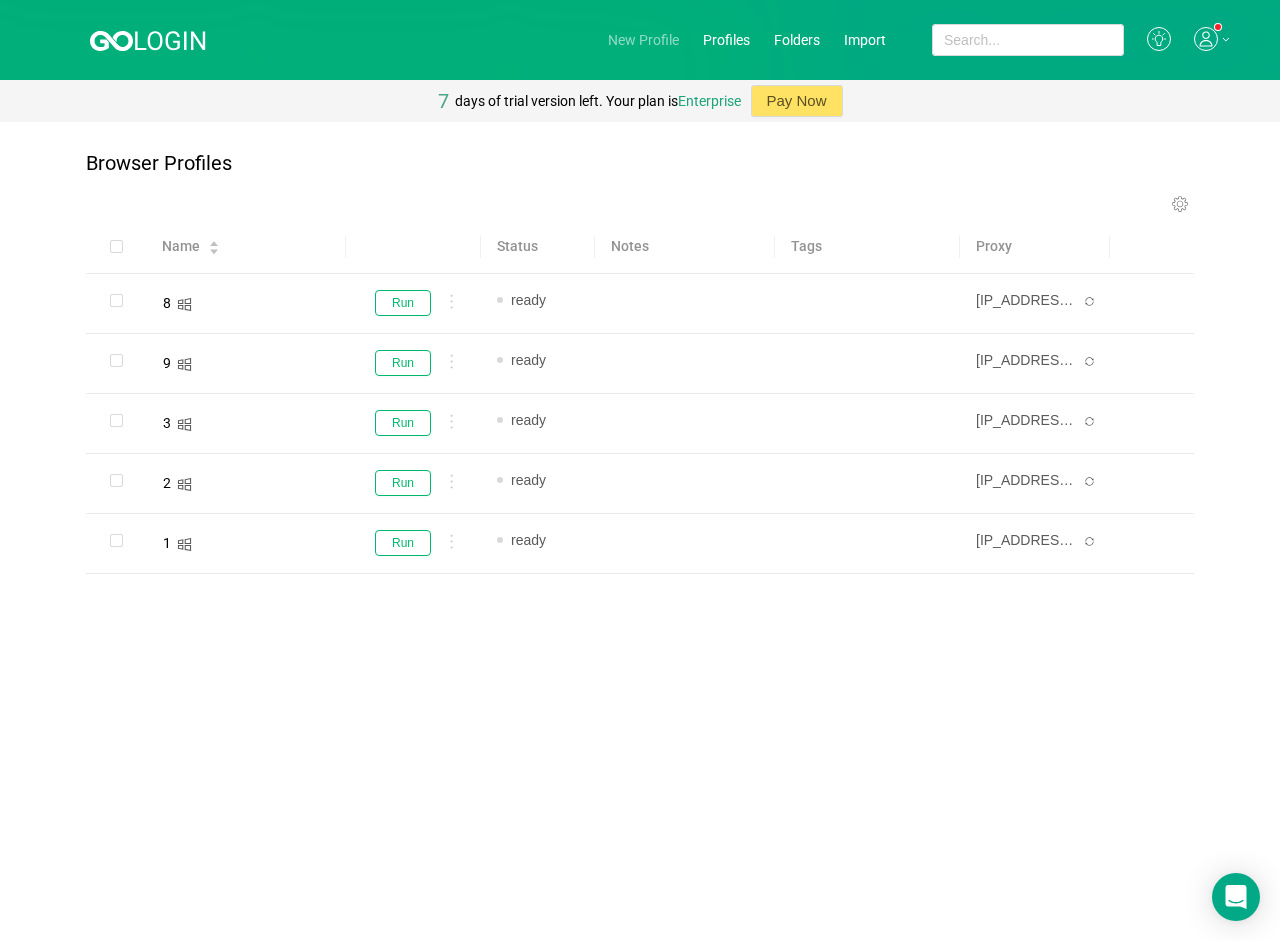 click on "New Profile" at bounding box center (643, 40) 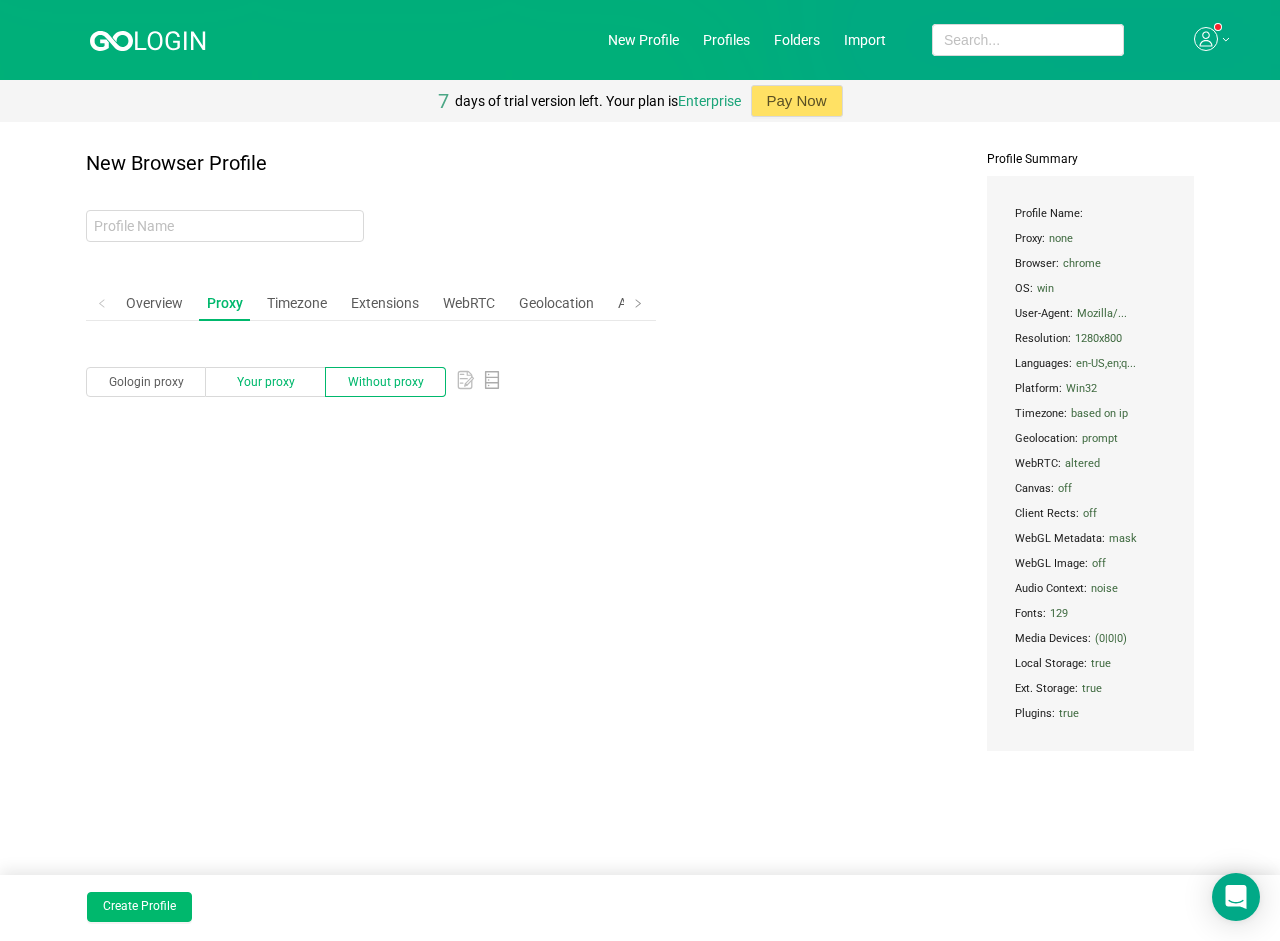 click on "Your proxy" at bounding box center (146, 382) 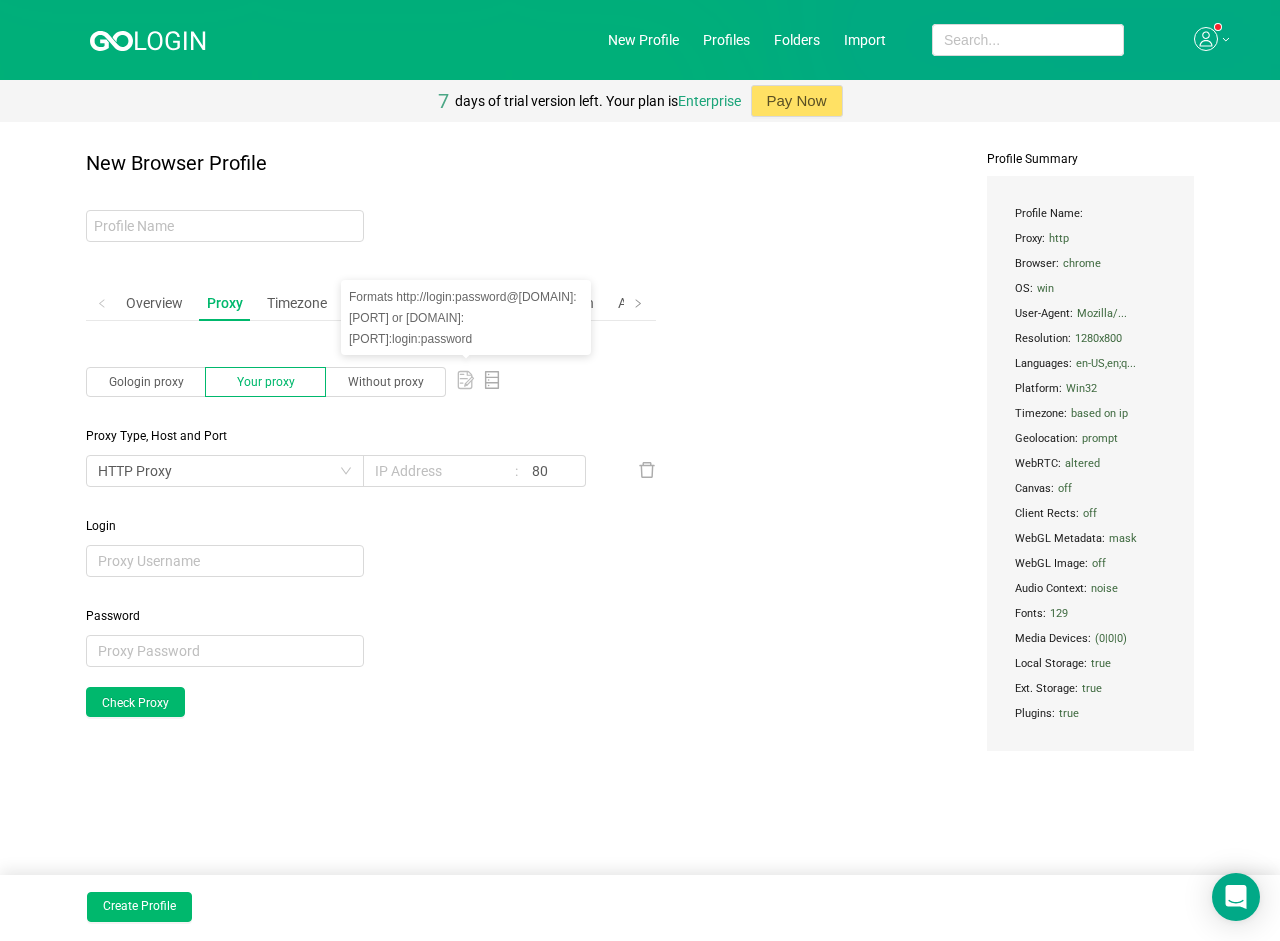 click at bounding box center (466, 385) 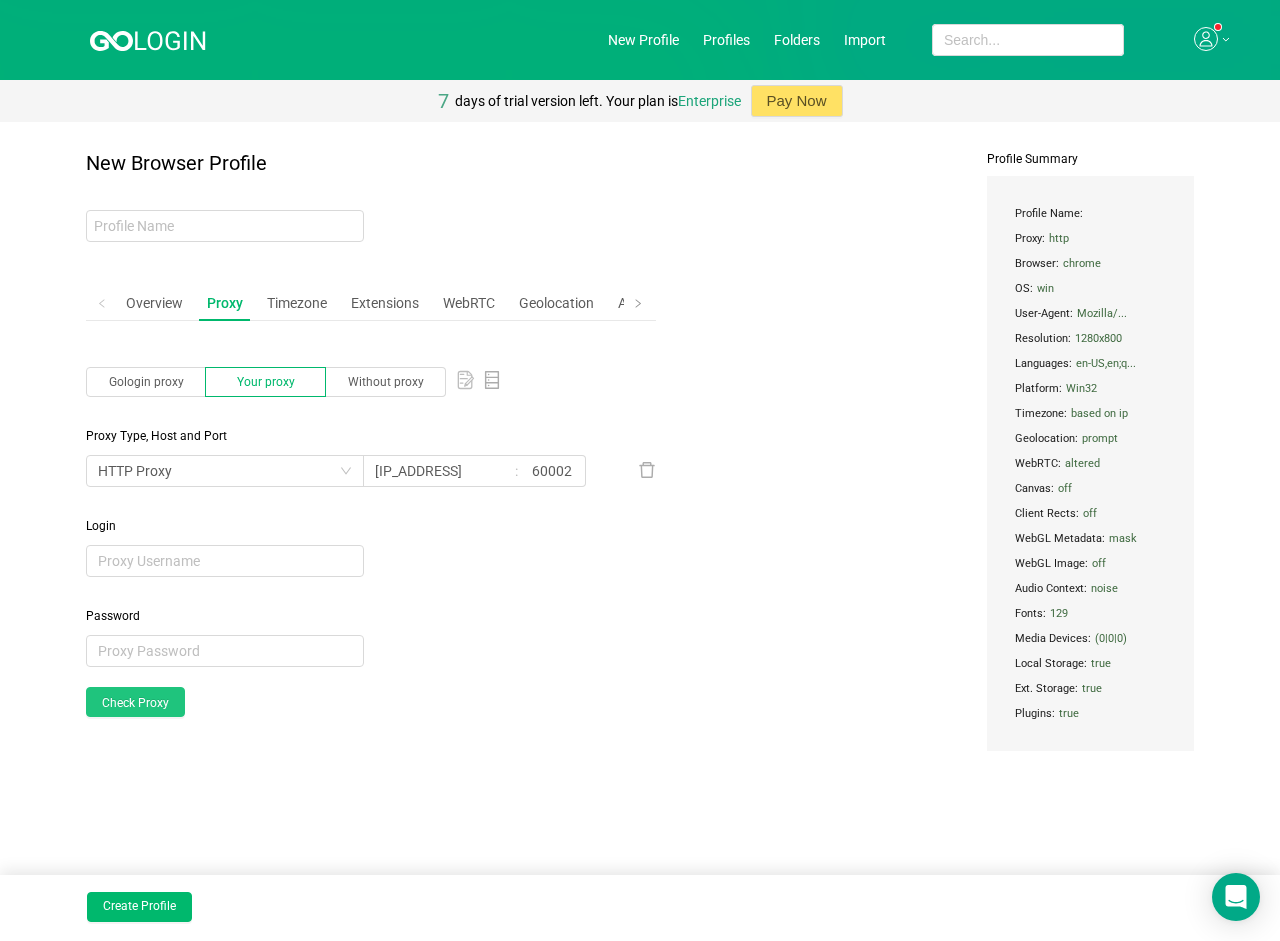 click on "Check Proxy" at bounding box center [135, 702] 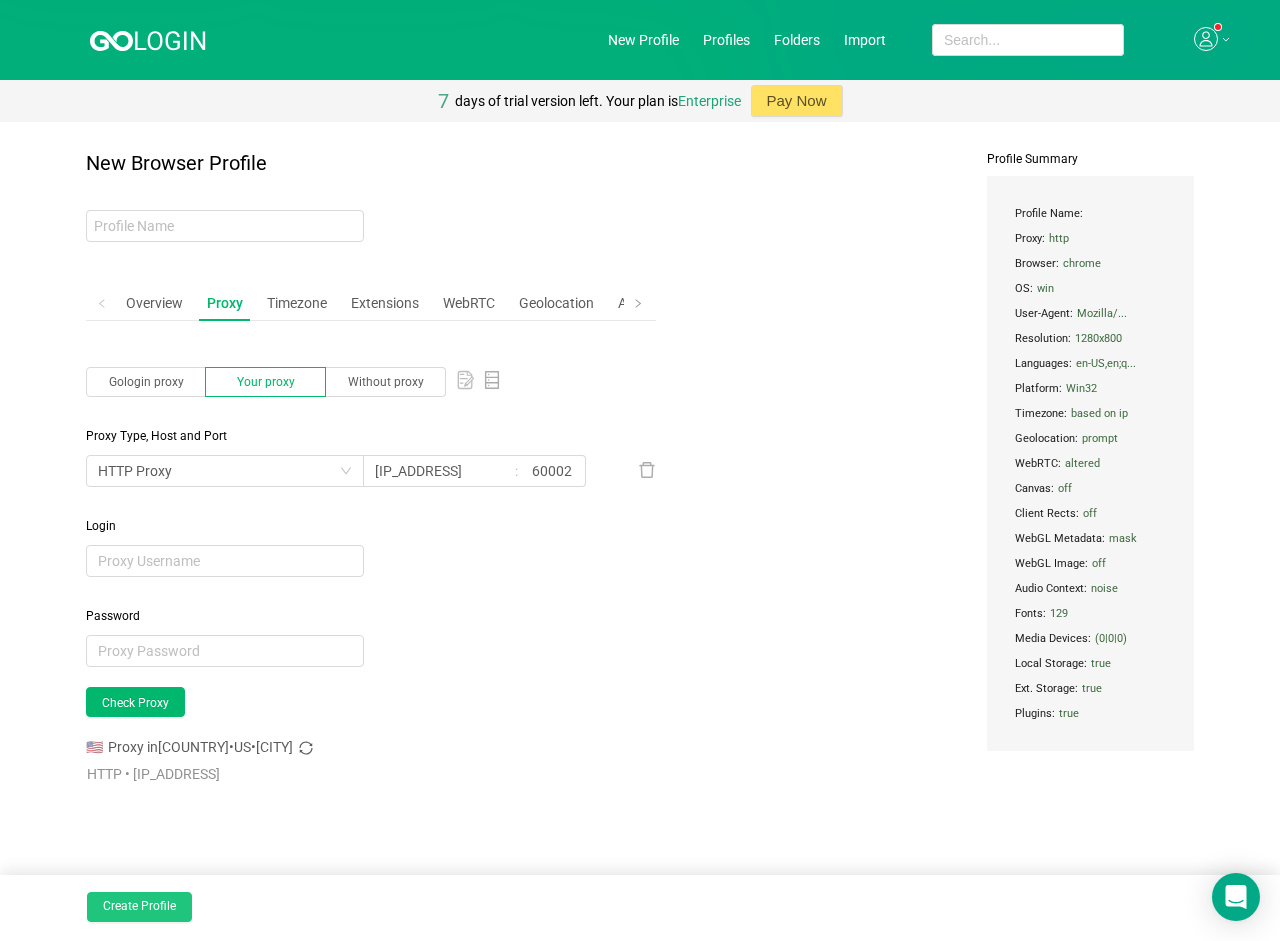 click on "Create Profile" at bounding box center (139, 907) 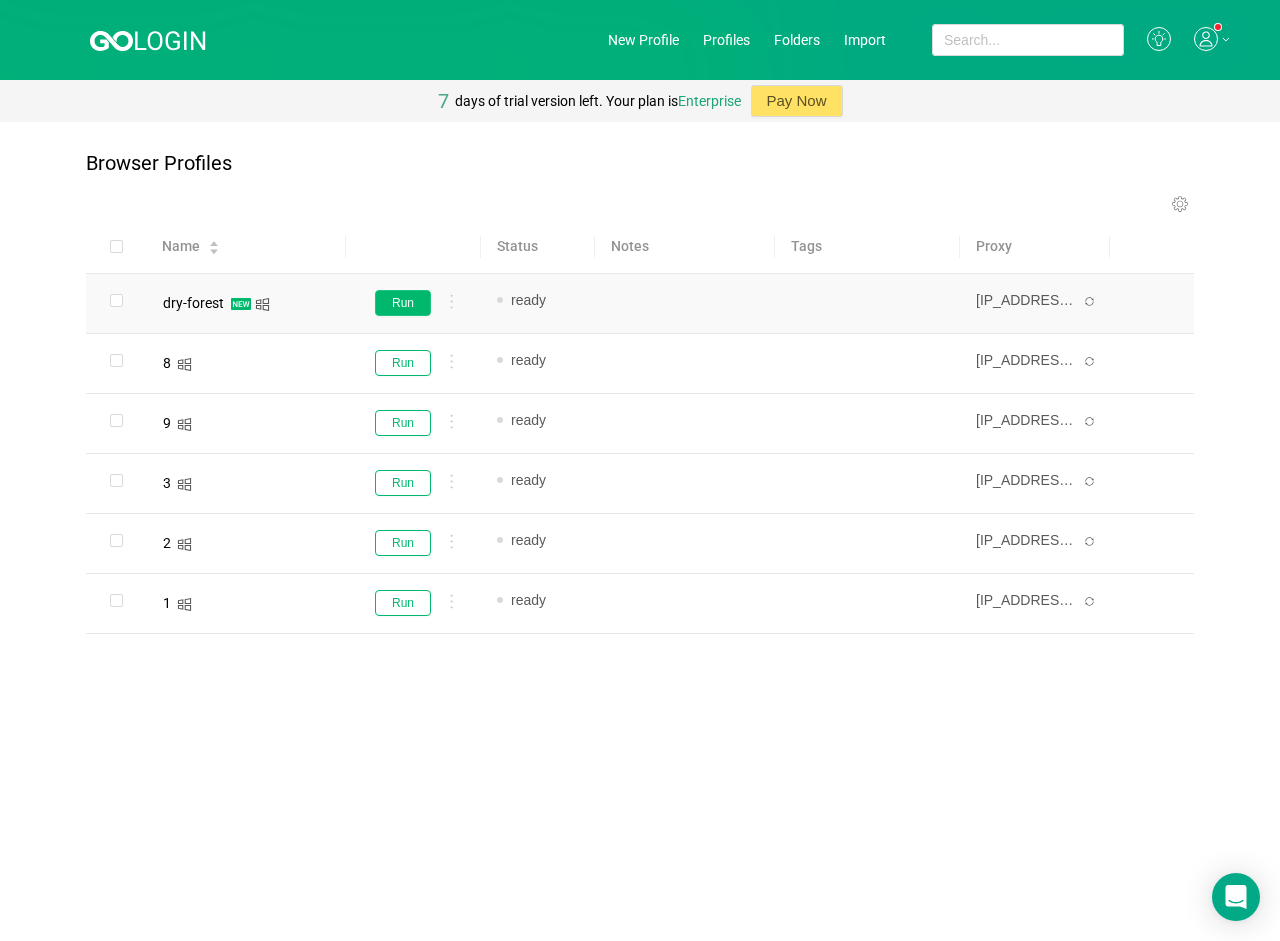 click on "Run" at bounding box center [403, 303] 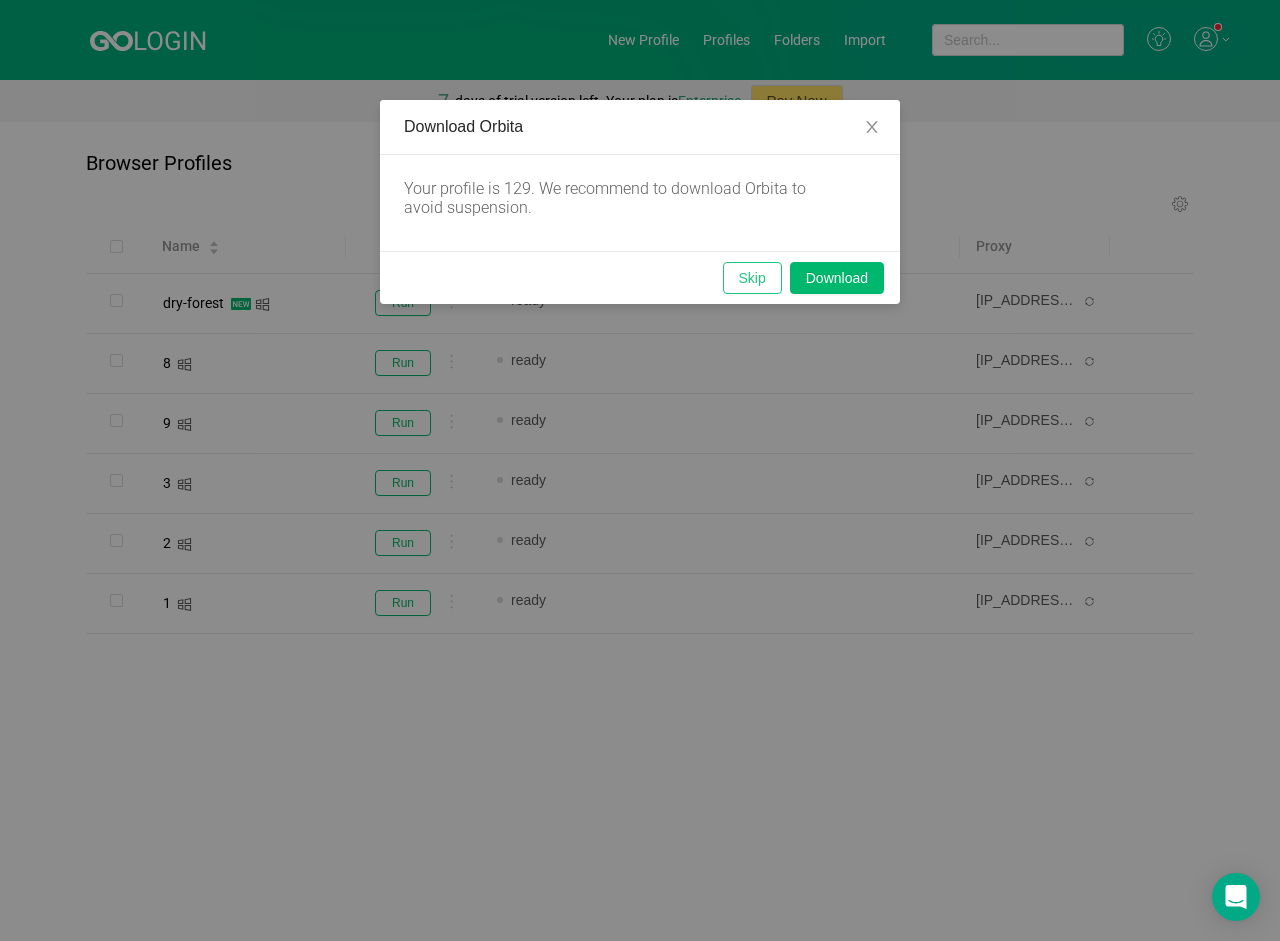 click on "Skip" at bounding box center [752, 278] 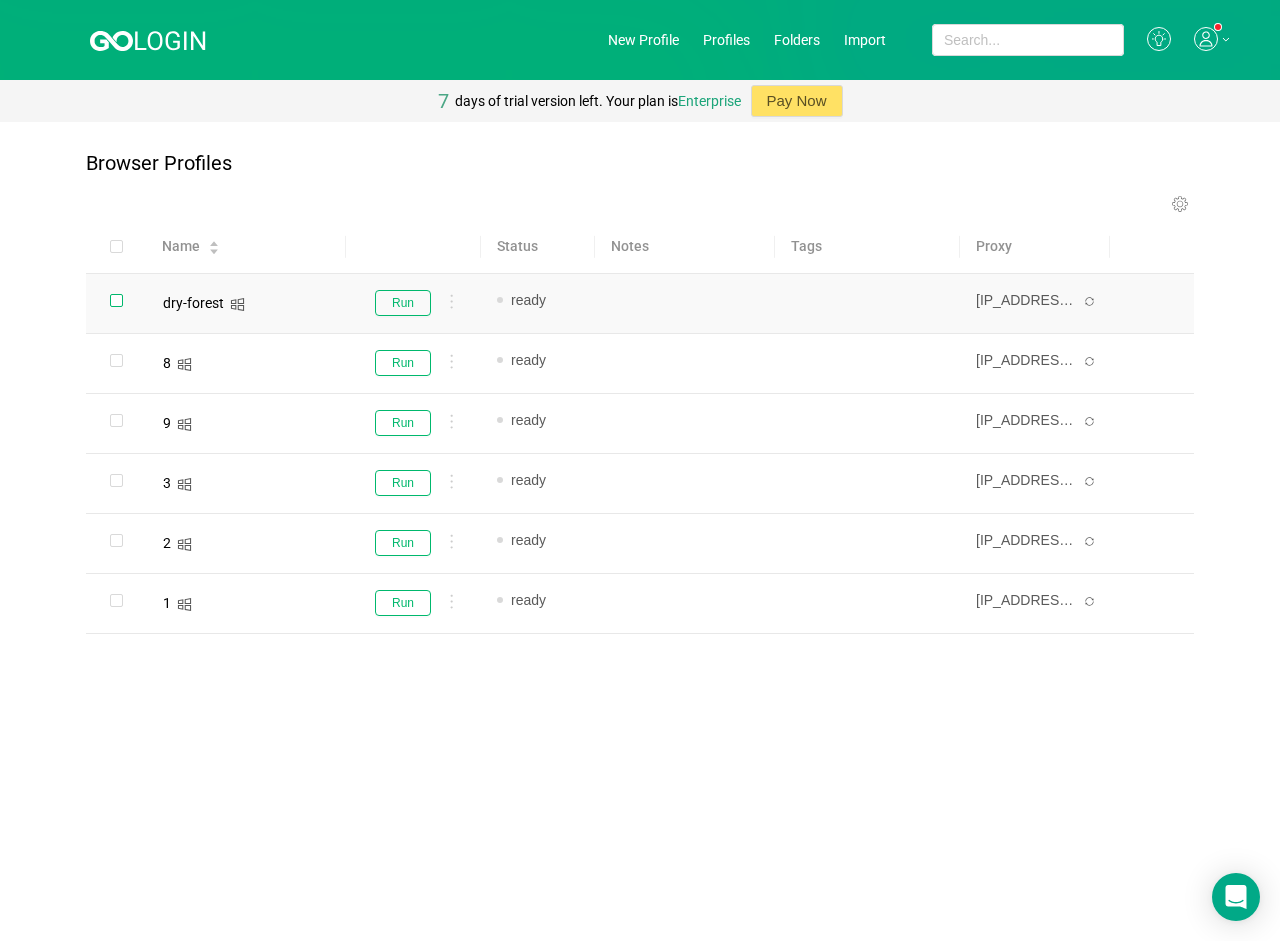 click at bounding box center (116, 300) 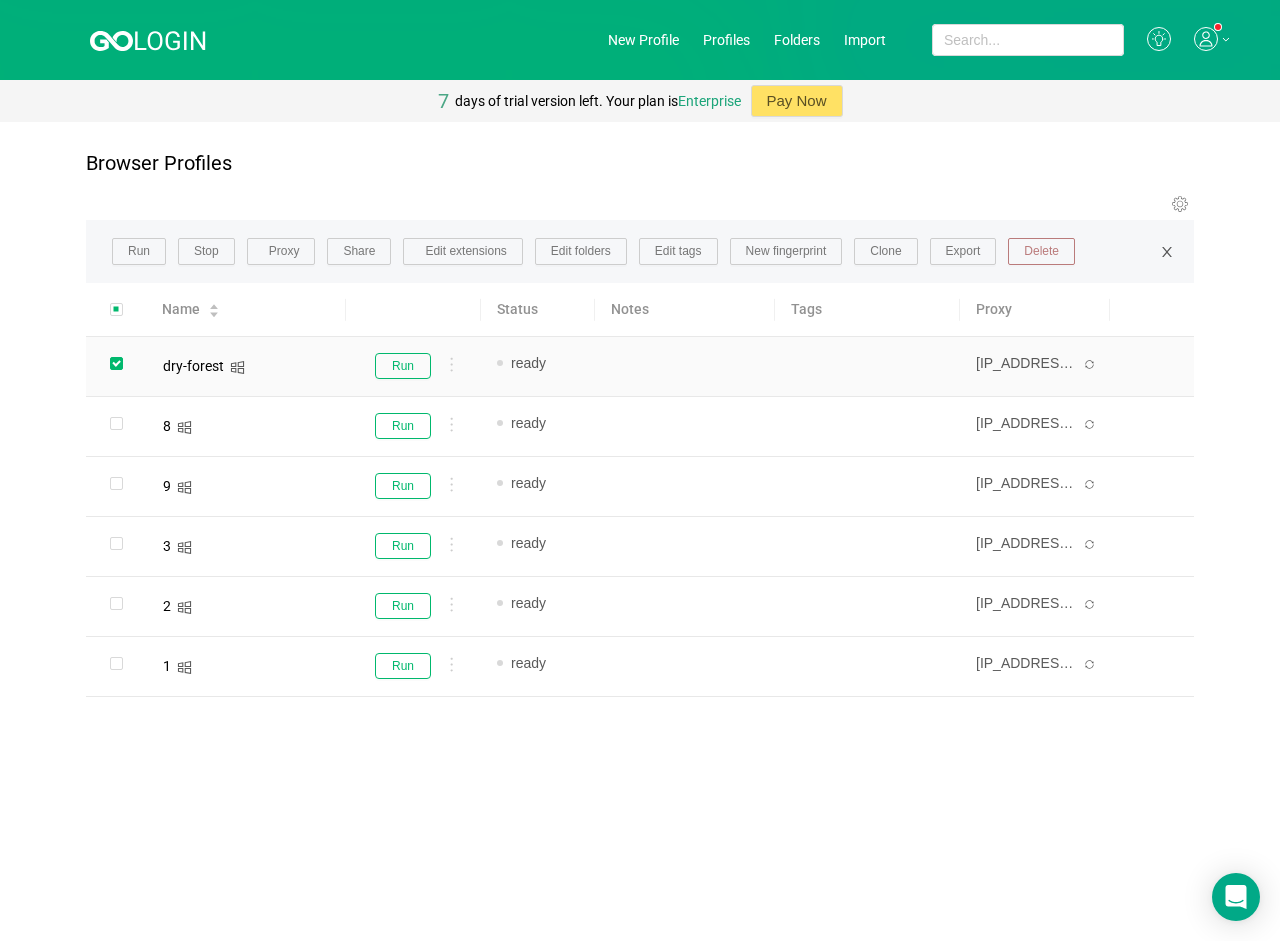 click on "Delete" at bounding box center [1041, 252] 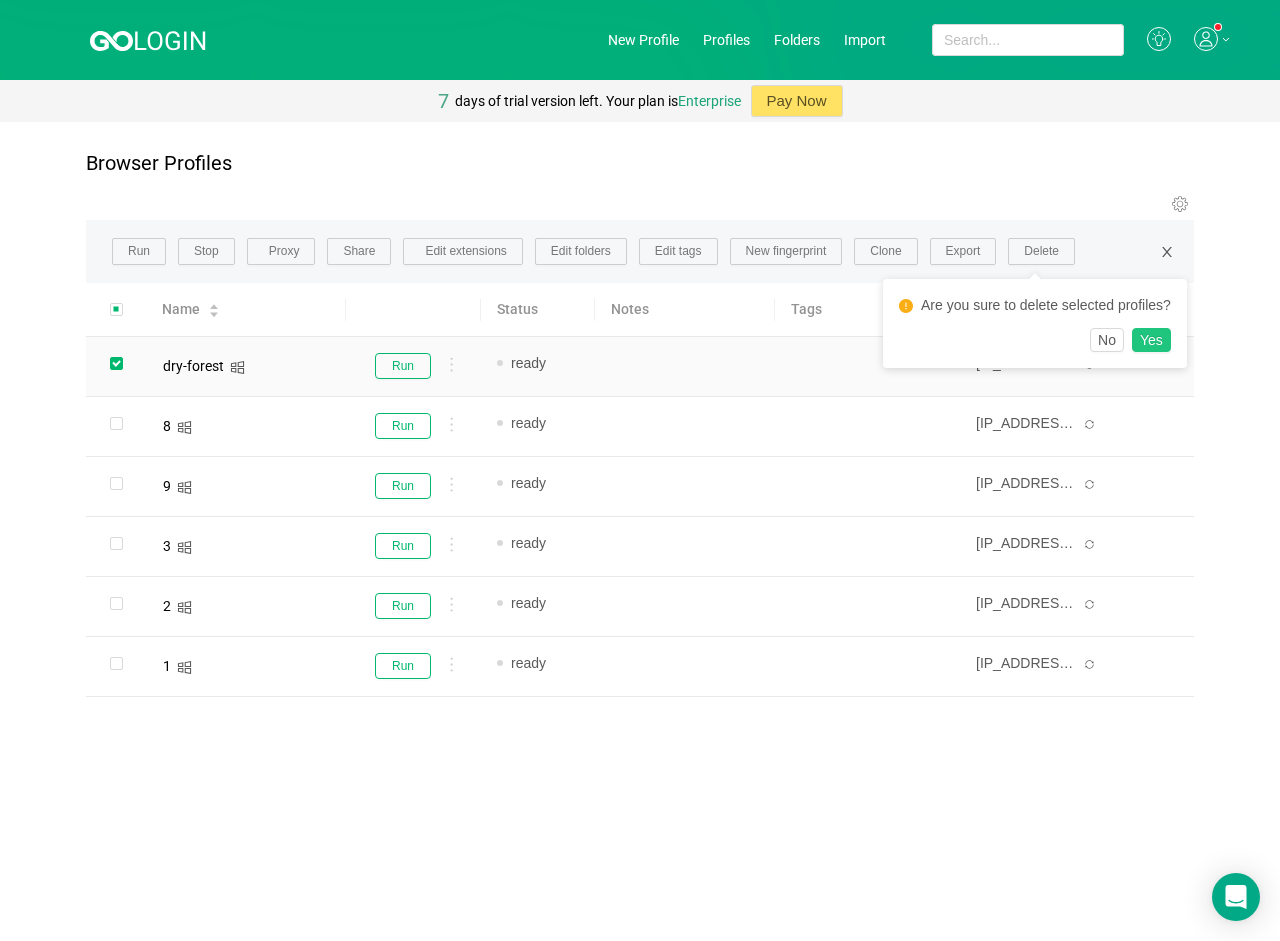 click on "Yes" at bounding box center (1151, 340) 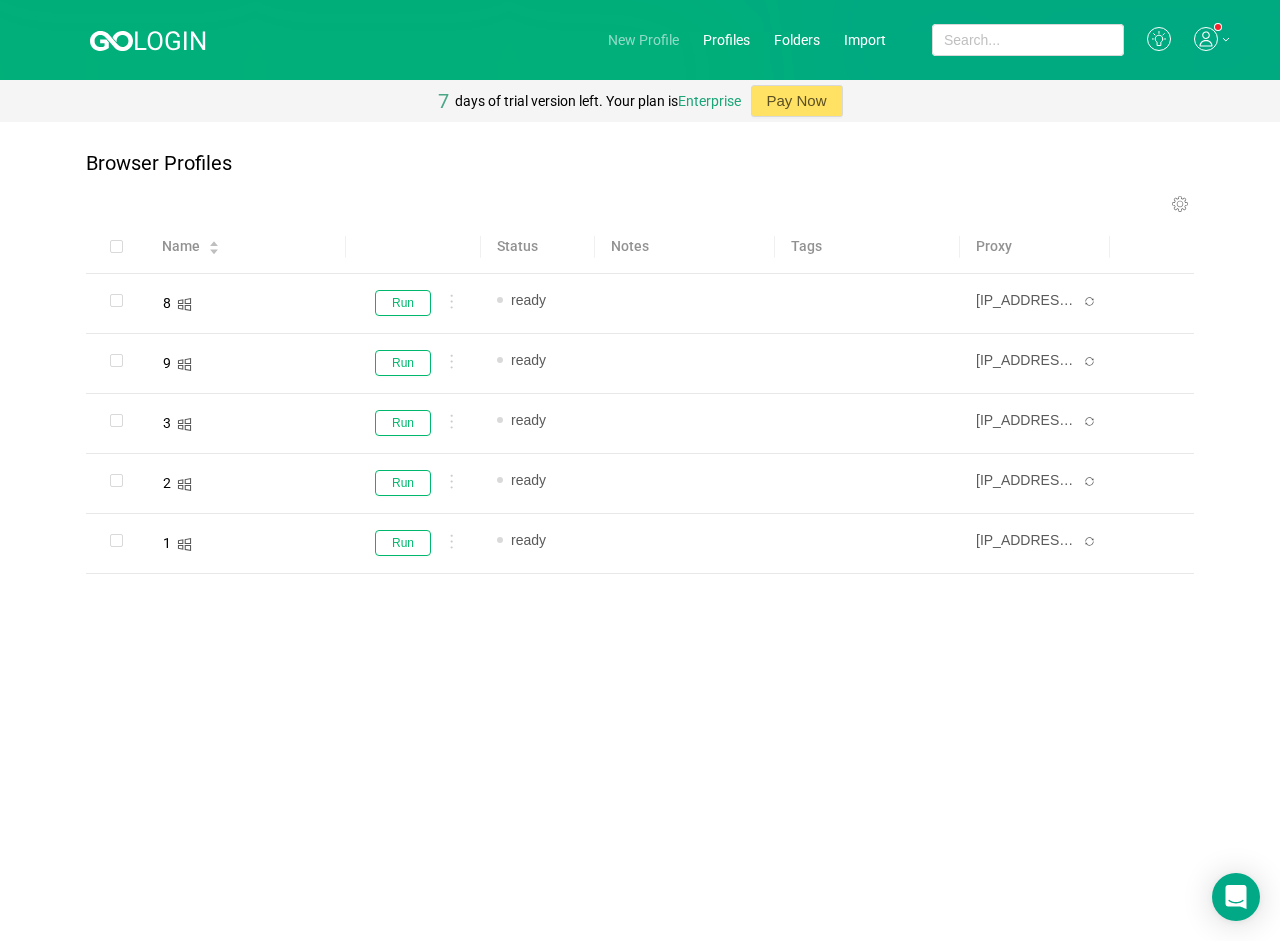 click on "New Profile" at bounding box center [643, 40] 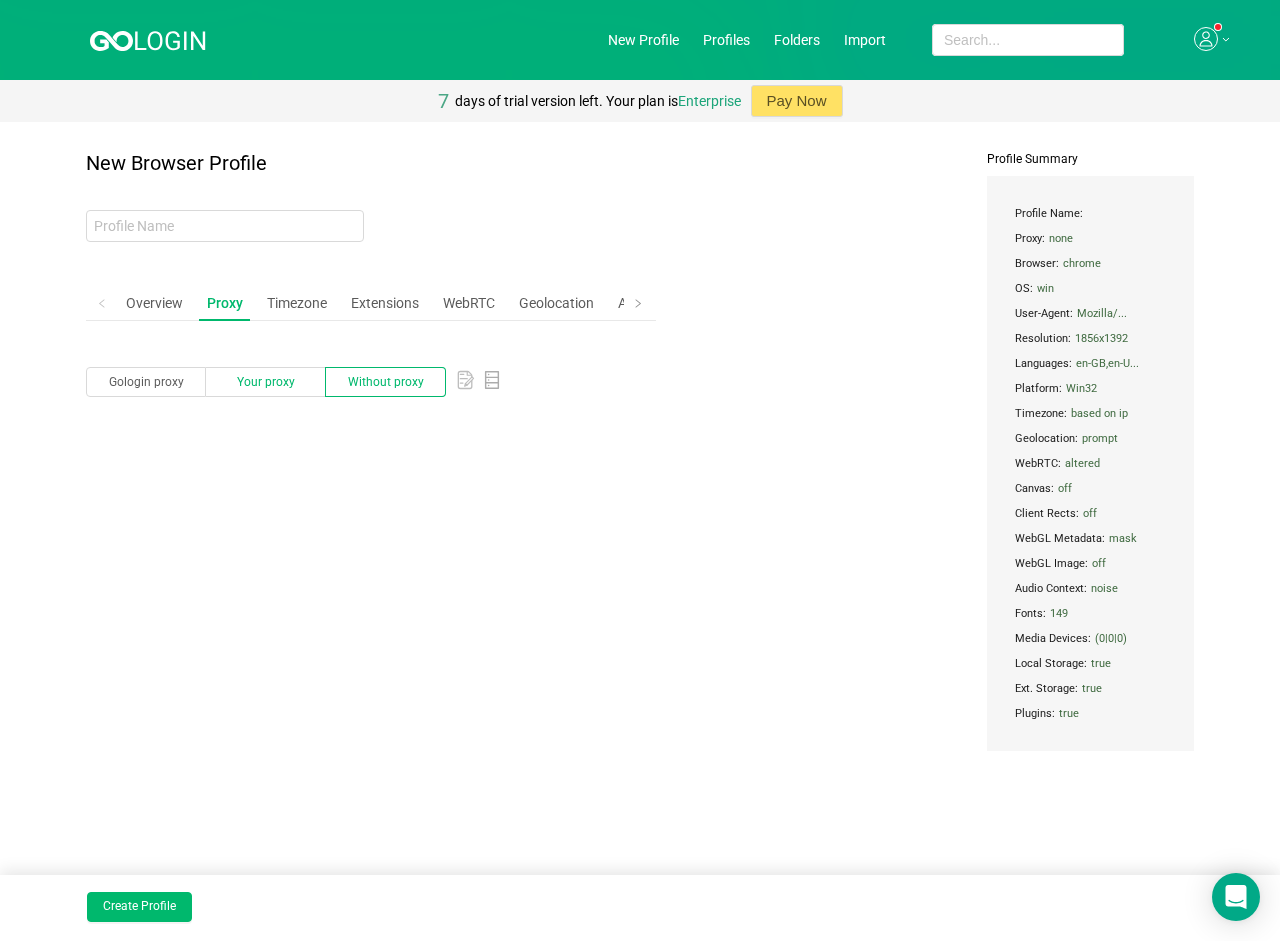click on "Your proxy" at bounding box center [146, 382] 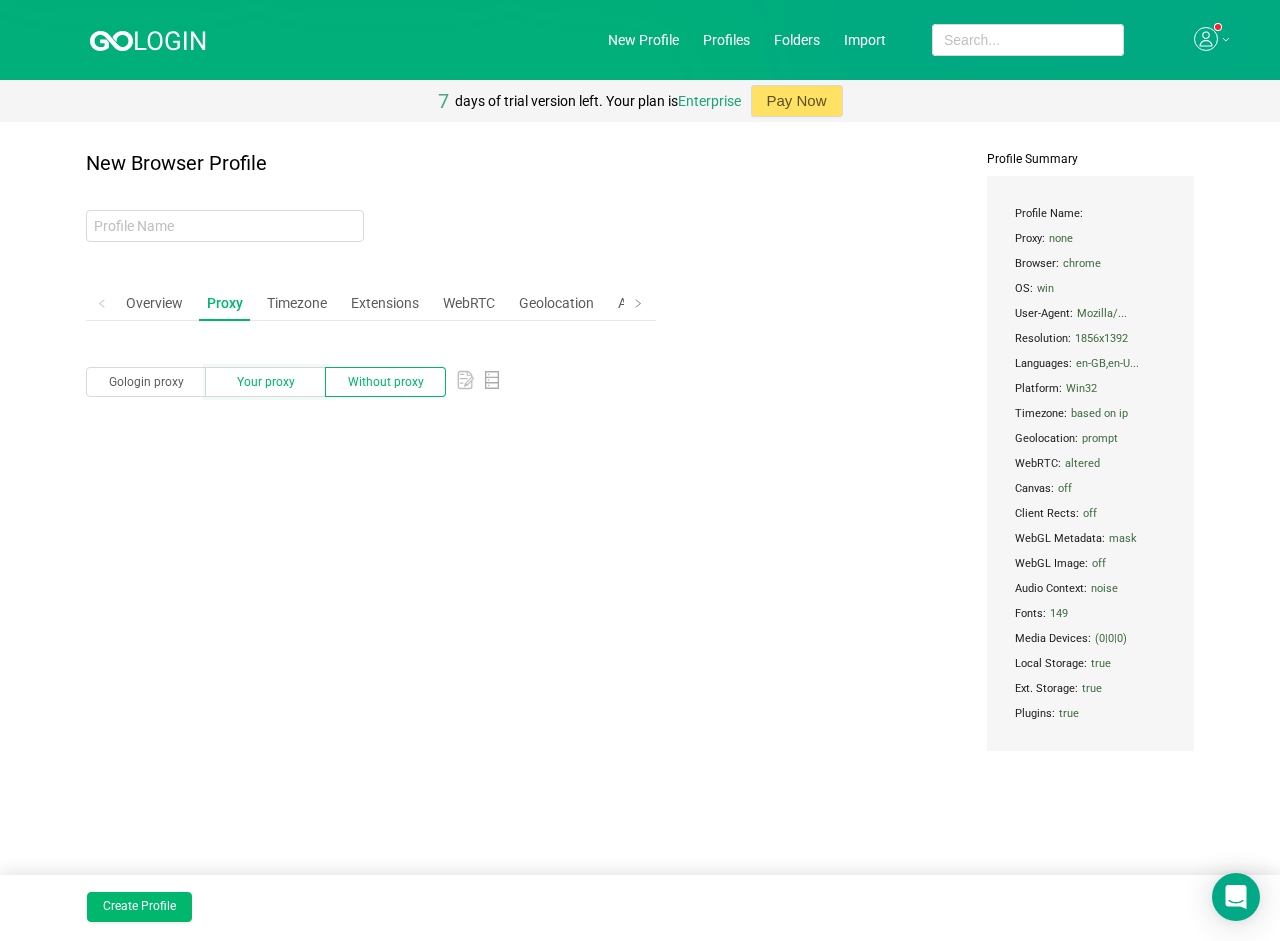 click on "Your proxy" at bounding box center (102, 386) 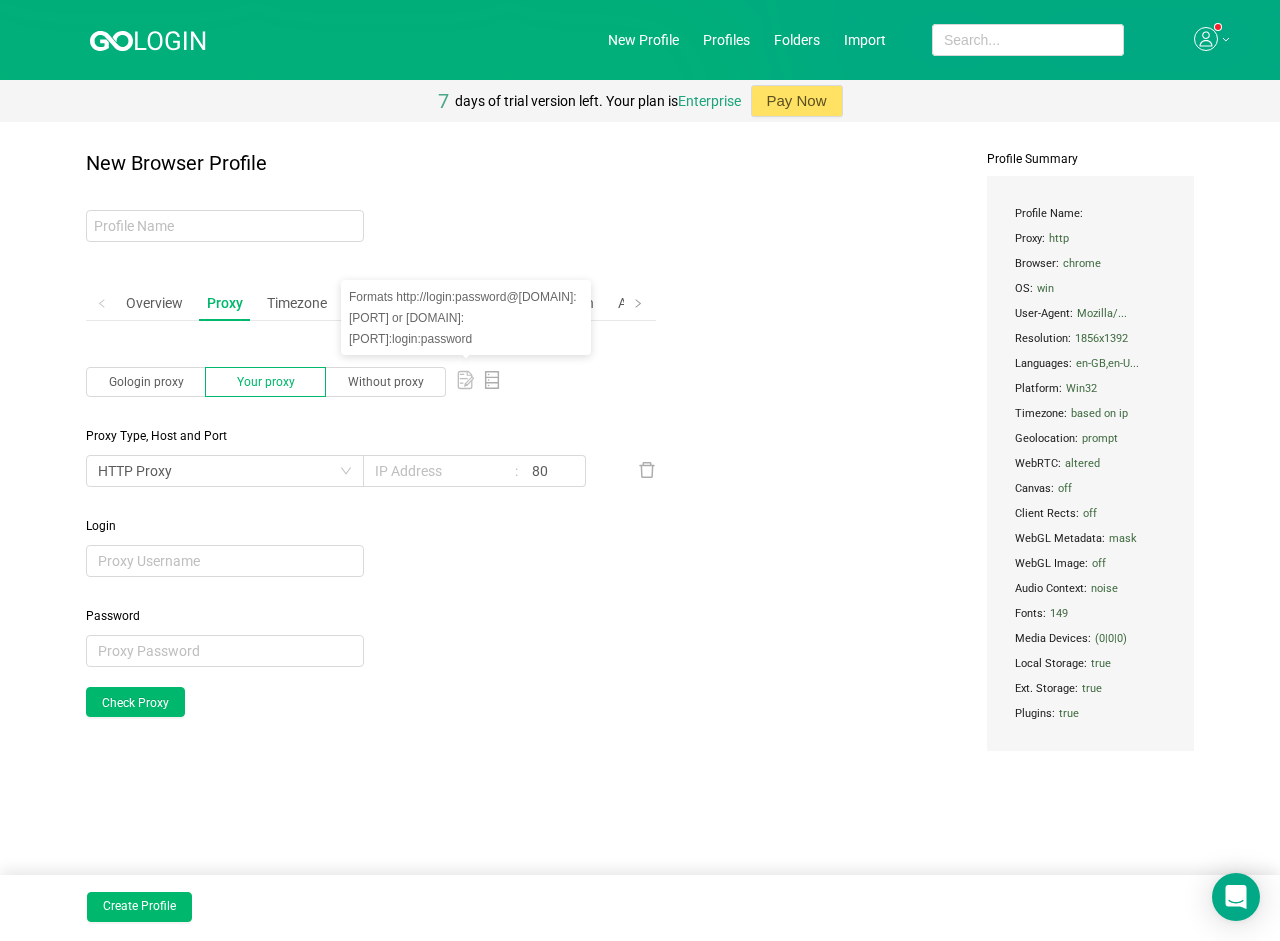 click at bounding box center [465, 380] 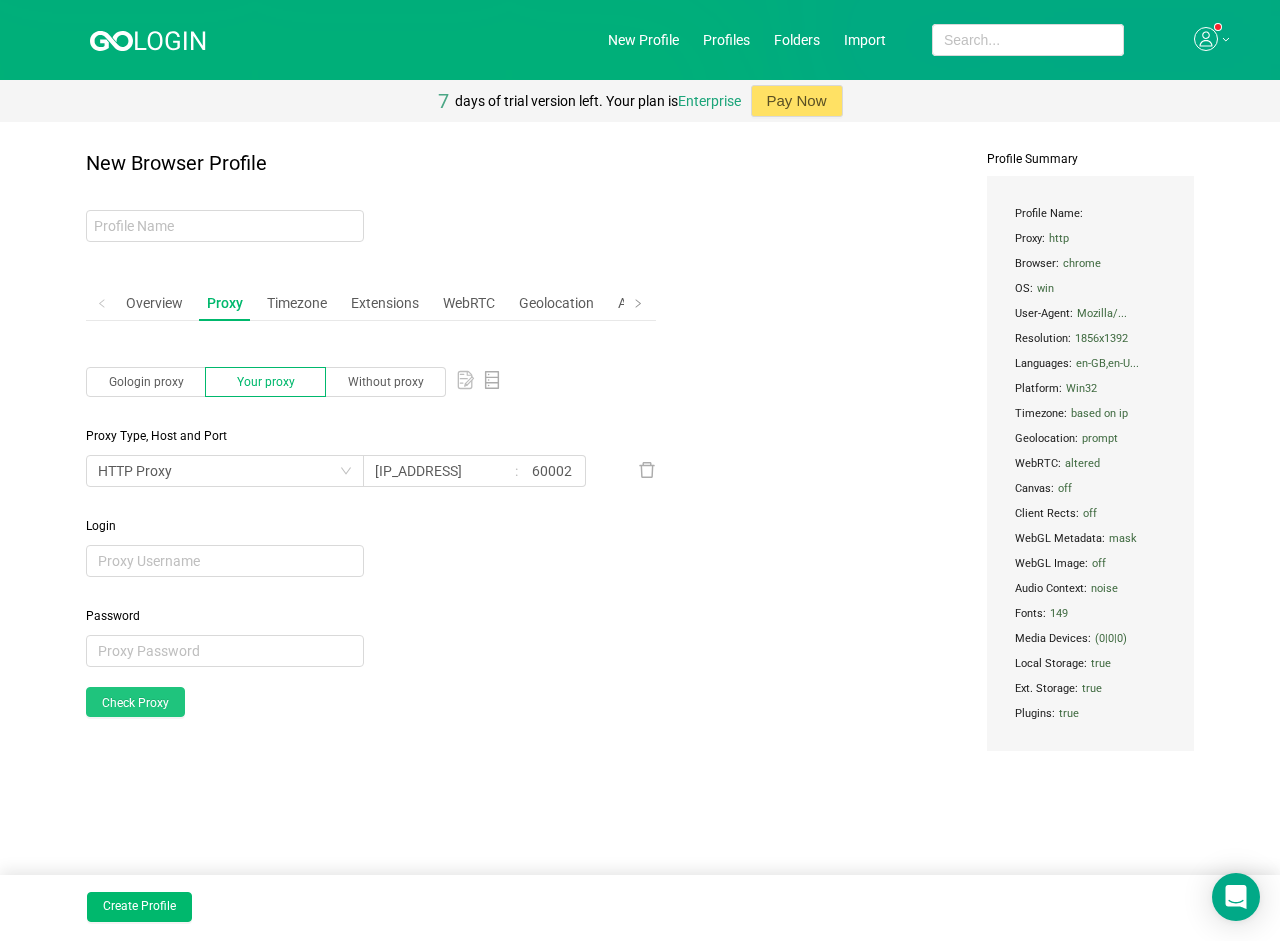 click on "Check Proxy" at bounding box center (135, 702) 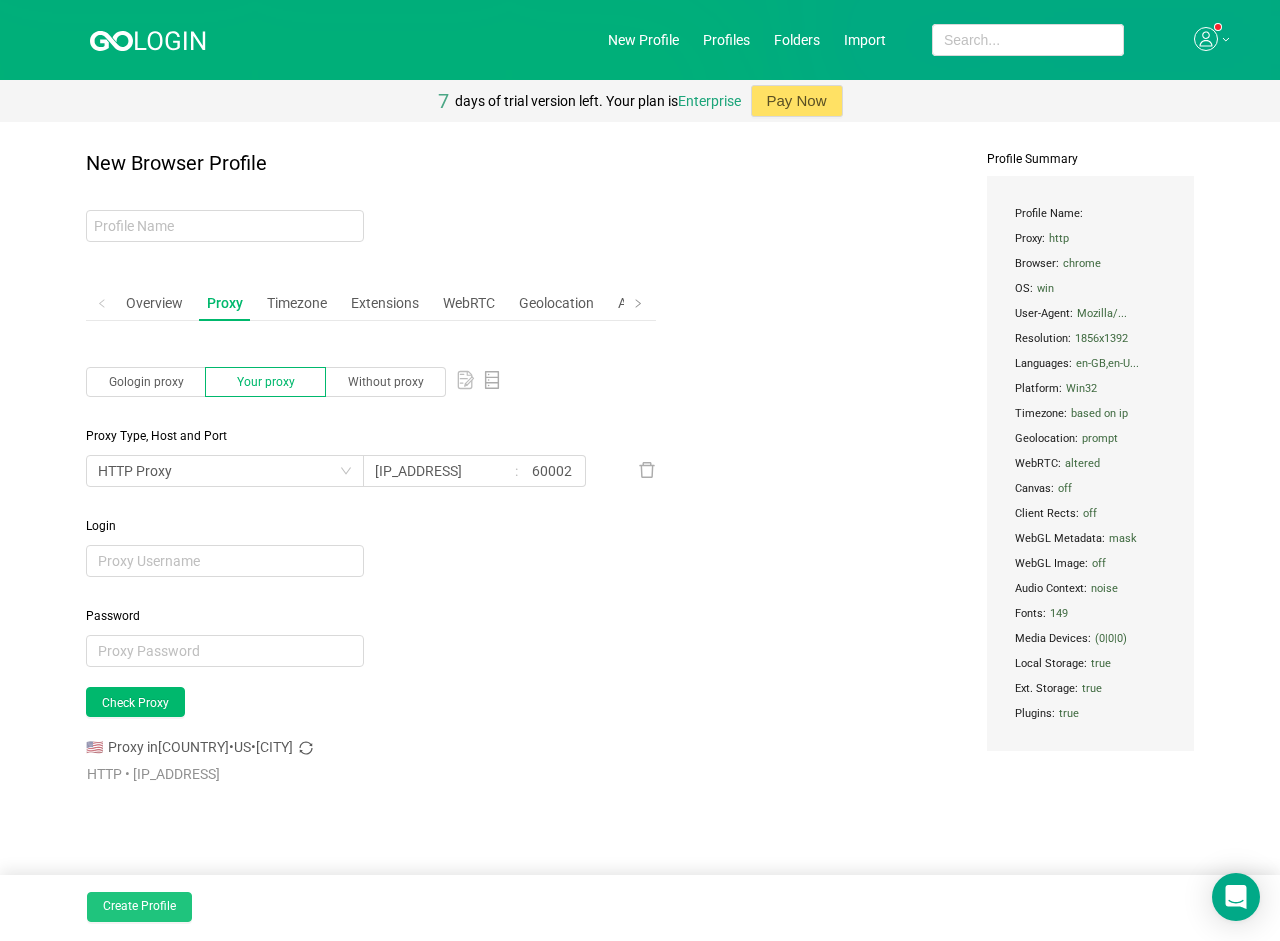 click on "Create Profile" at bounding box center [139, 907] 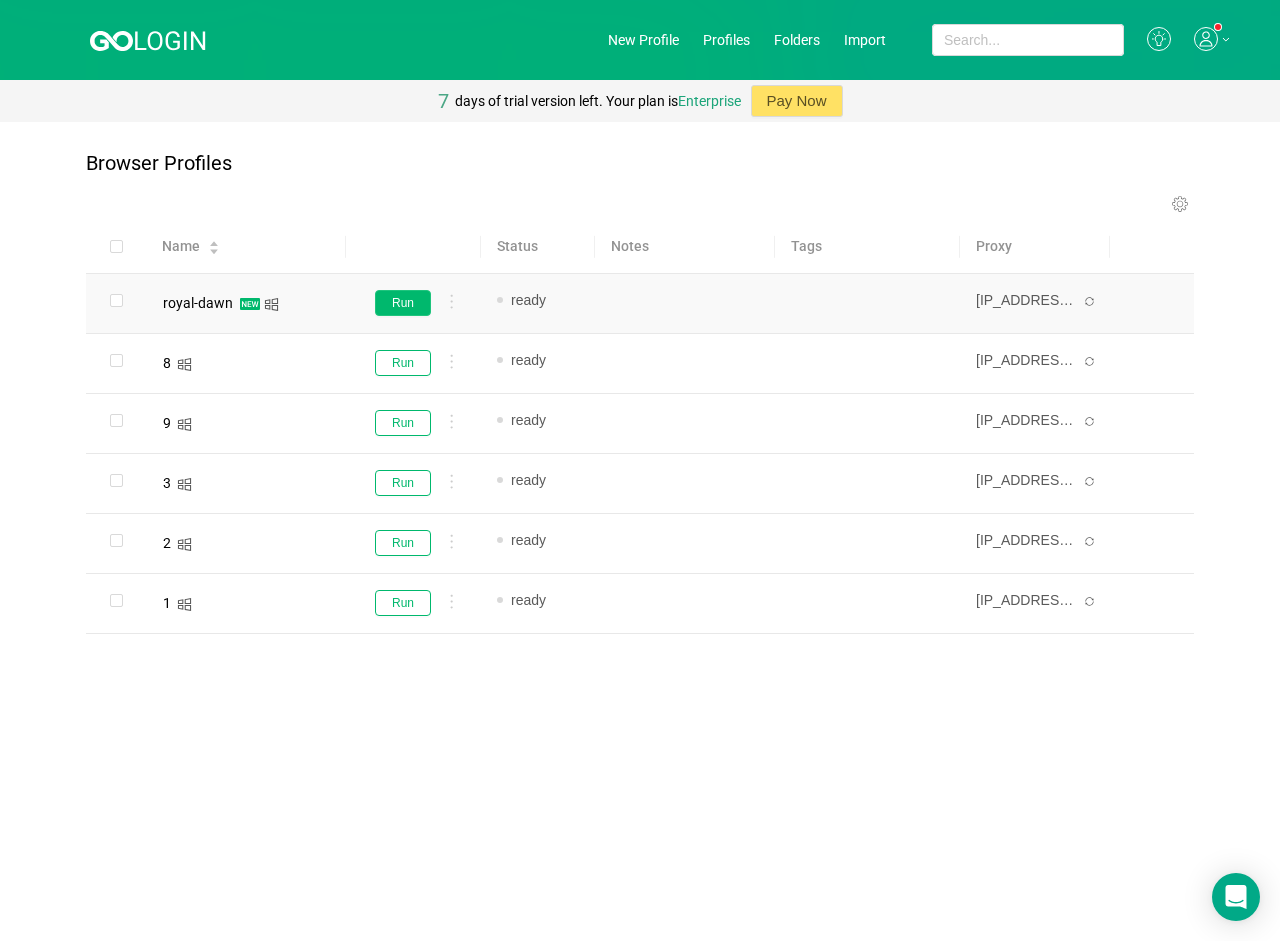 click on "Run" at bounding box center [403, 303] 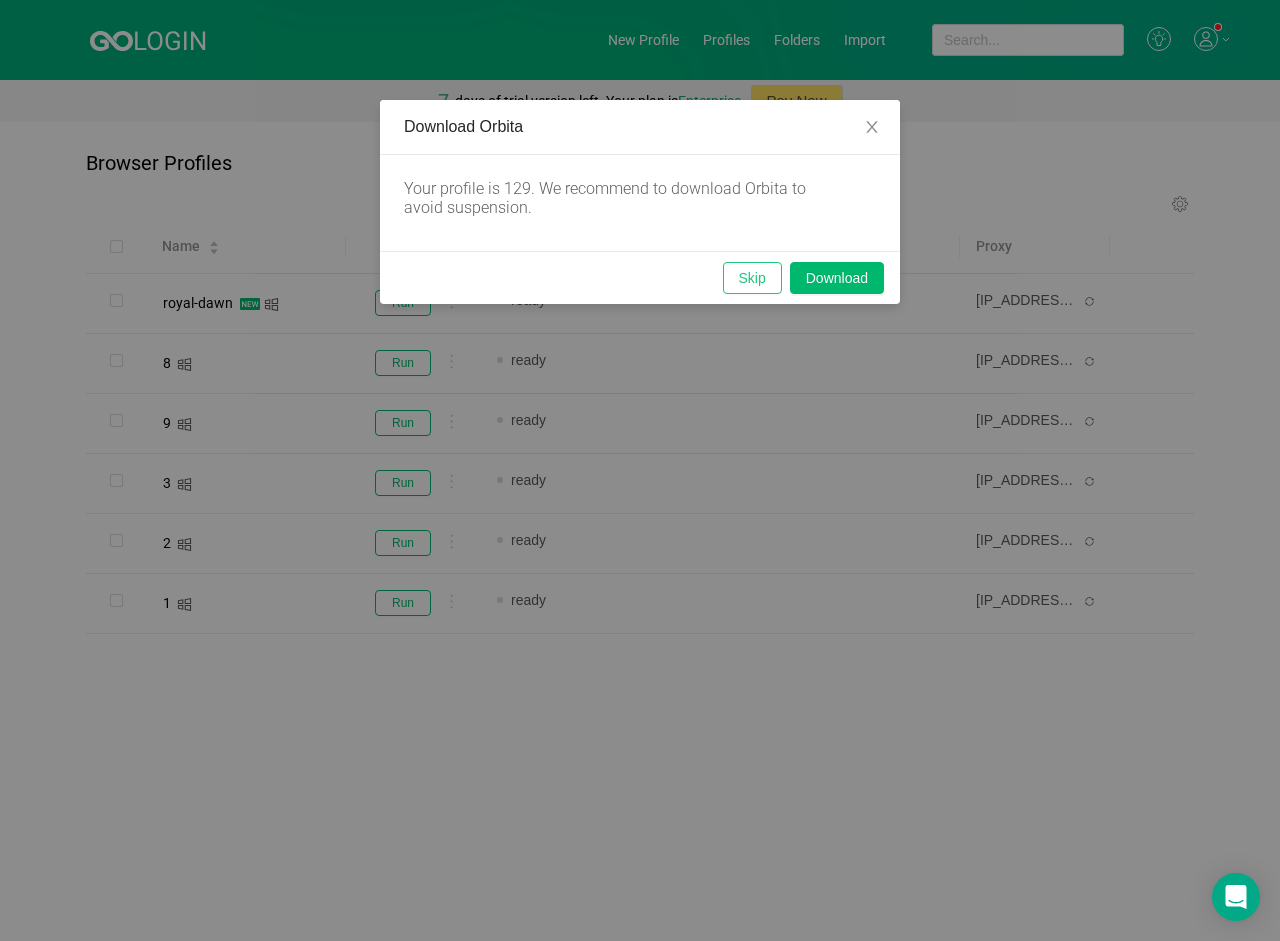 click on "Skip" at bounding box center [752, 278] 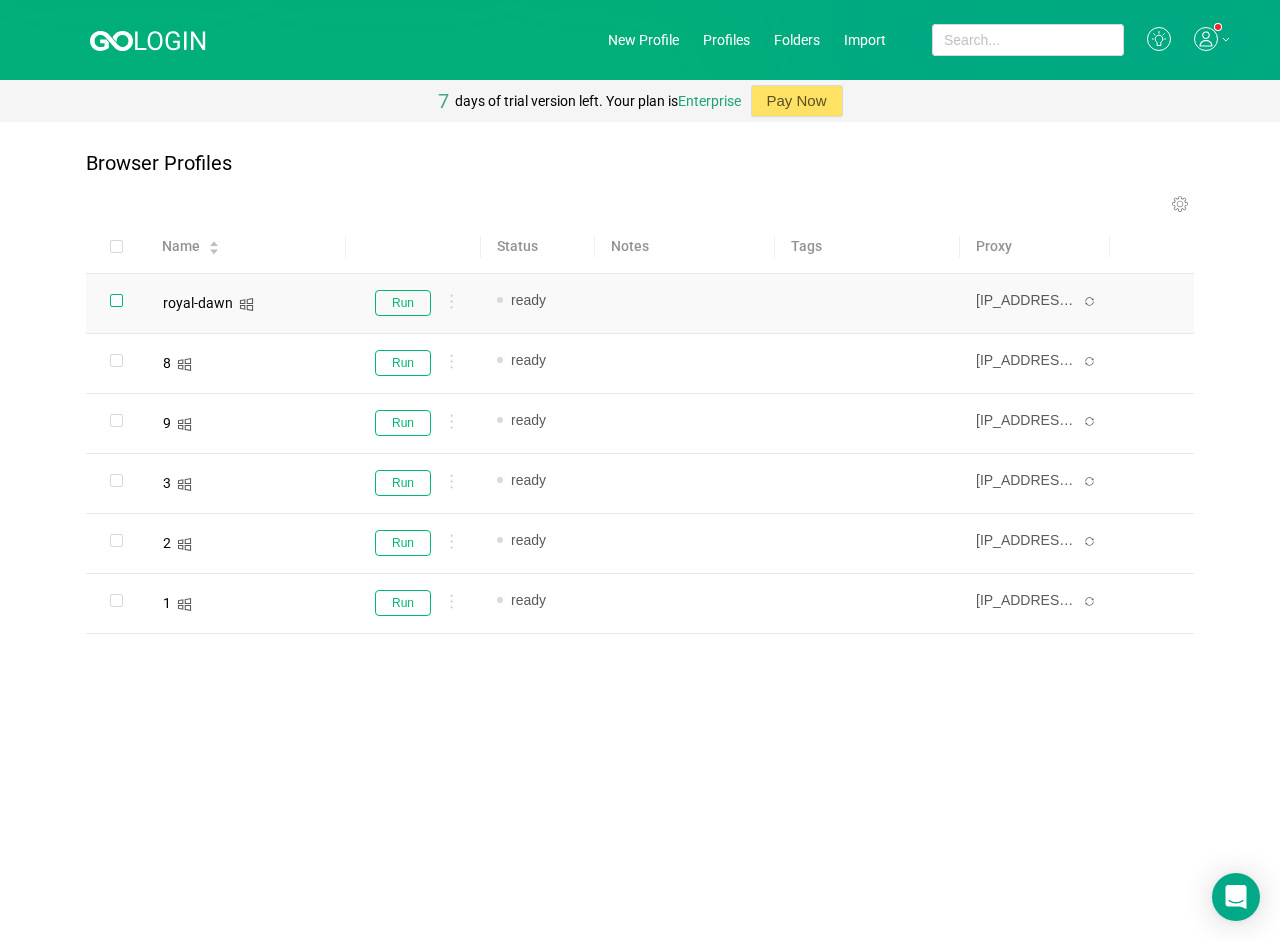 click at bounding box center (116, 300) 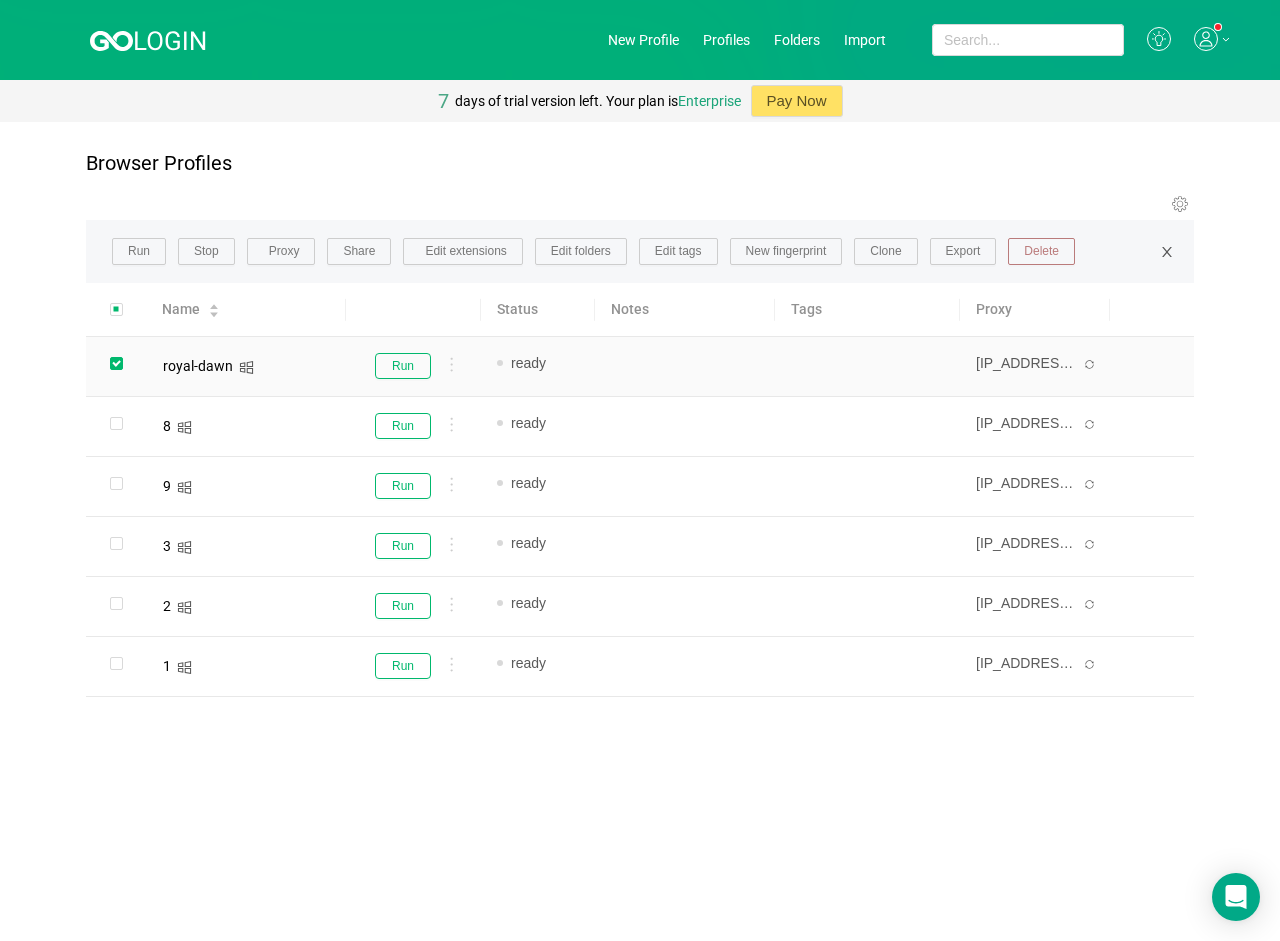 click on "Delete" at bounding box center (1041, 252) 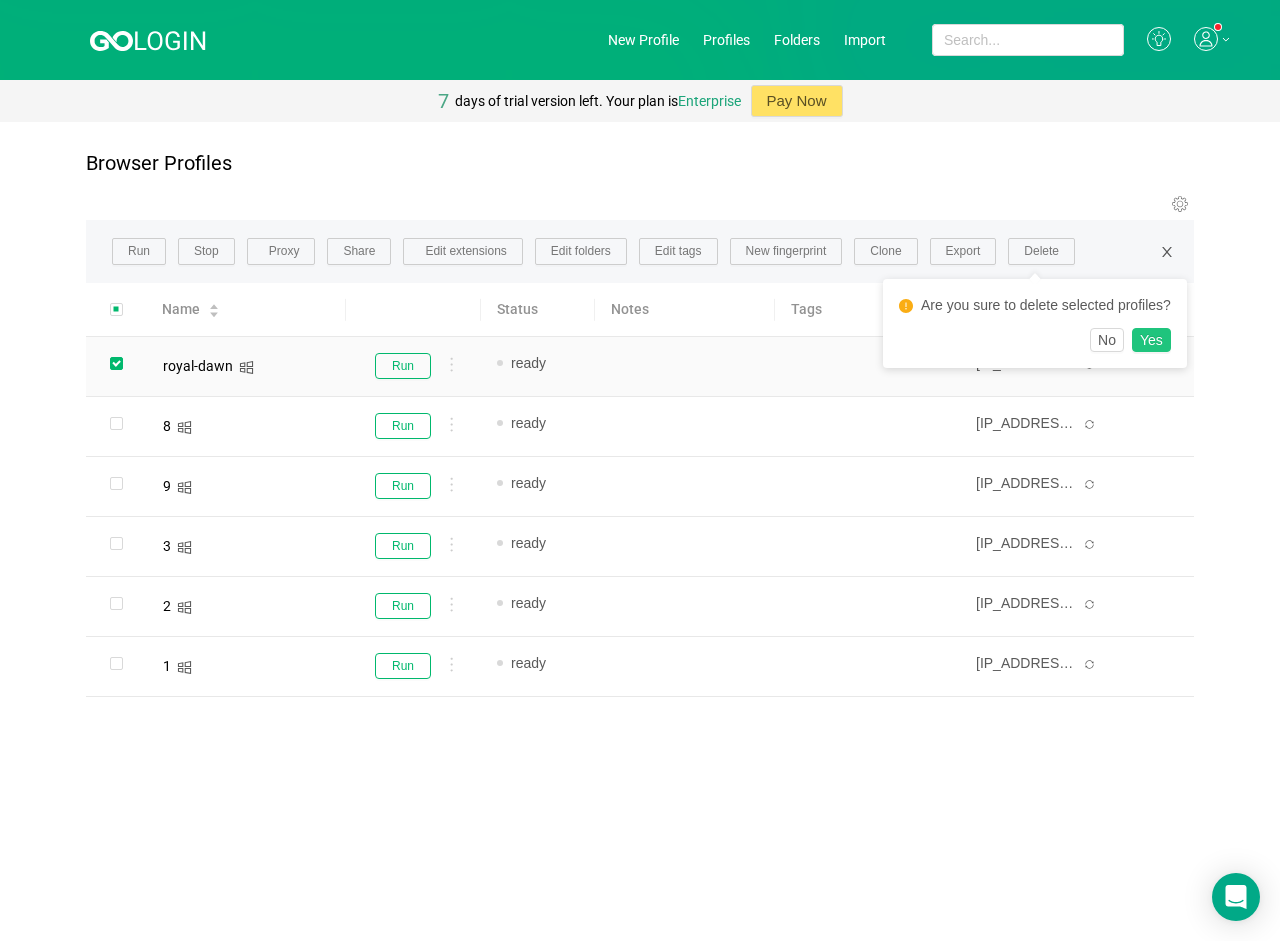 click on "Yes" at bounding box center (1151, 340) 